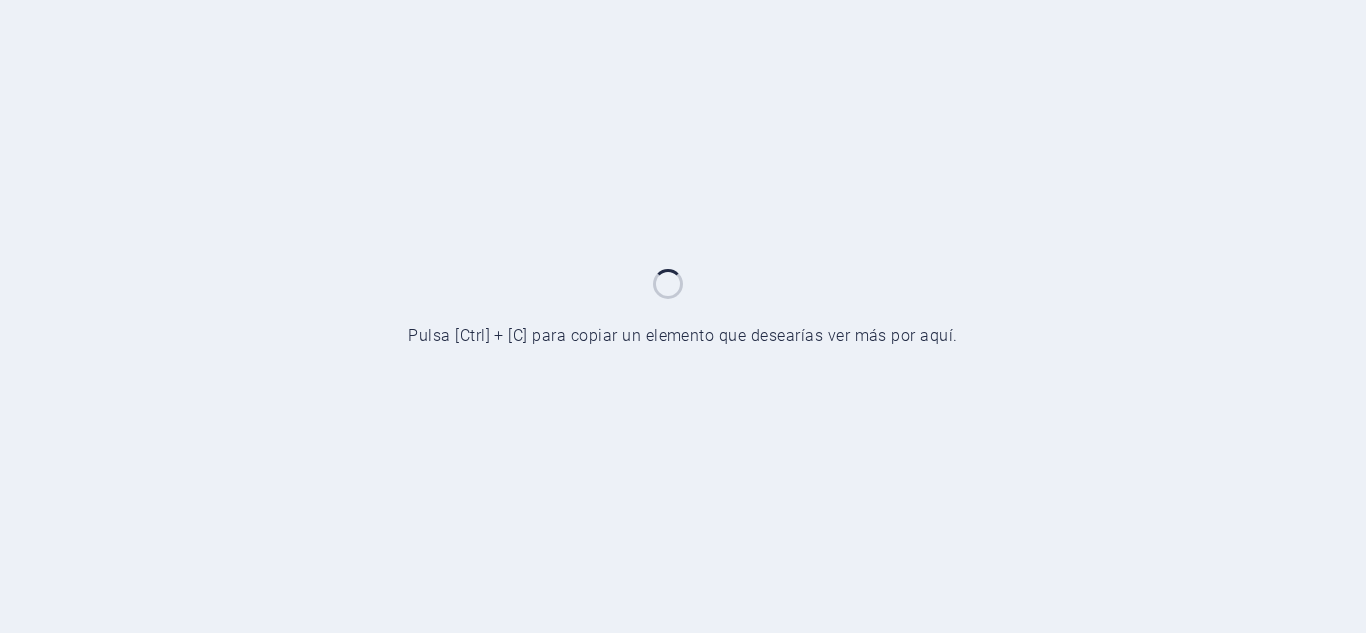 scroll, scrollTop: 0, scrollLeft: 0, axis: both 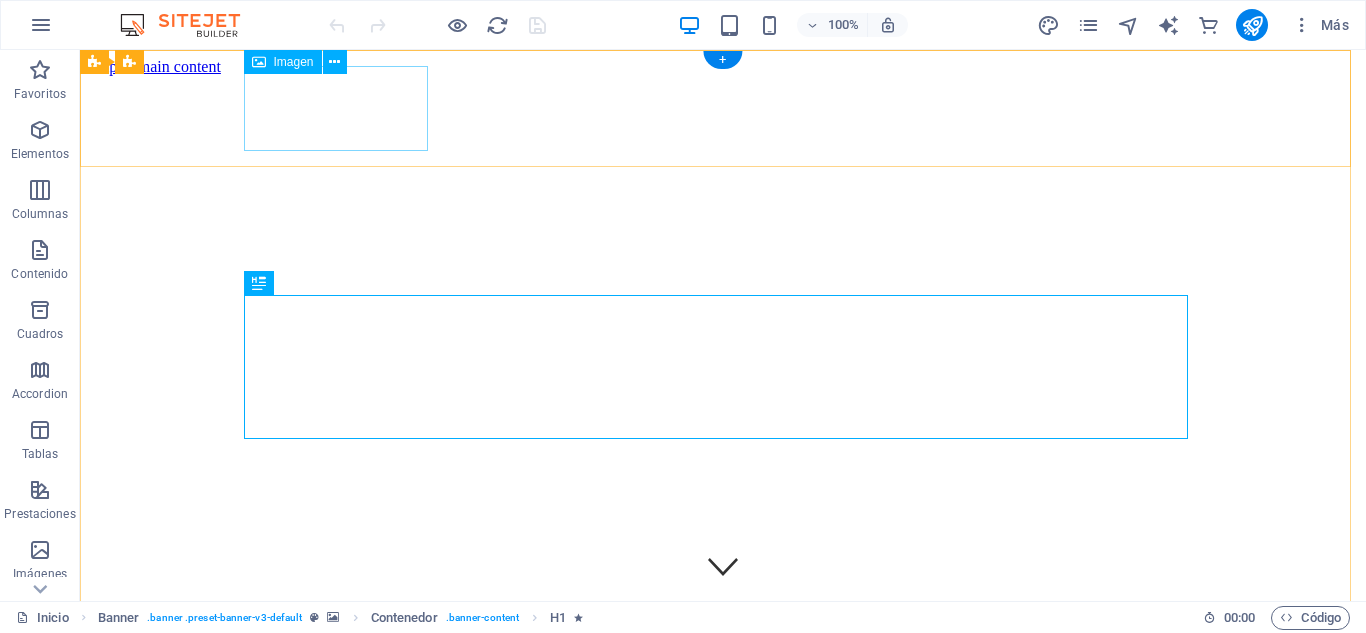 click at bounding box center (723, 832) 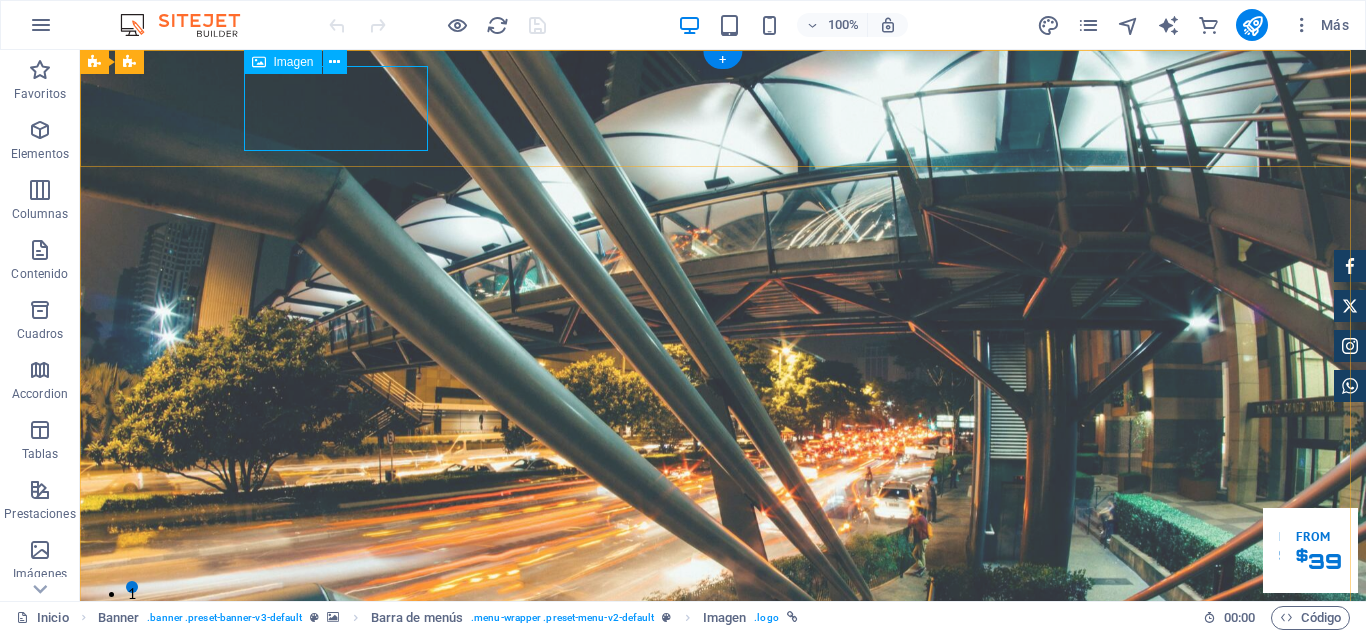 click at bounding box center (723, 820) 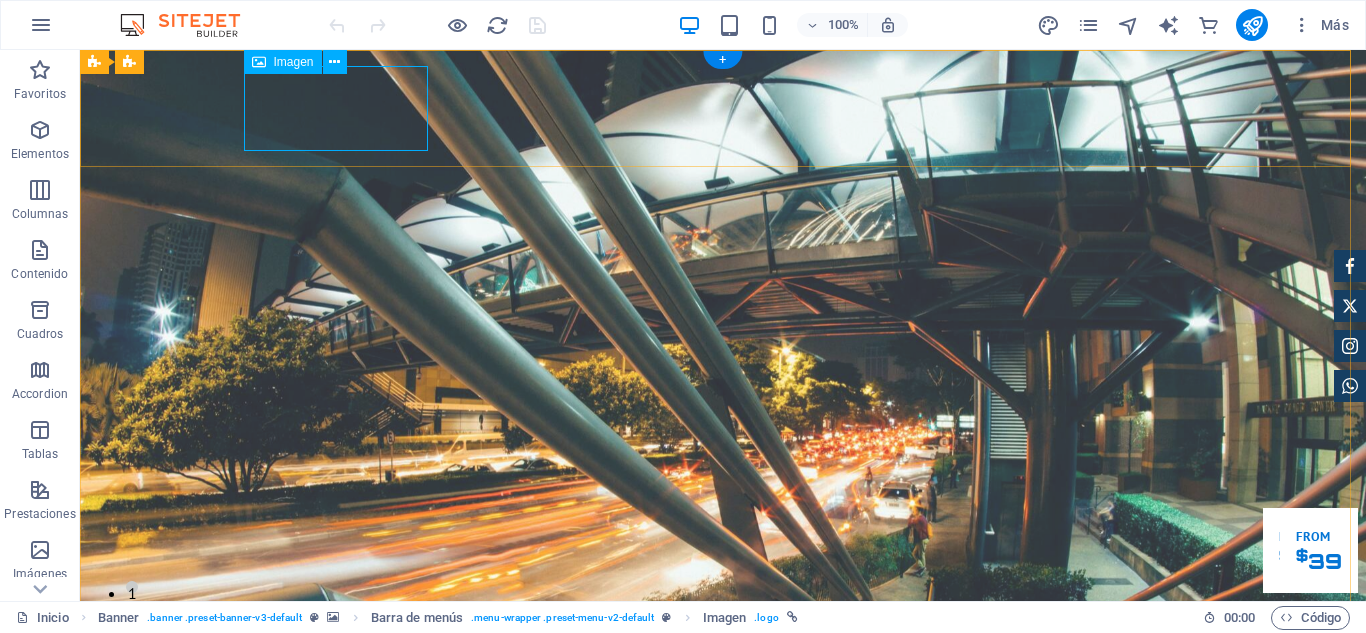 select on "px" 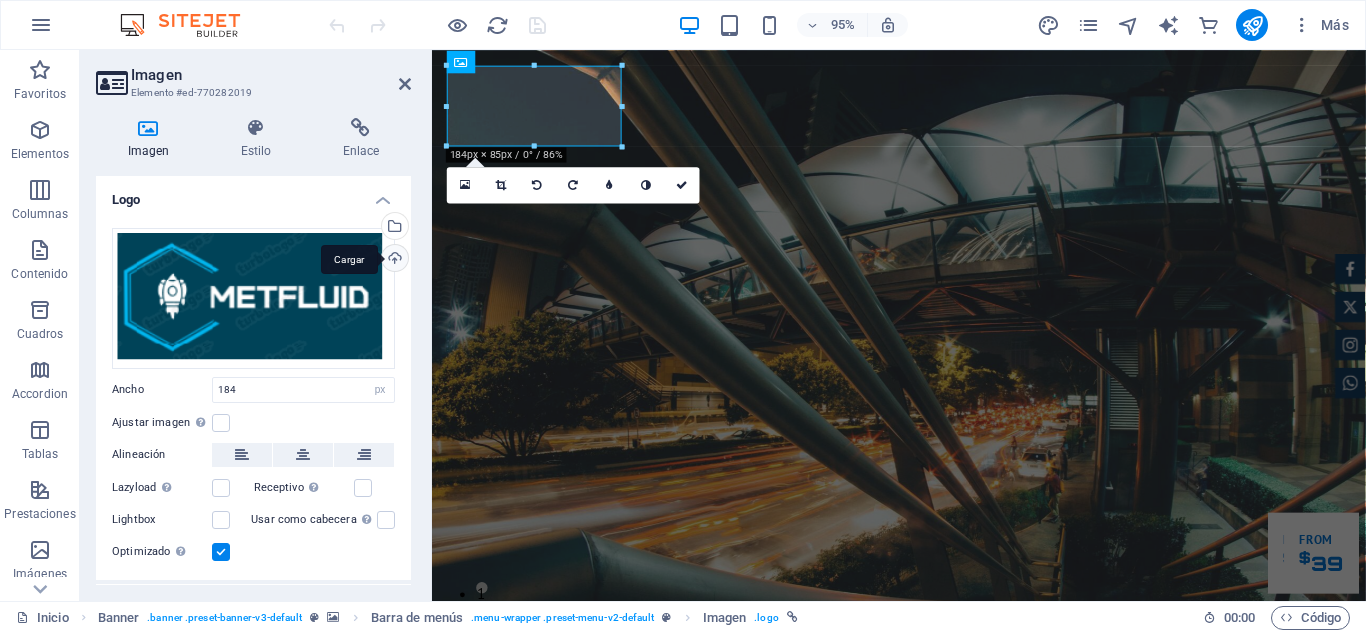 click on "Cargar" at bounding box center [393, 260] 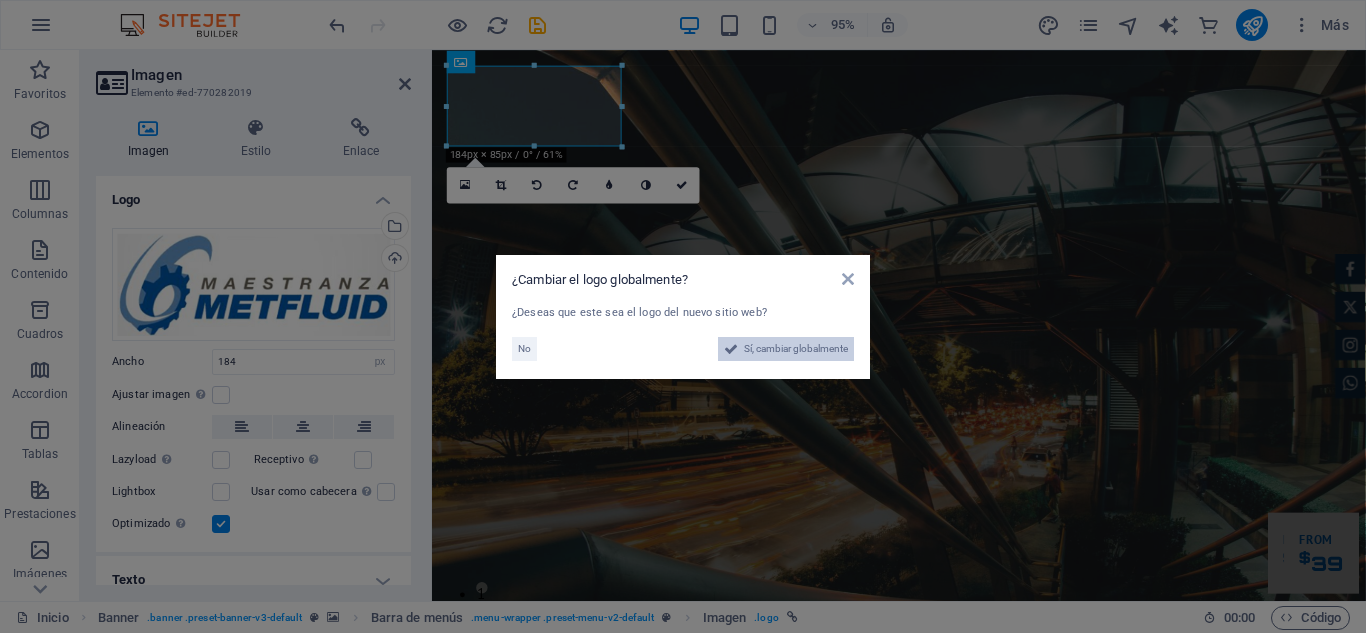 click on "Sí, cambiar globalmente" at bounding box center [796, 349] 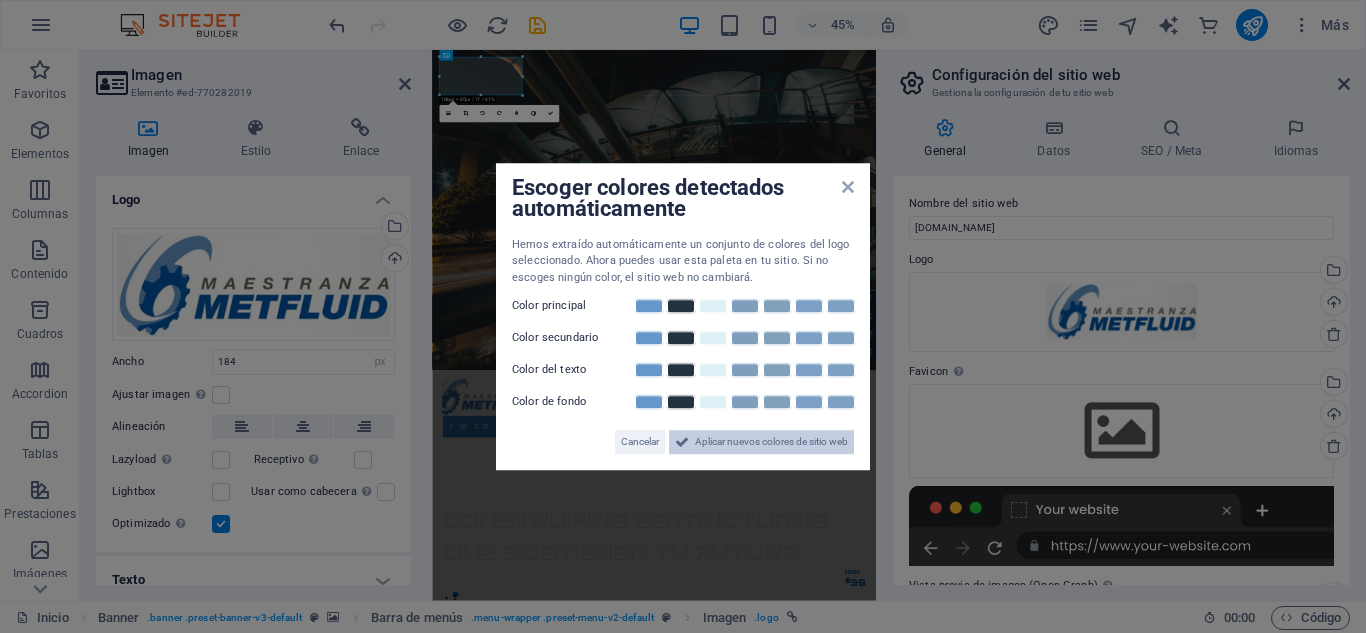 click on "Aplicar nuevos colores de sitio web" at bounding box center [771, 442] 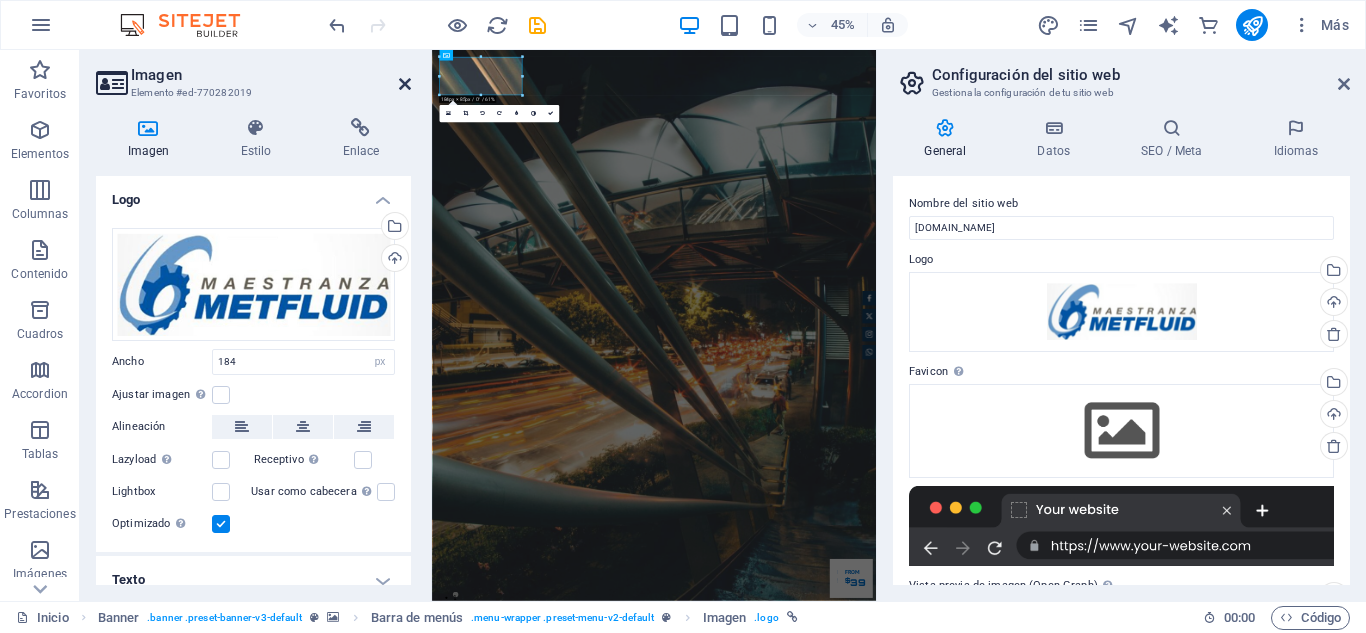 click at bounding box center [405, 84] 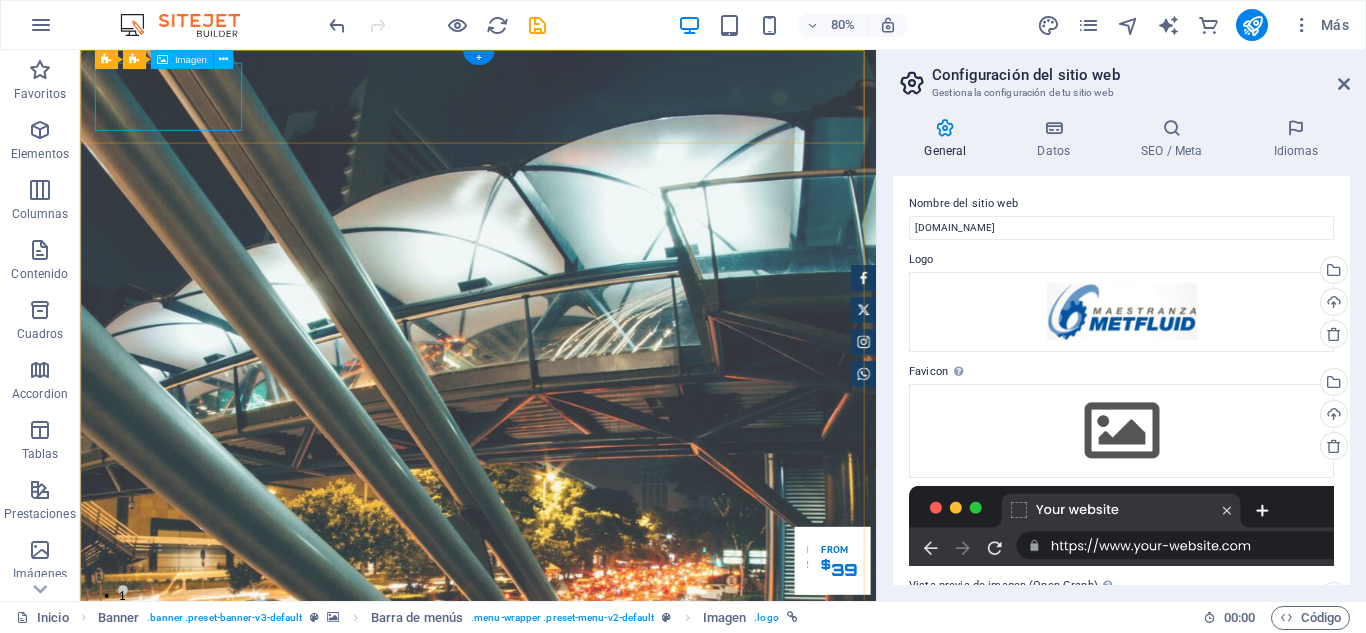 click at bounding box center (578, 1332) 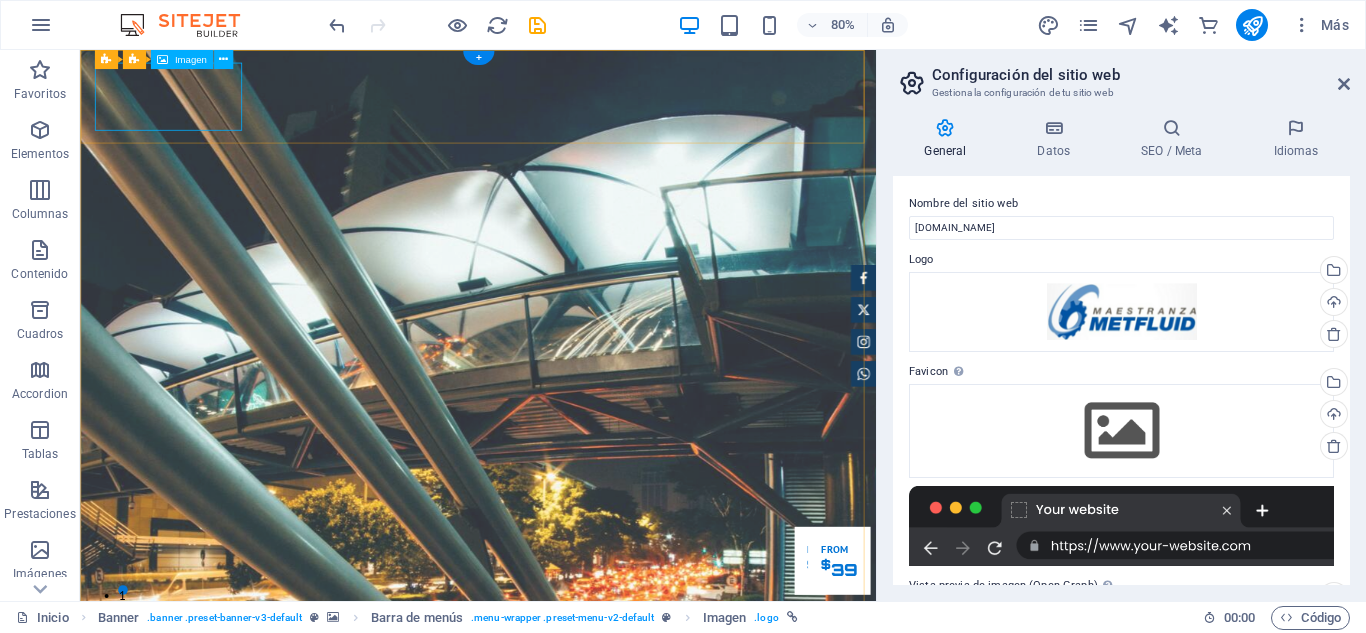 click at bounding box center [578, 1332] 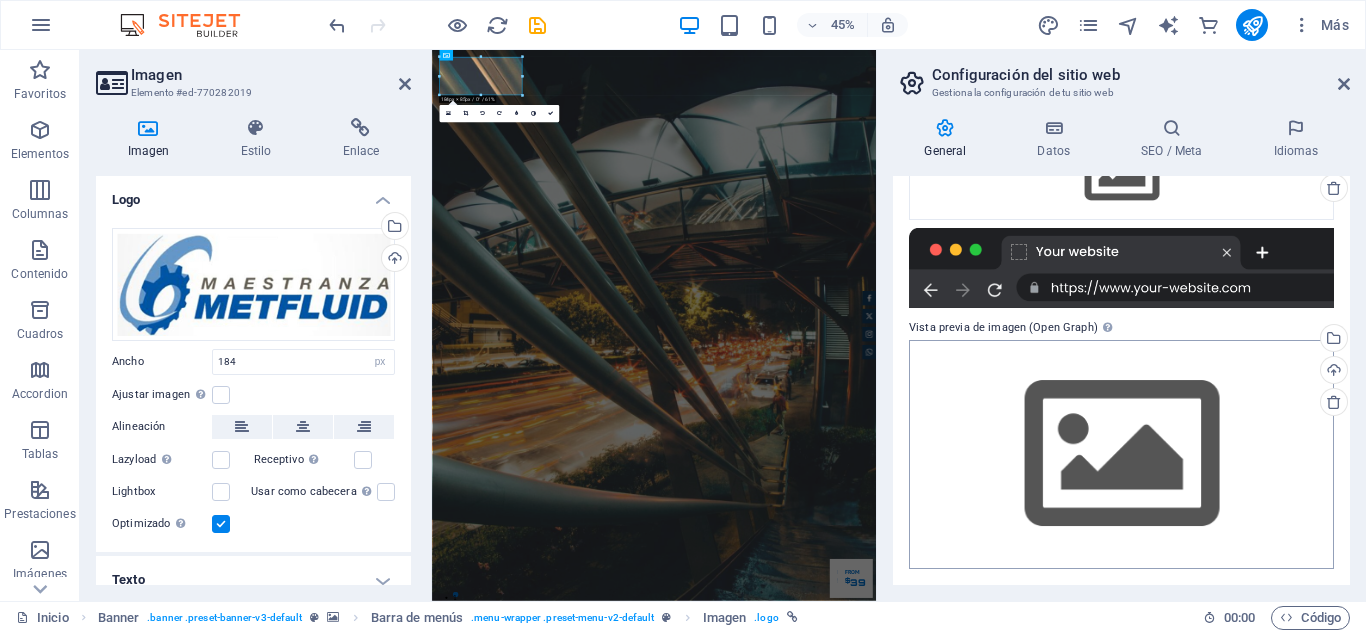scroll, scrollTop: 0, scrollLeft: 0, axis: both 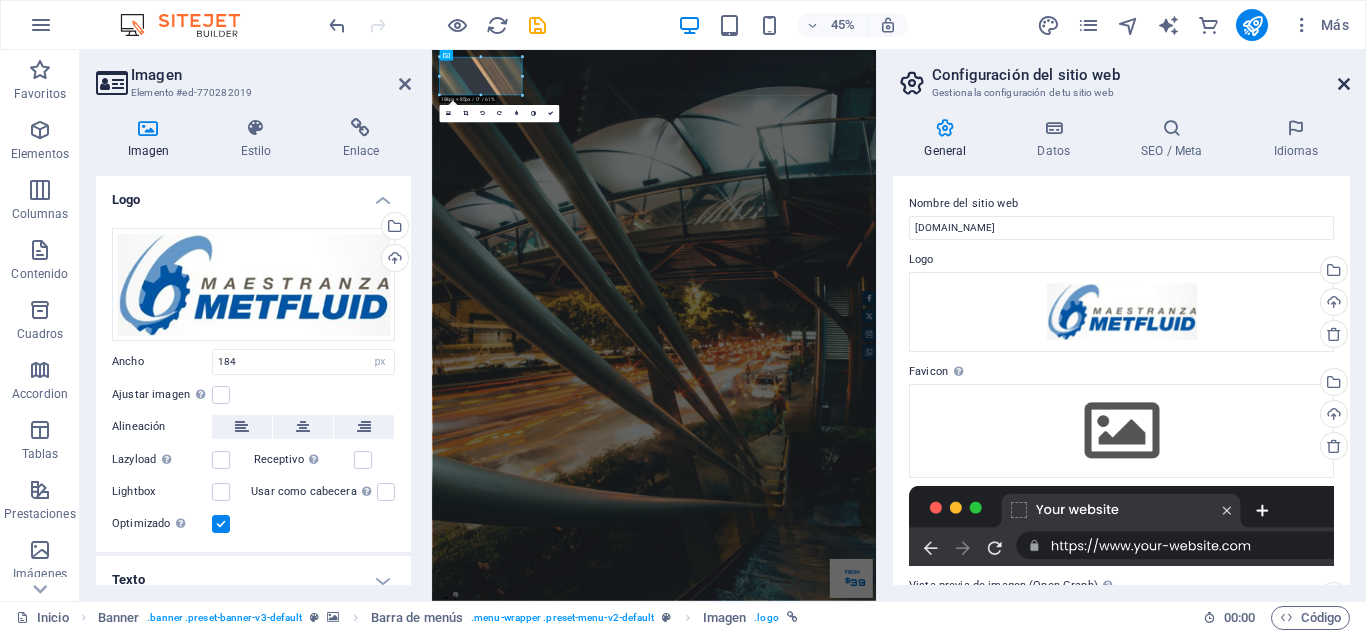 click at bounding box center (1344, 84) 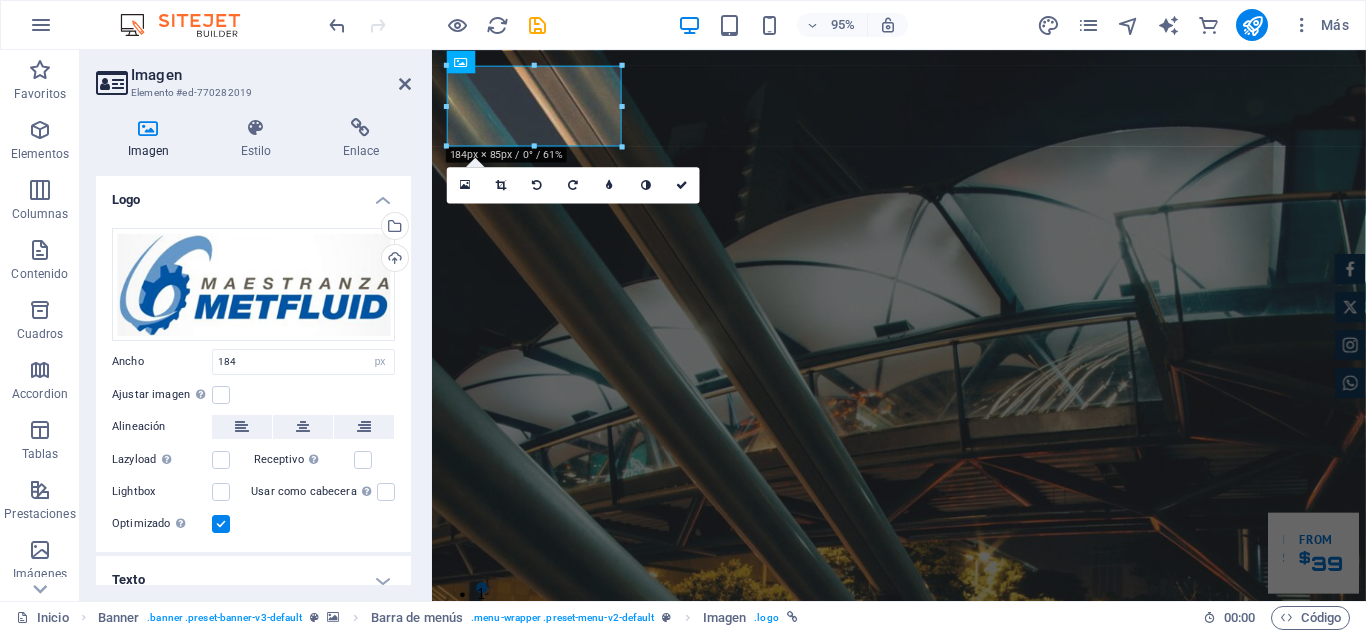 click on "Ajustar imagen Ajustar imagen automáticamente a un ancho y alto fijo" at bounding box center (162, 395) 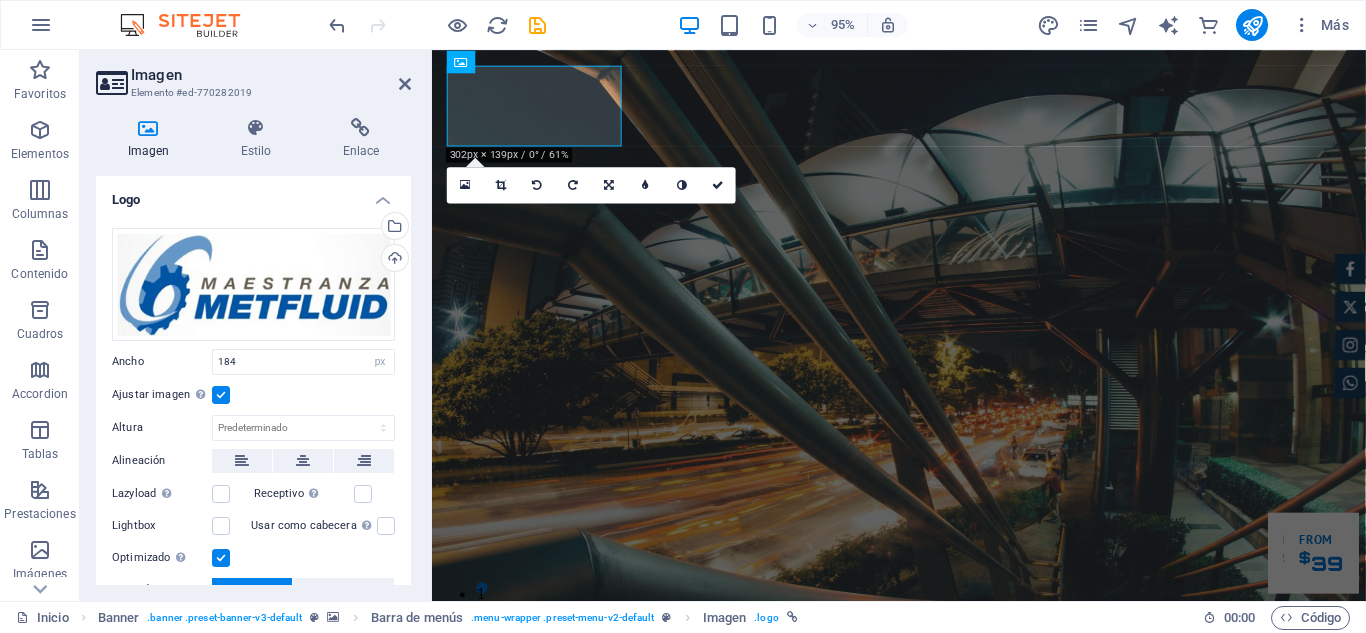 click at bounding box center [221, 395] 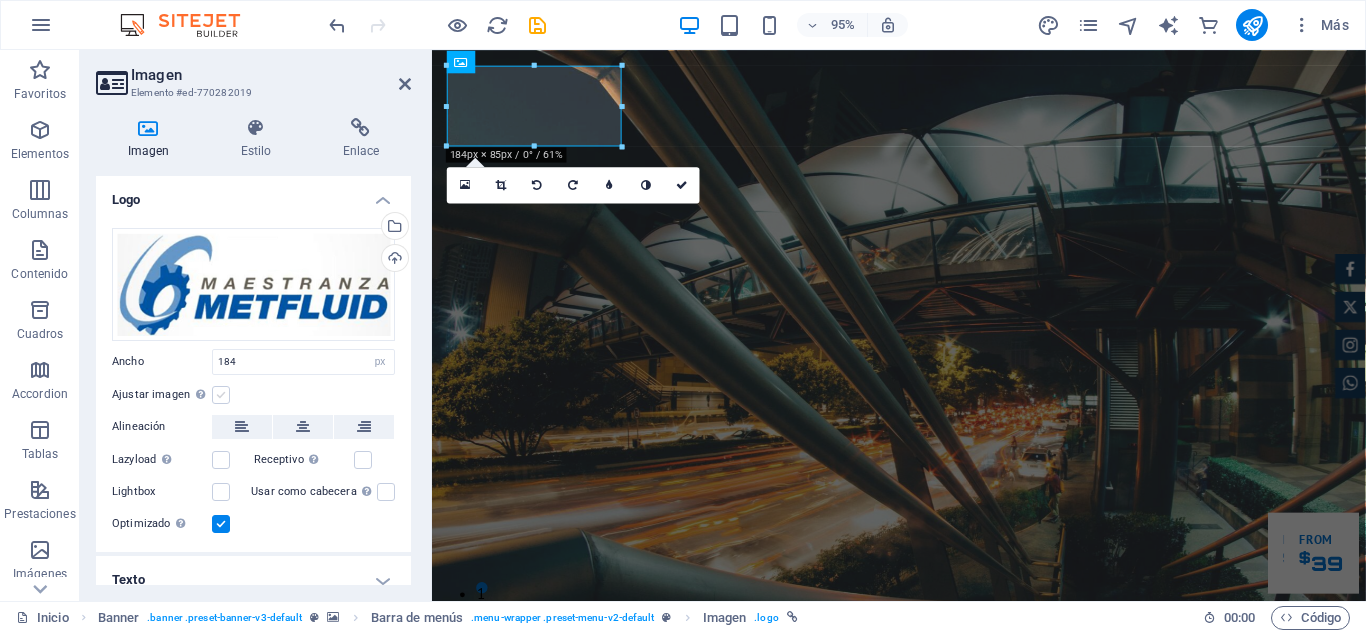 click at bounding box center (221, 395) 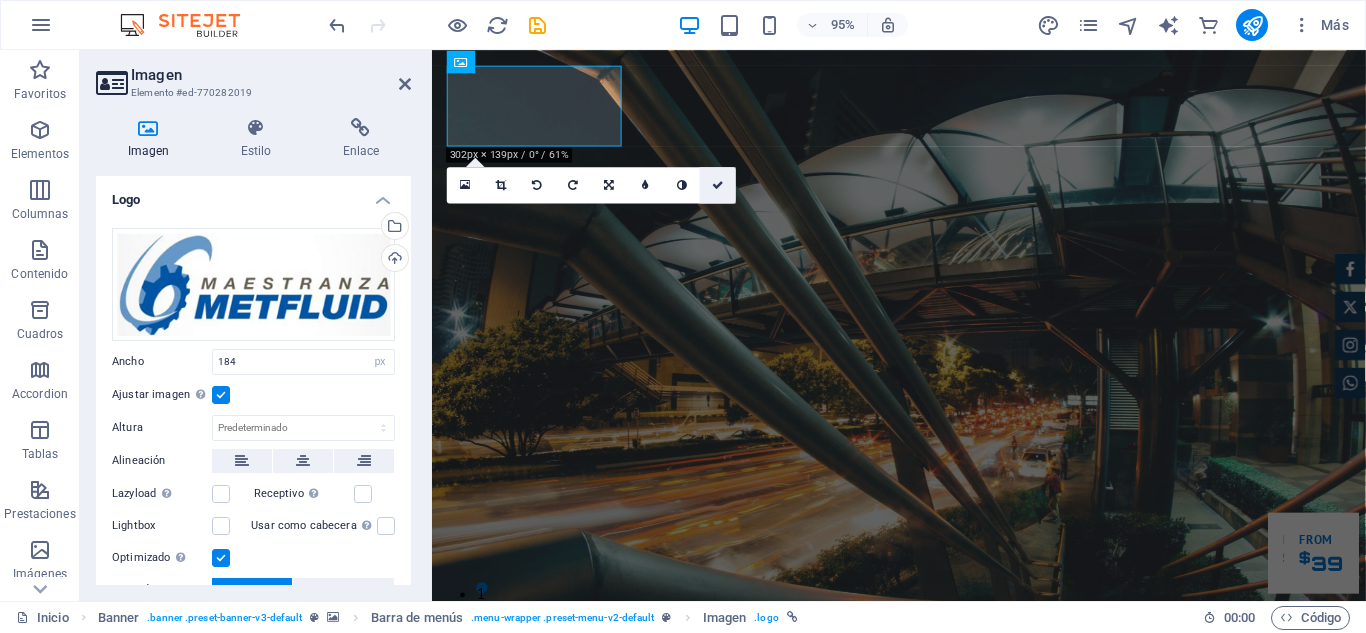 click at bounding box center (718, 185) 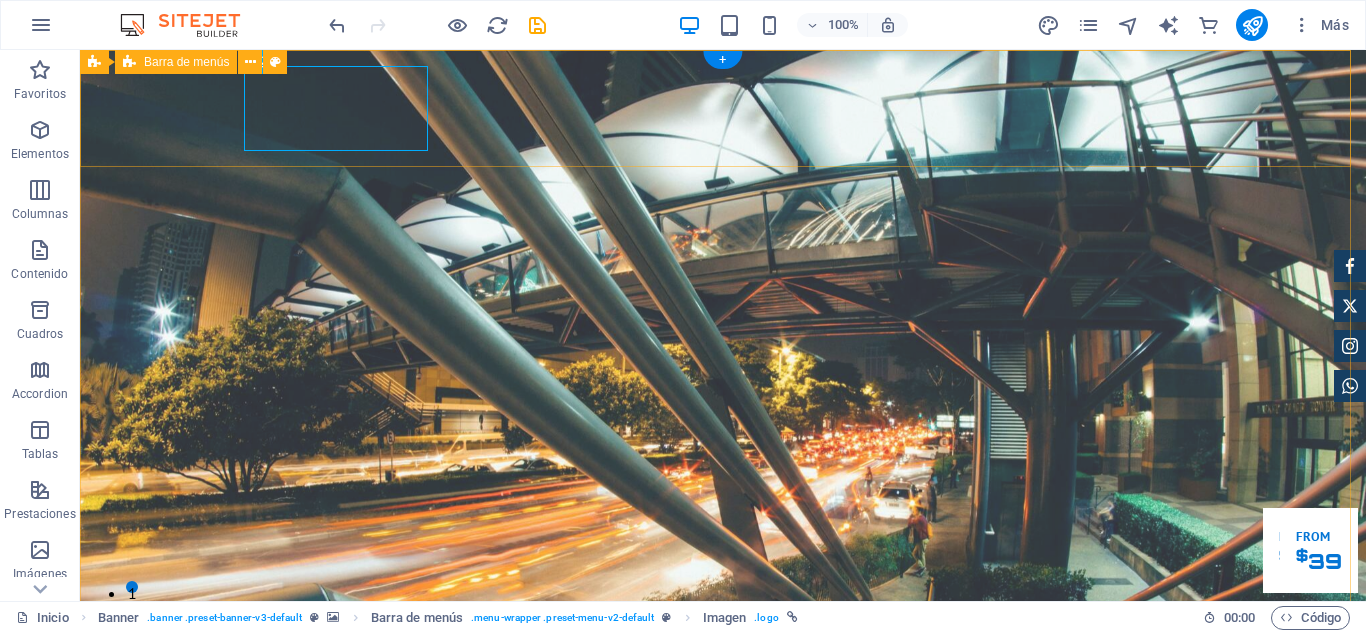 click on "Inico Acerca de Servicios Proyectos Clientes Contáctanos" at bounding box center (723, 844) 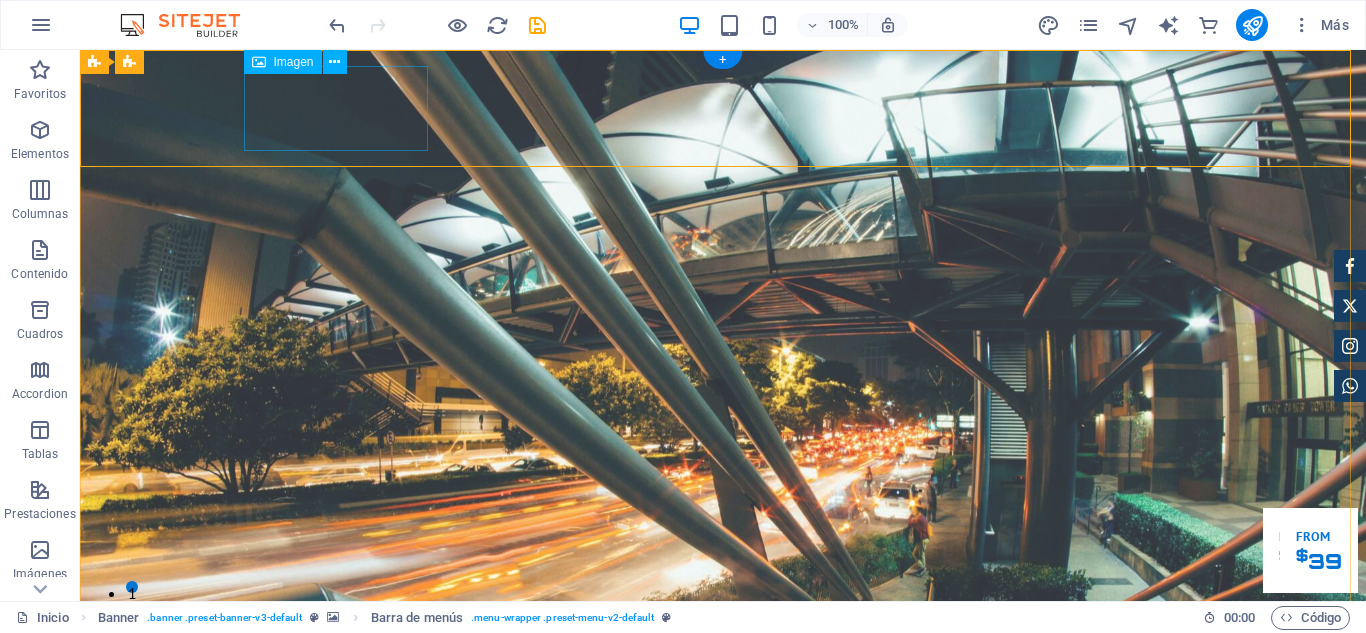 click at bounding box center (723, 820) 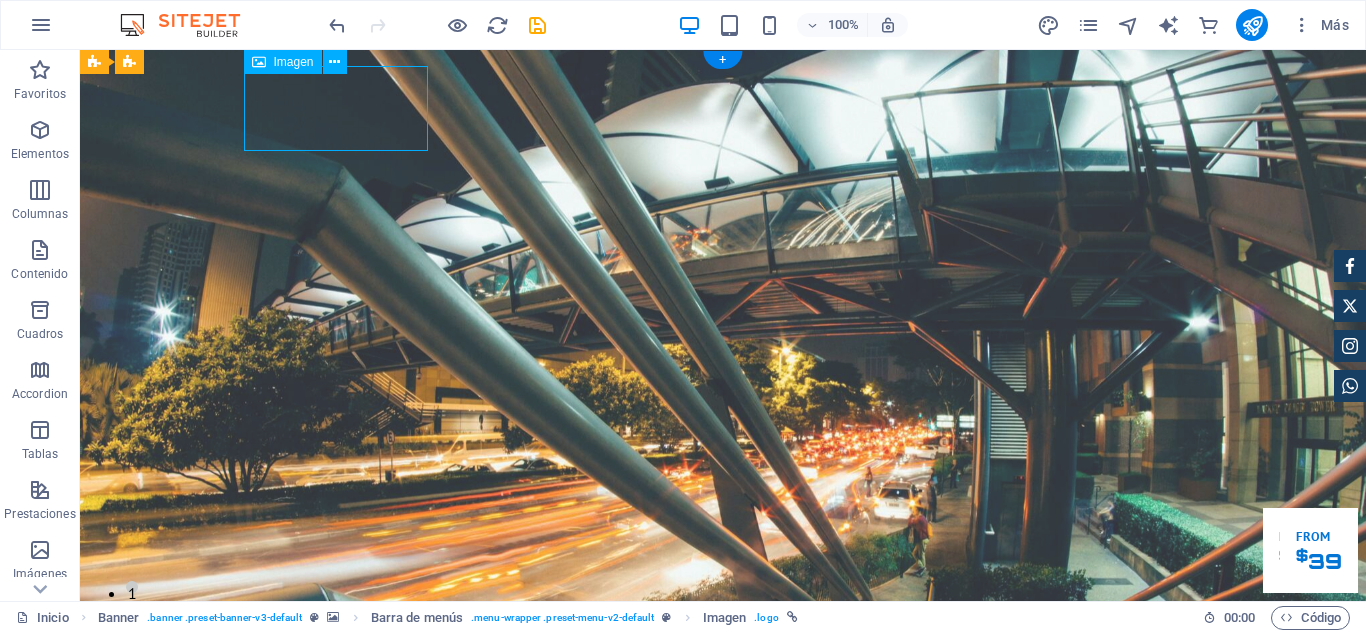 click at bounding box center (723, 820) 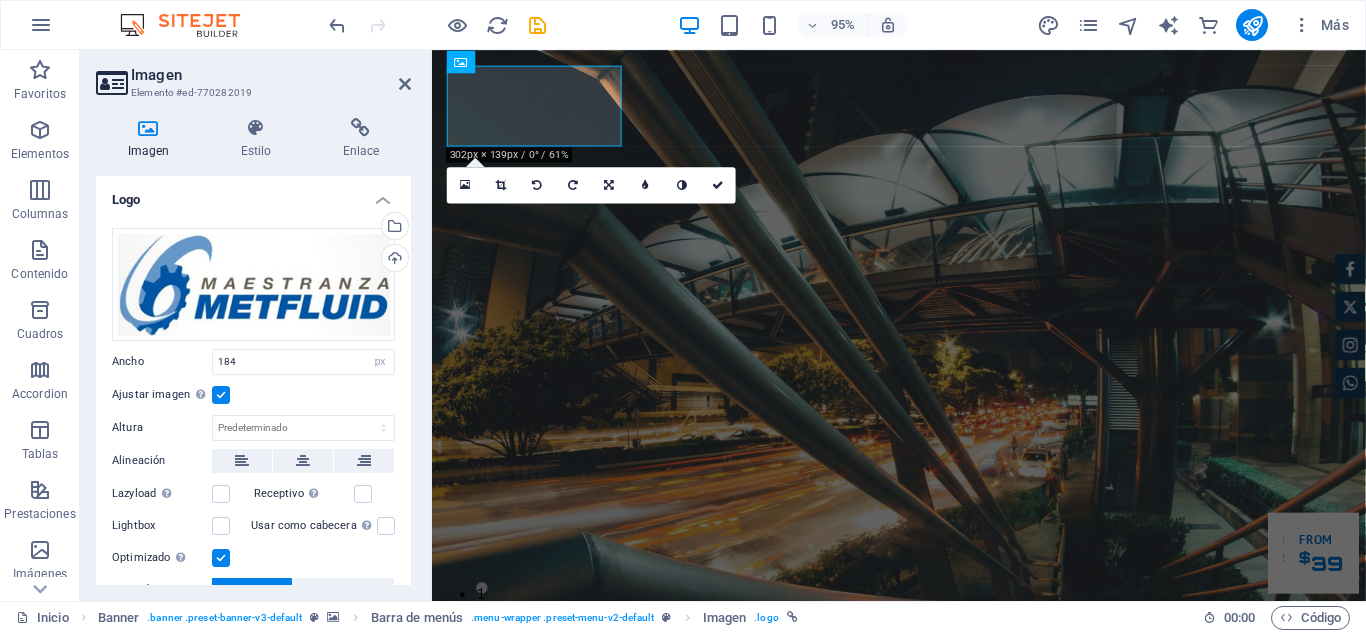 click at bounding box center [221, 395] 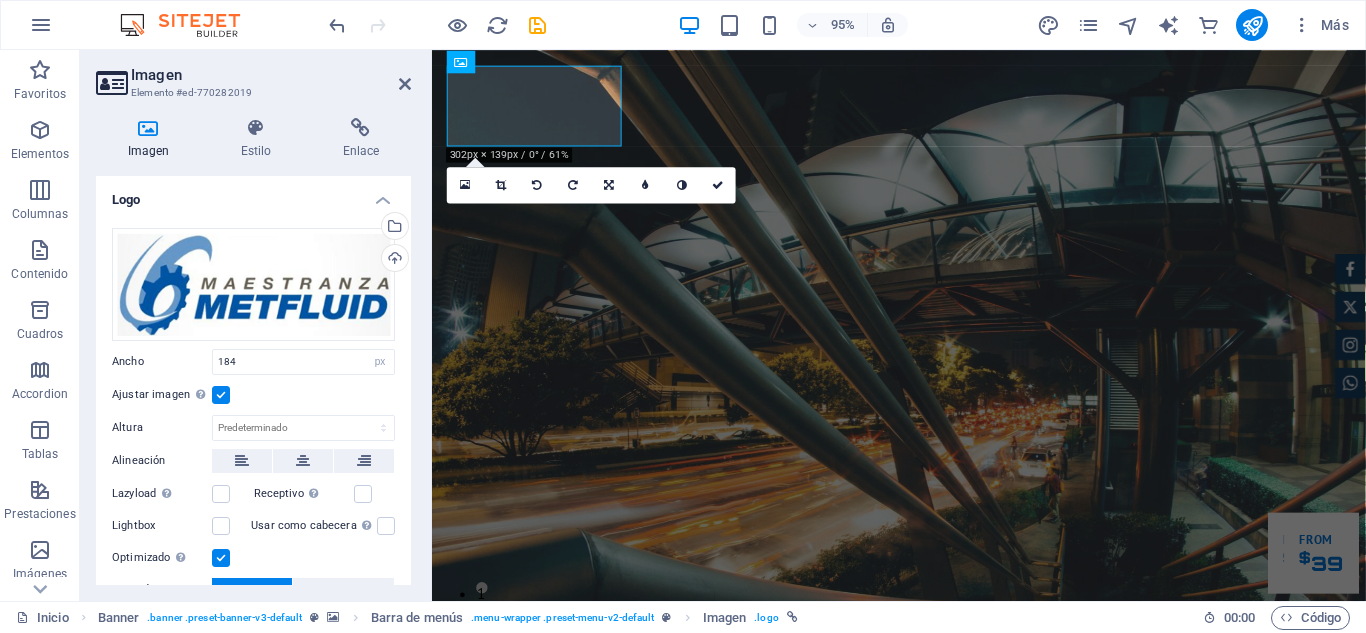 click on "Ajustar imagen Ajustar imagen automáticamente a un ancho y alto fijo" at bounding box center [0, 0] 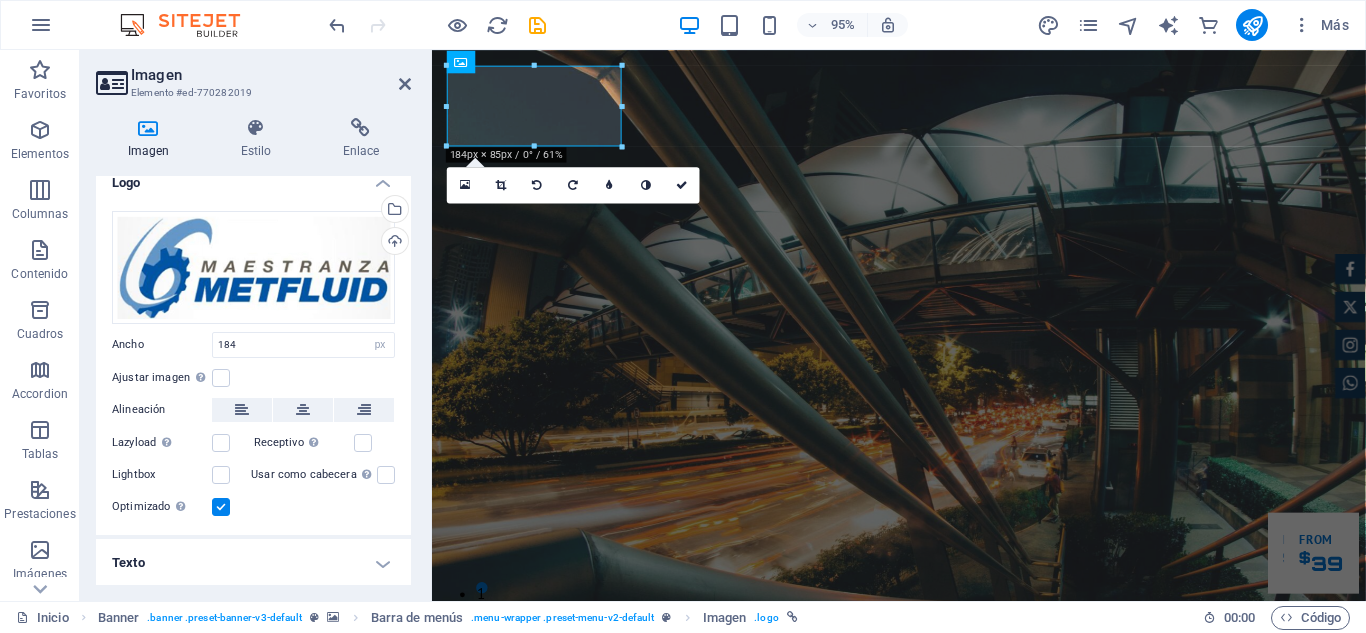 scroll, scrollTop: 0, scrollLeft: 0, axis: both 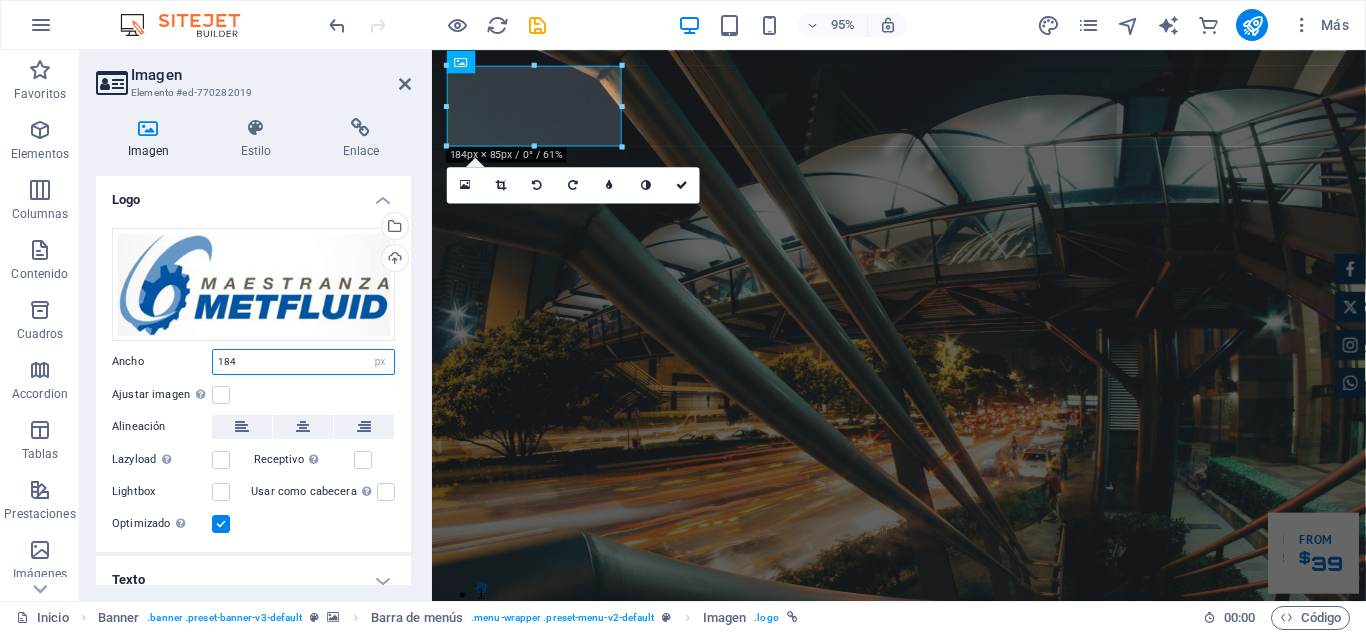 click on "184" at bounding box center [303, 362] 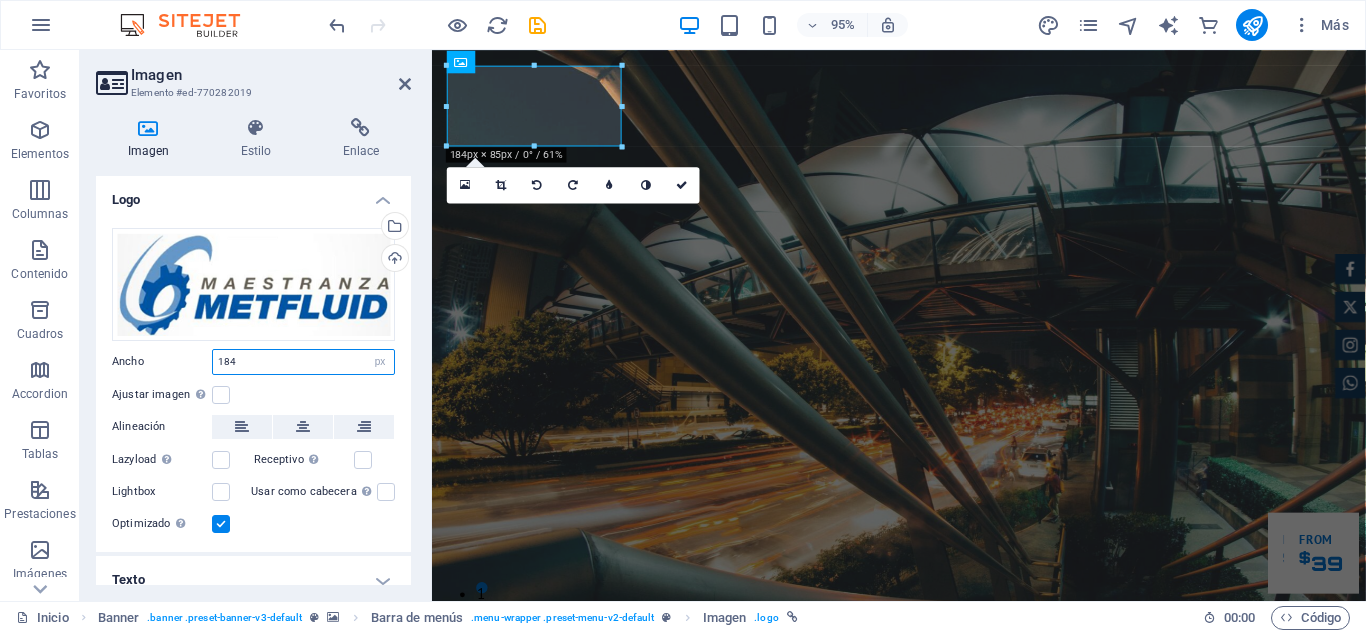 drag, startPoint x: 292, startPoint y: 363, endPoint x: 177, endPoint y: 374, distance: 115.52489 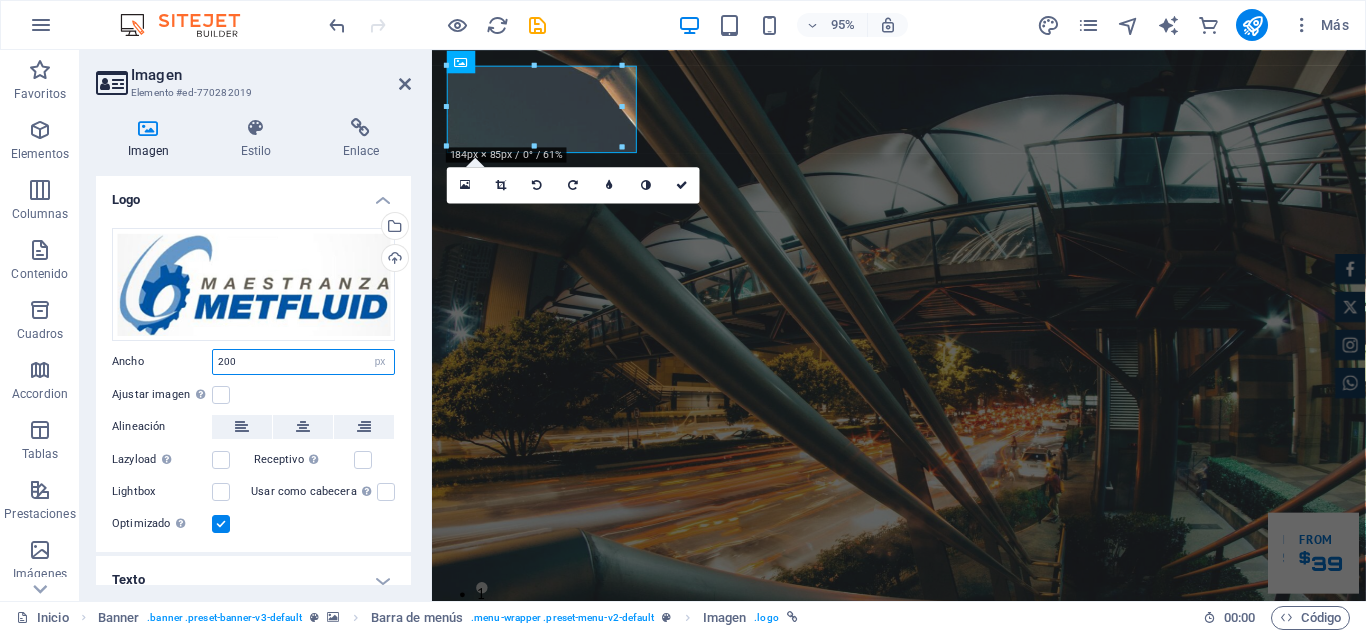 drag, startPoint x: 211, startPoint y: 366, endPoint x: 188, endPoint y: 354, distance: 25.942244 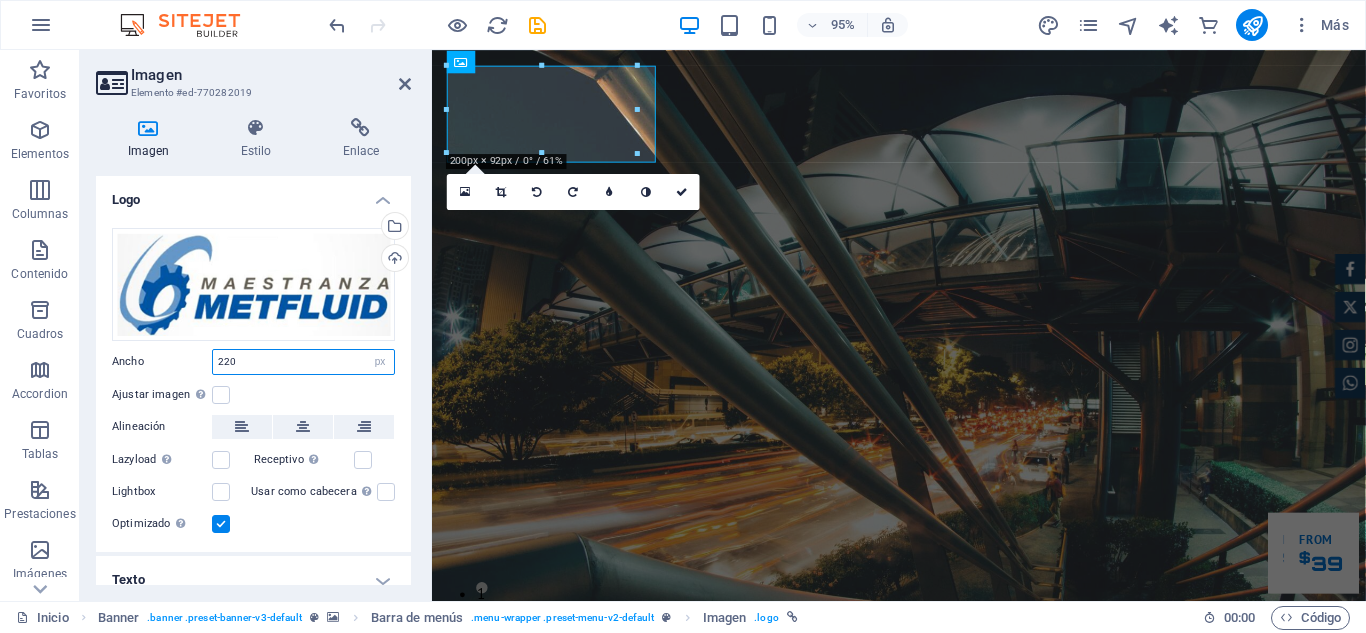 drag, startPoint x: 241, startPoint y: 365, endPoint x: 167, endPoint y: 371, distance: 74.24284 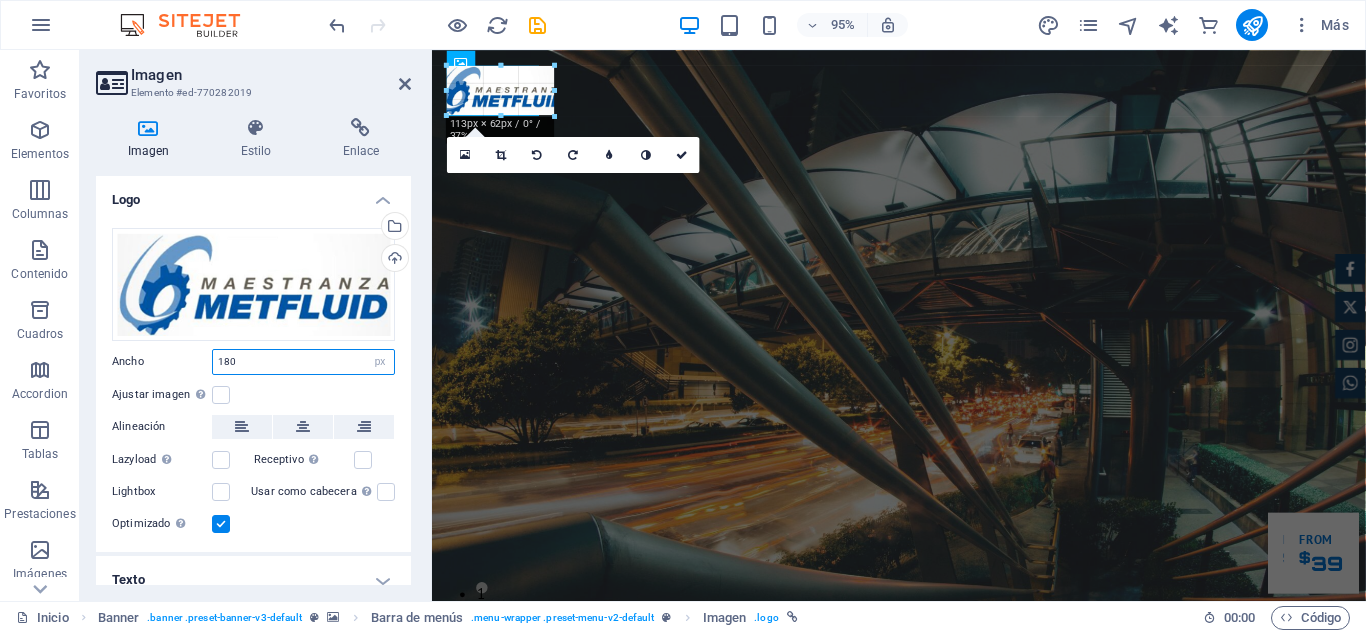 drag, startPoint x: 653, startPoint y: 166, endPoint x: 131, endPoint y: 72, distance: 530.39606 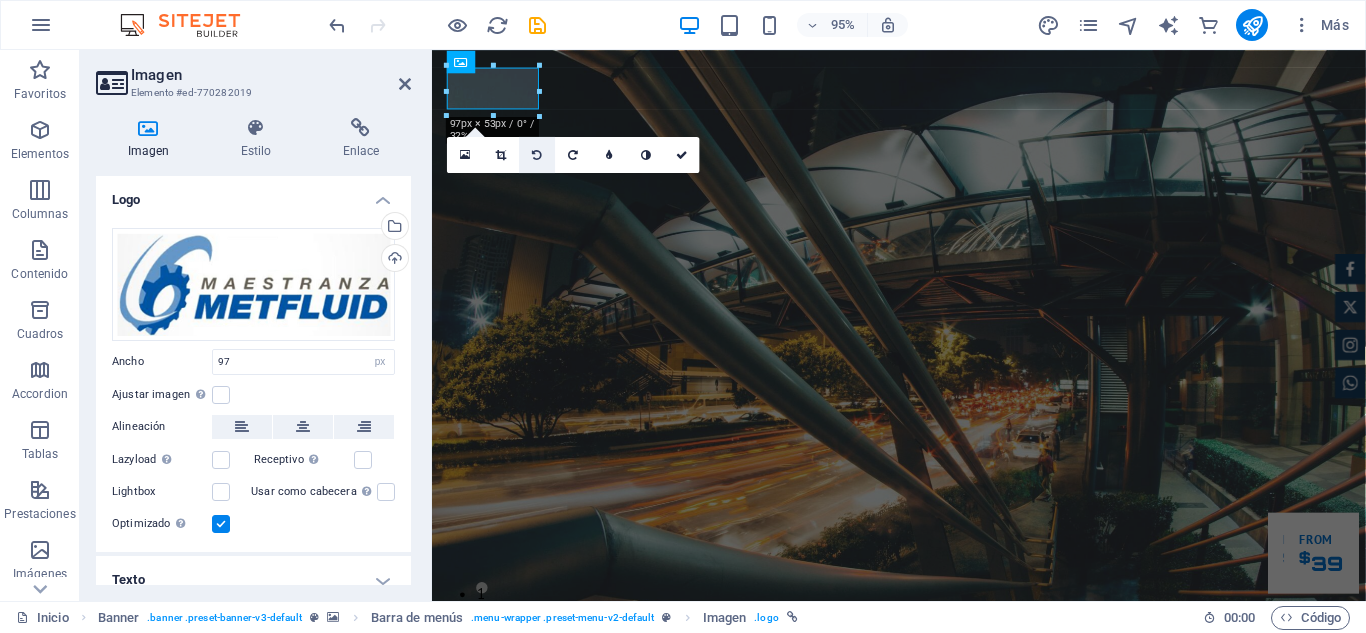 click at bounding box center (538, 154) 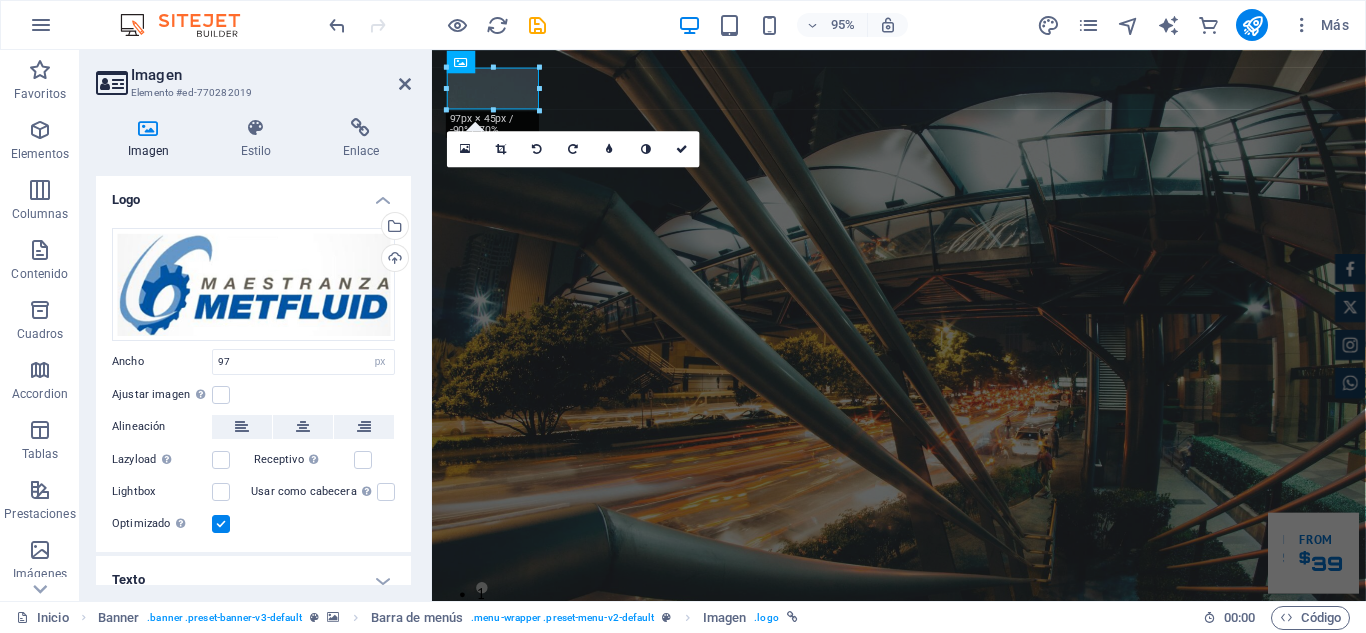 click at bounding box center [537, 148] 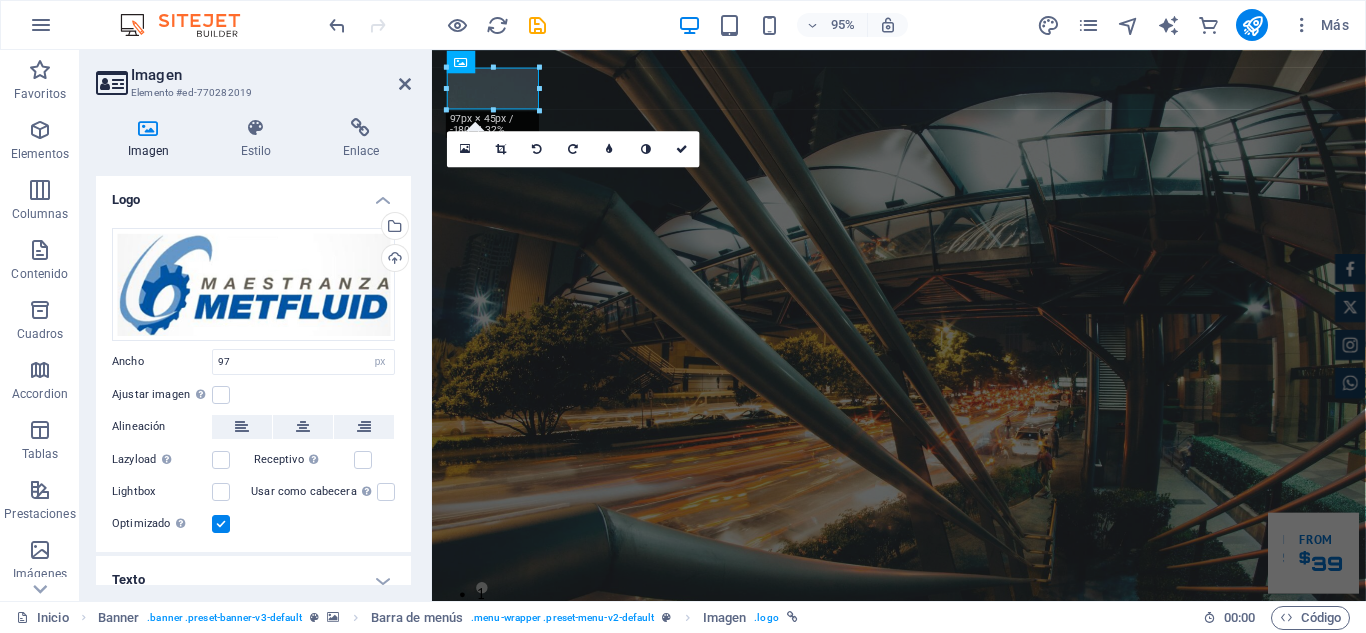 click at bounding box center [537, 148] 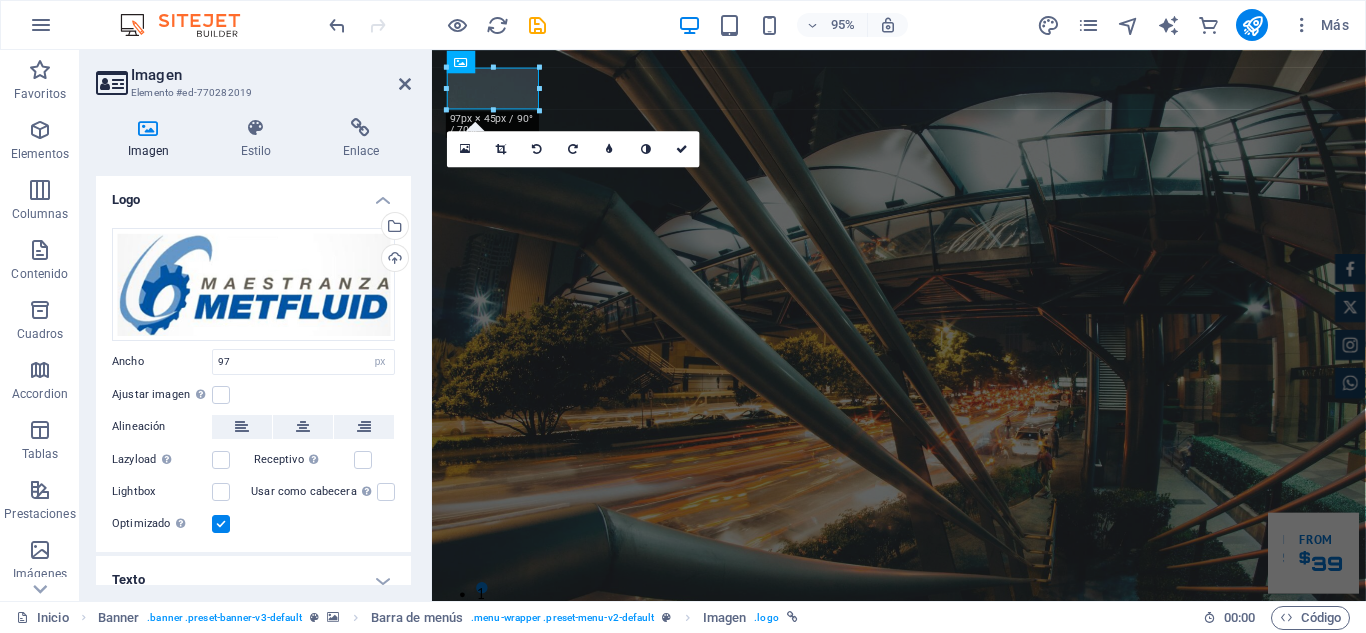 click at bounding box center (537, 148) 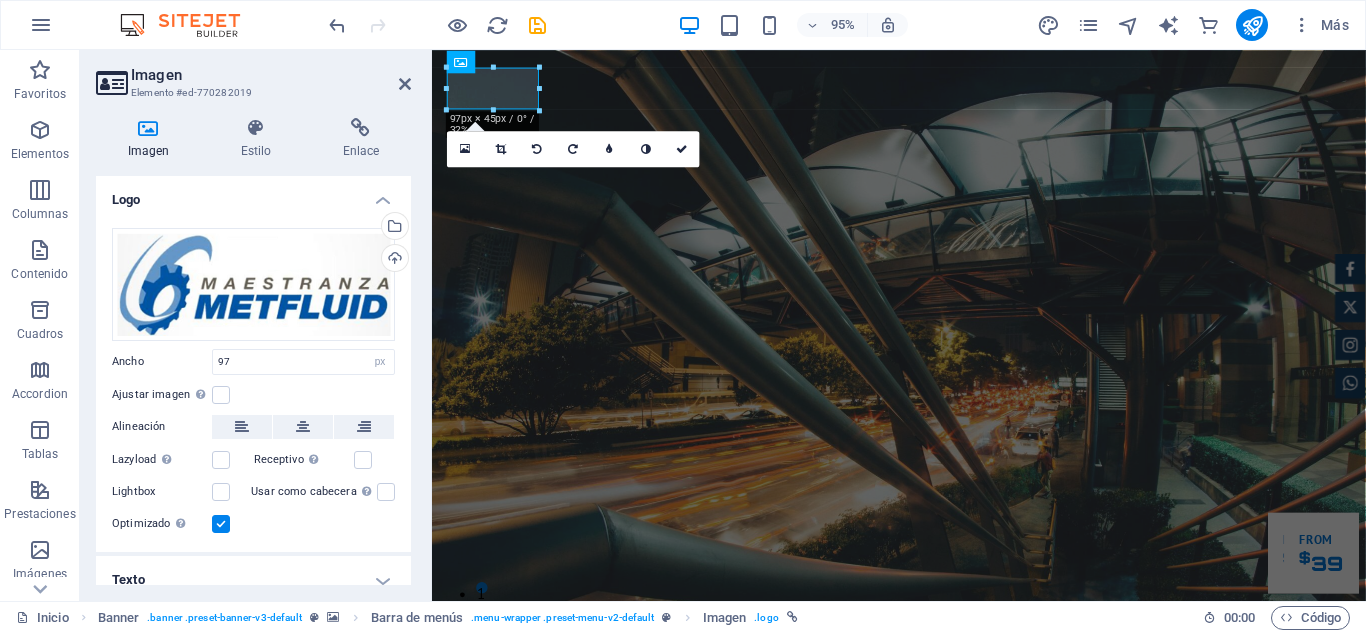 click at bounding box center [537, 148] 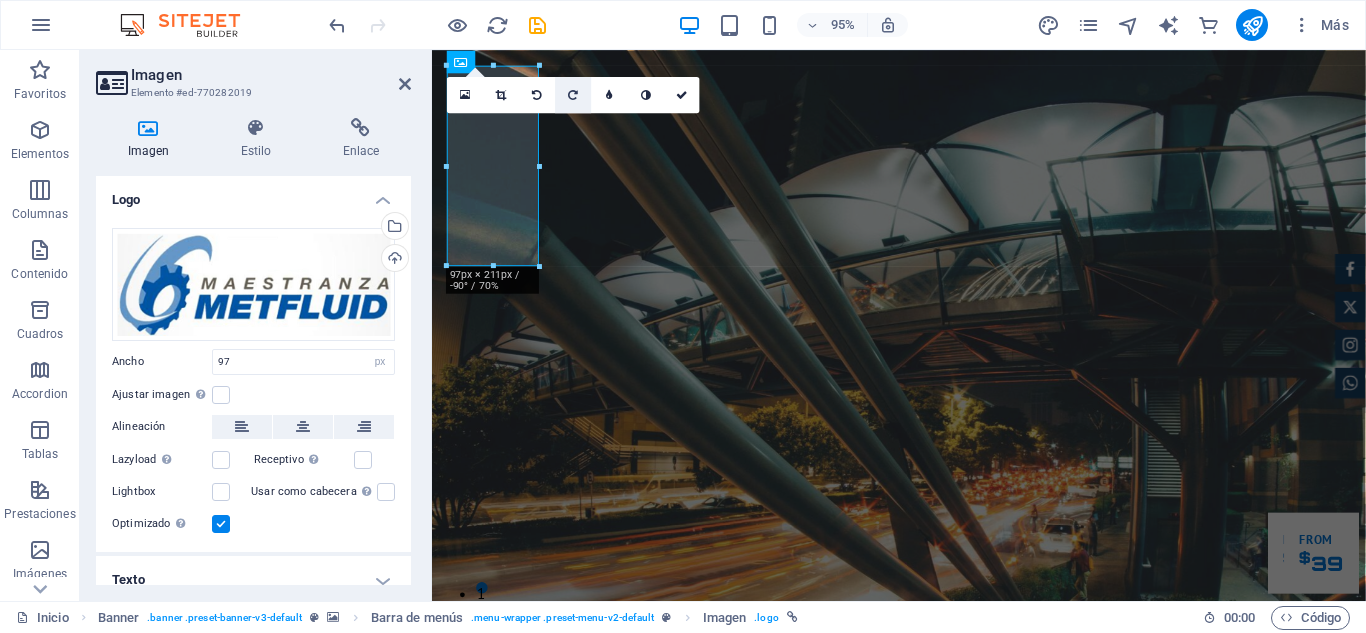 click at bounding box center (574, 94) 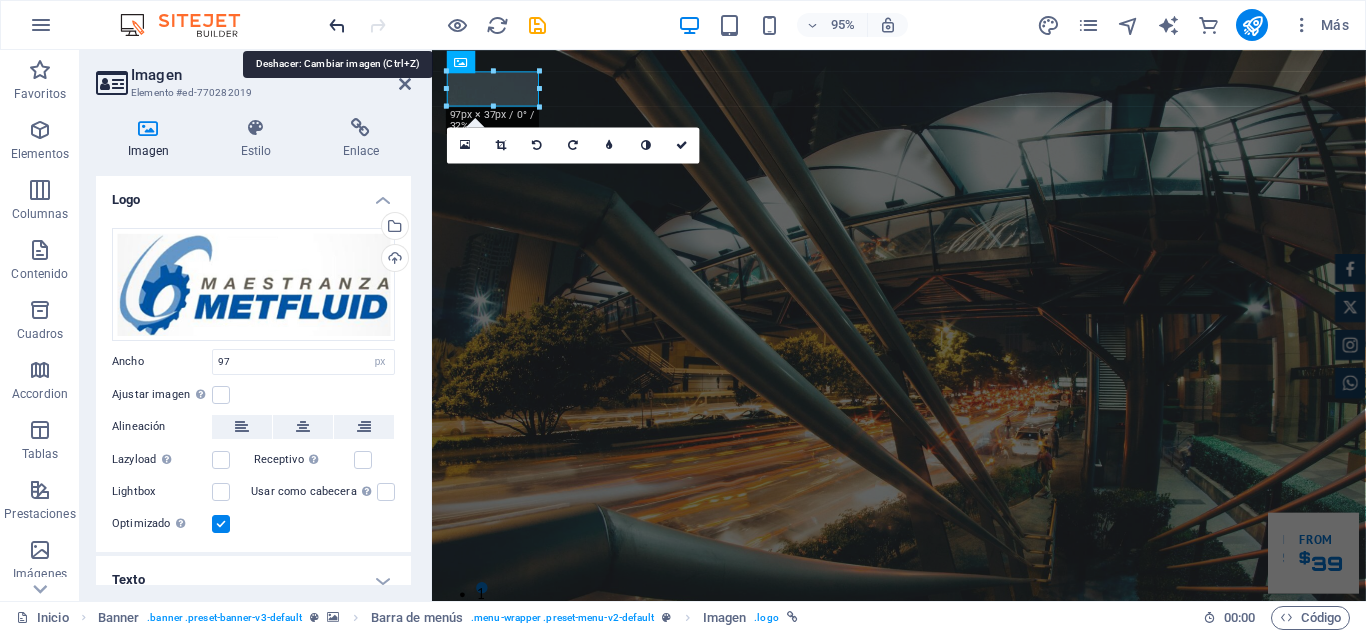 click at bounding box center (337, 25) 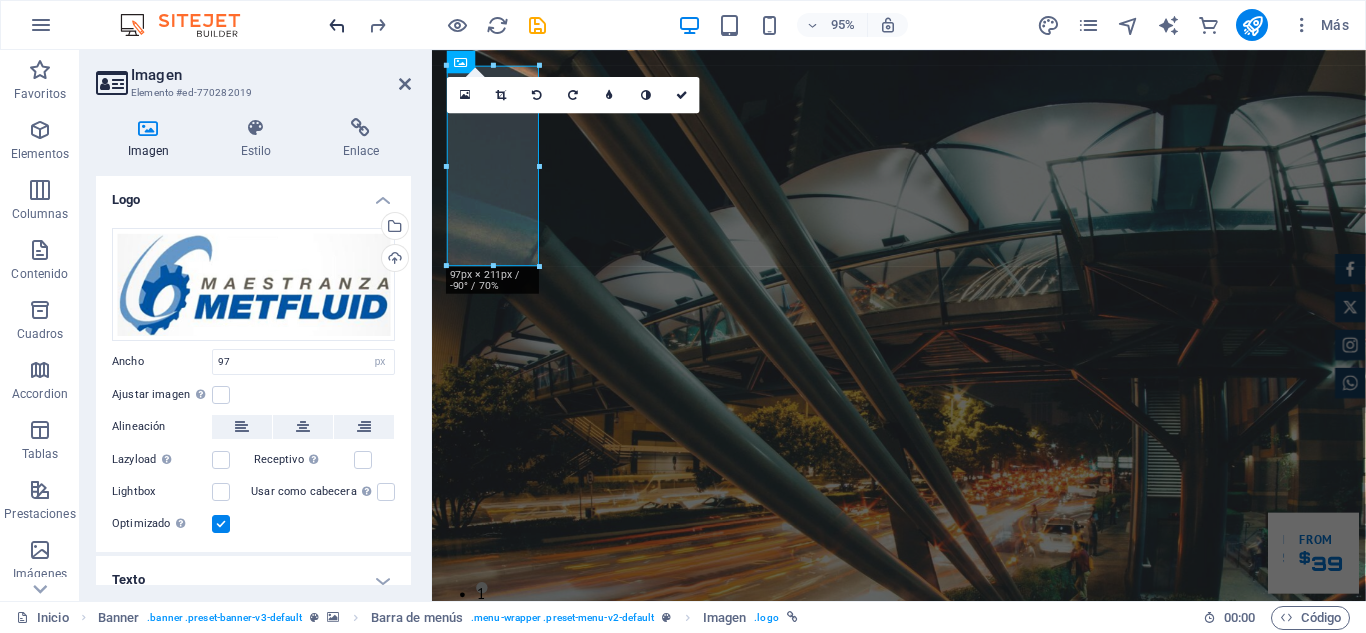 click at bounding box center (337, 25) 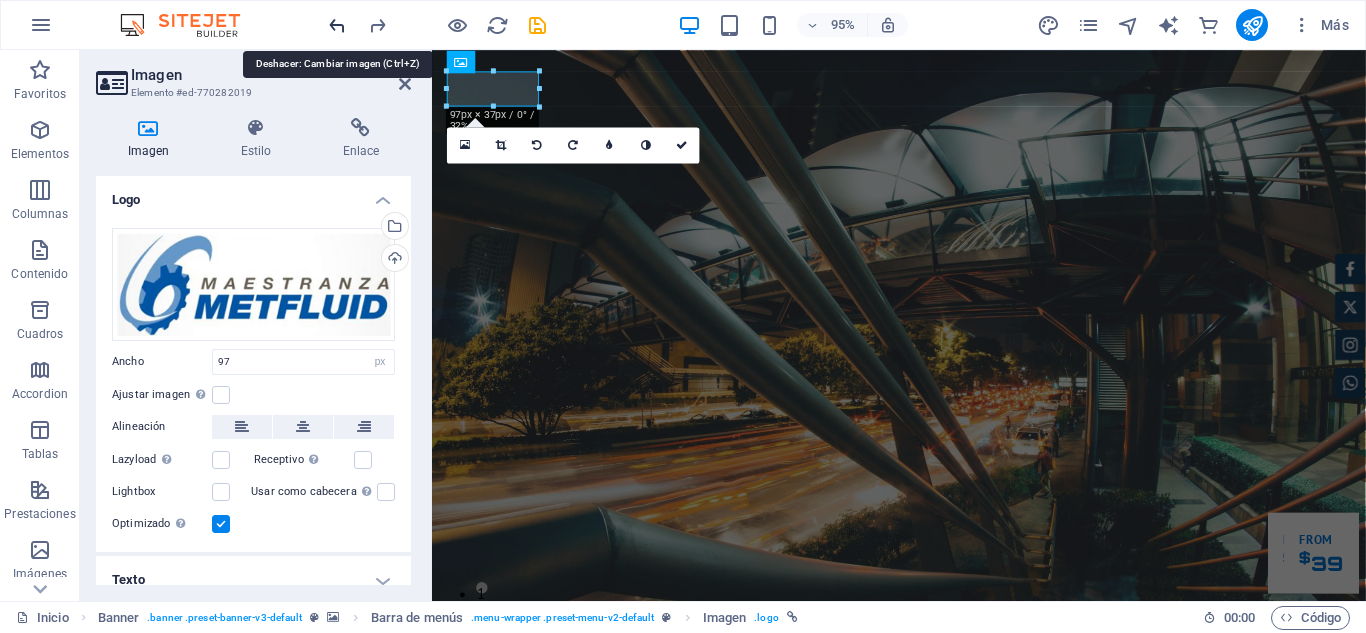 click at bounding box center (337, 25) 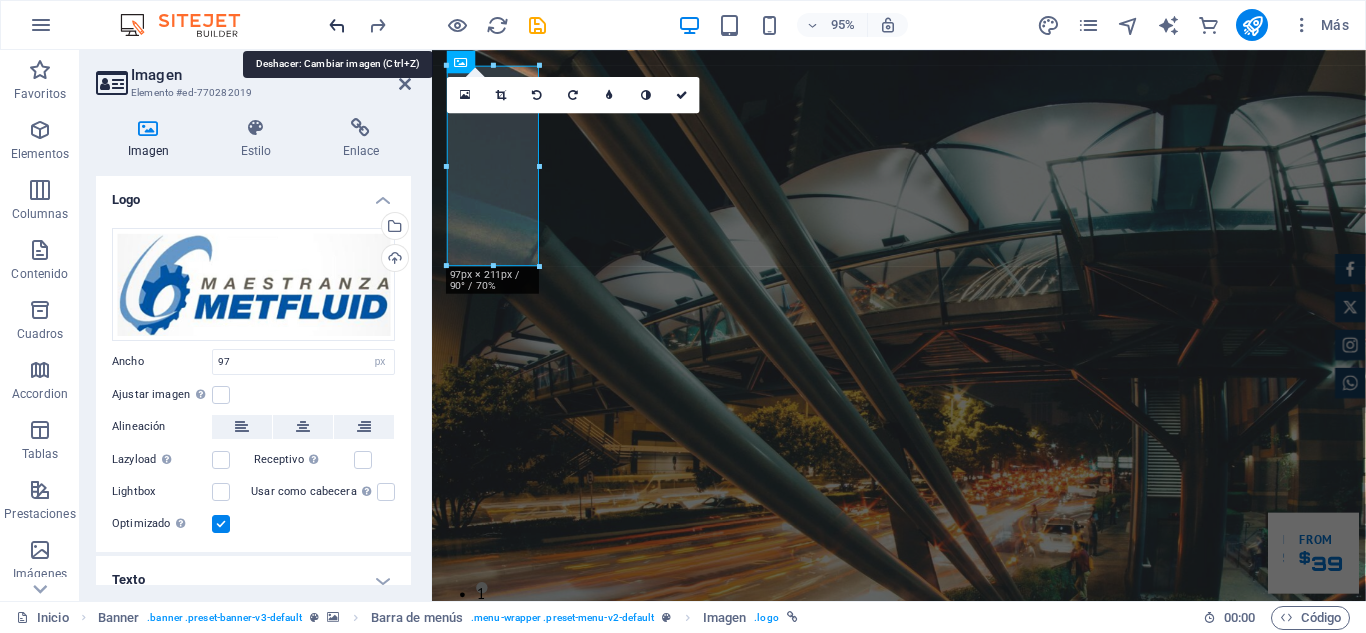 click at bounding box center (337, 25) 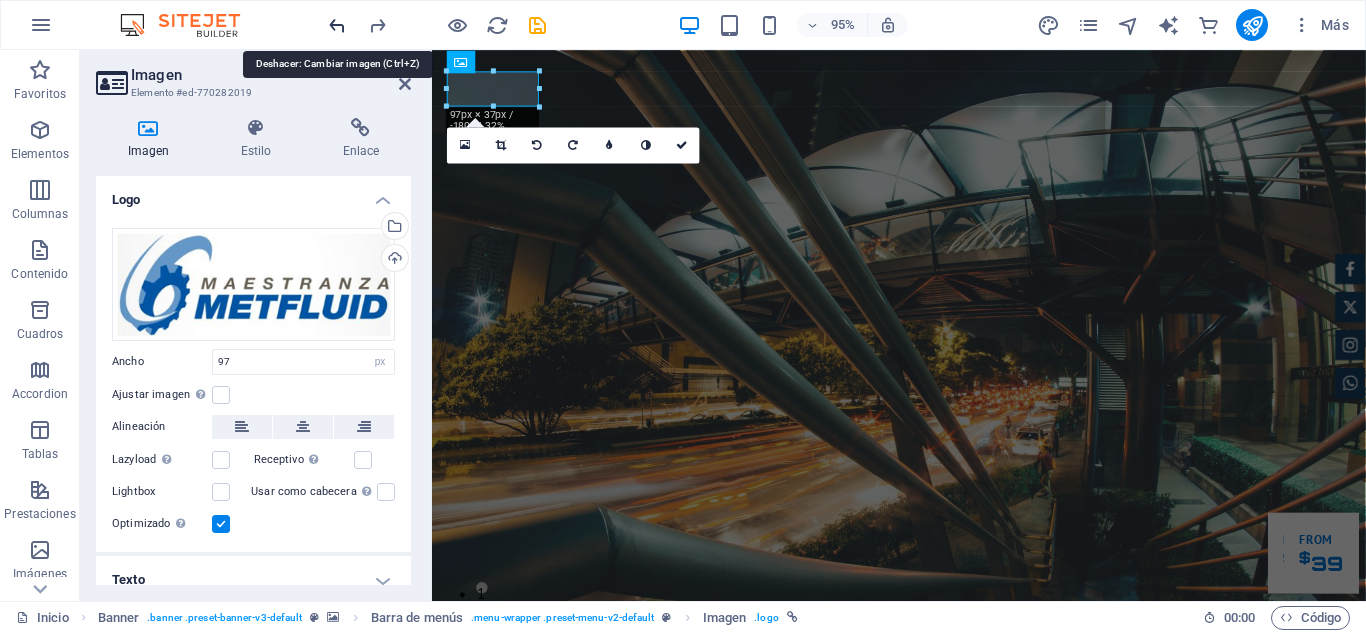 click at bounding box center (337, 25) 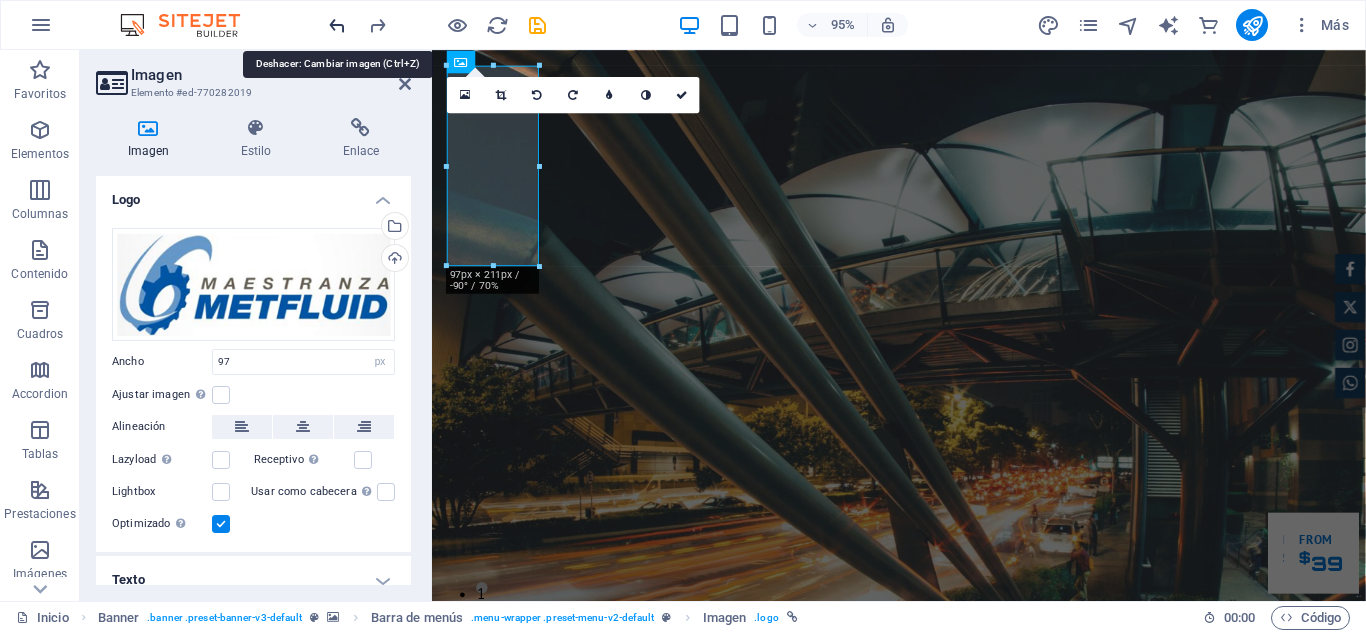 click at bounding box center [337, 25] 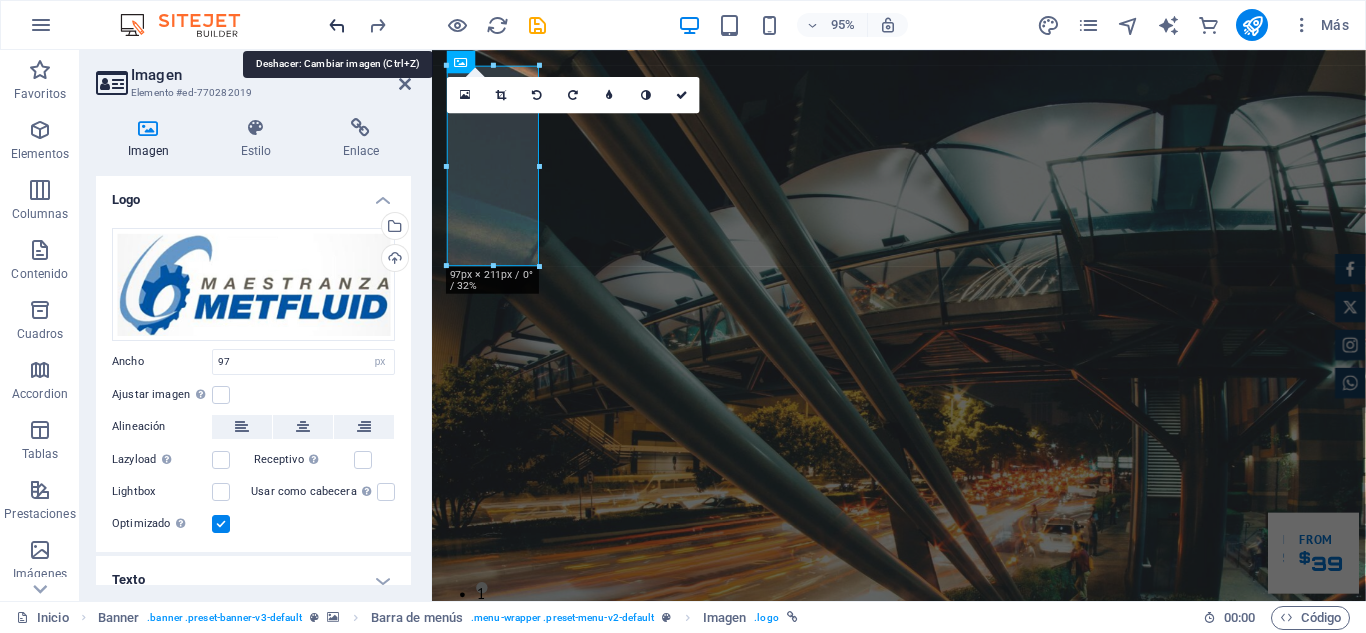 click at bounding box center [337, 25] 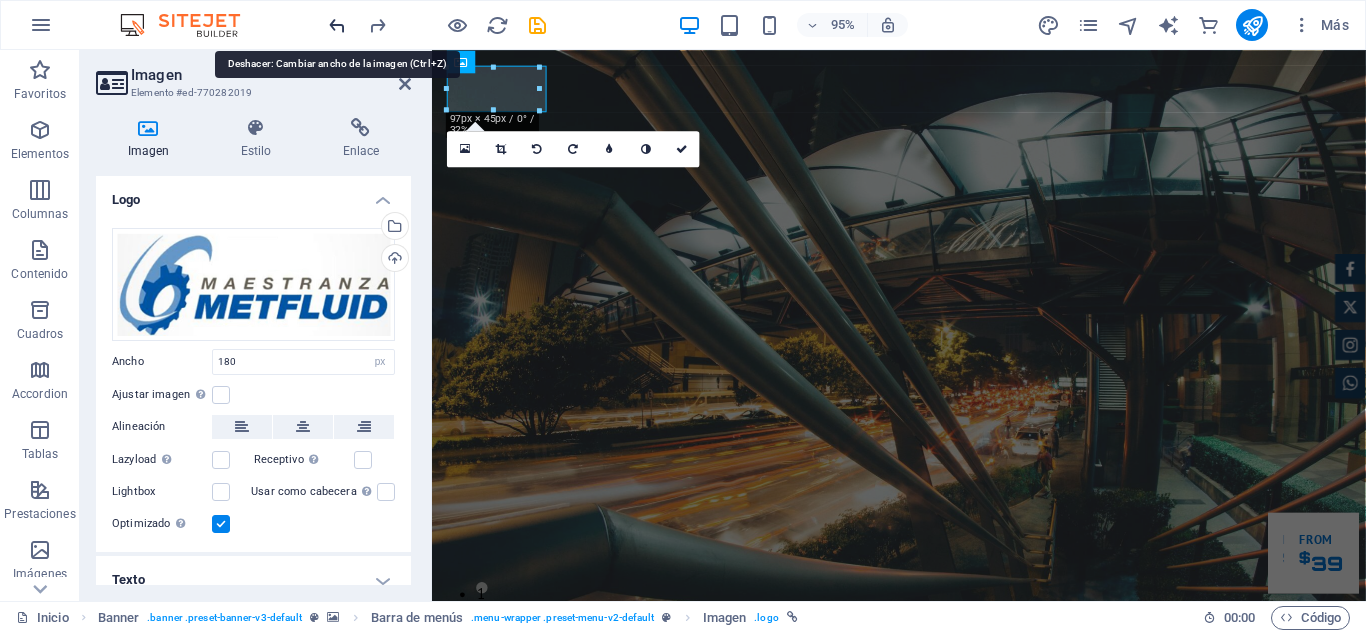 click at bounding box center (337, 25) 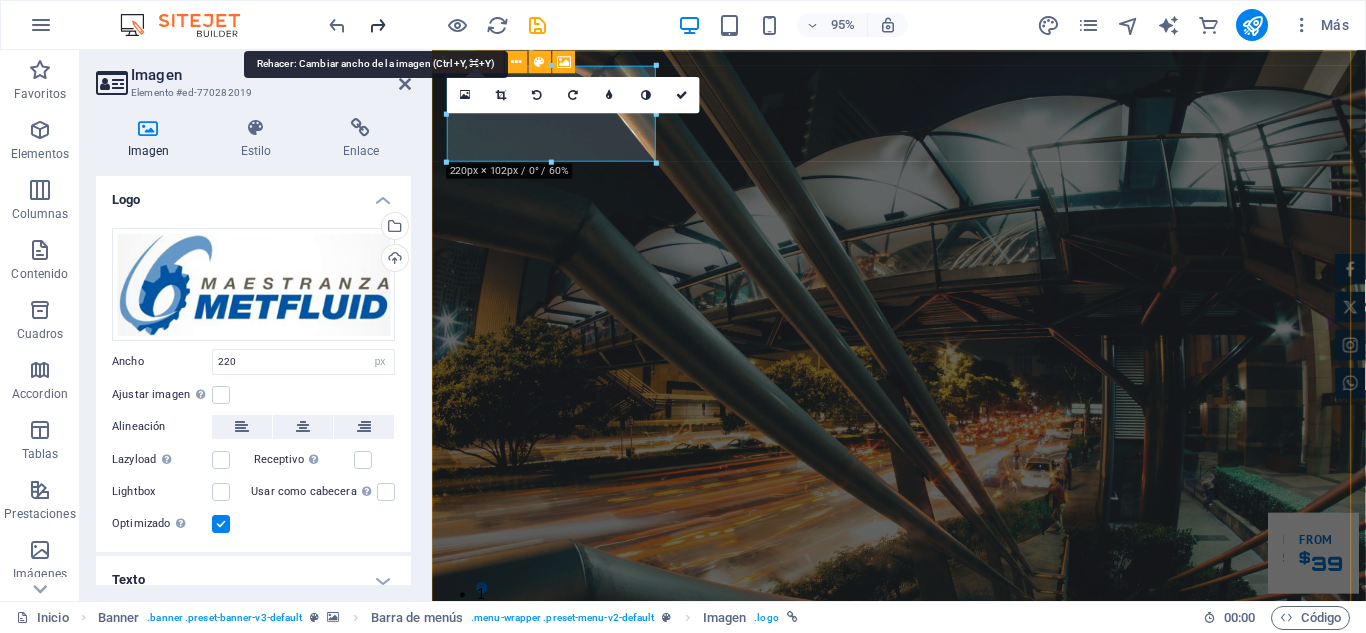 click at bounding box center [377, 25] 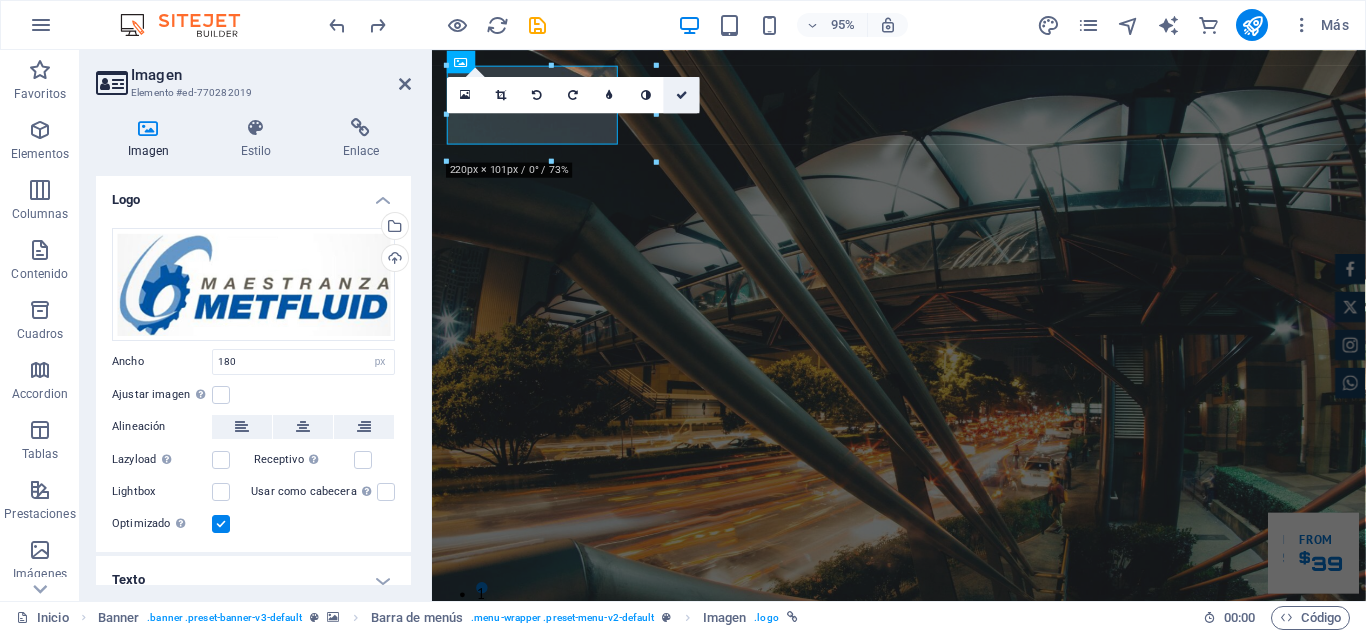 drag, startPoint x: 680, startPoint y: 101, endPoint x: 599, endPoint y: 53, distance: 94.15413 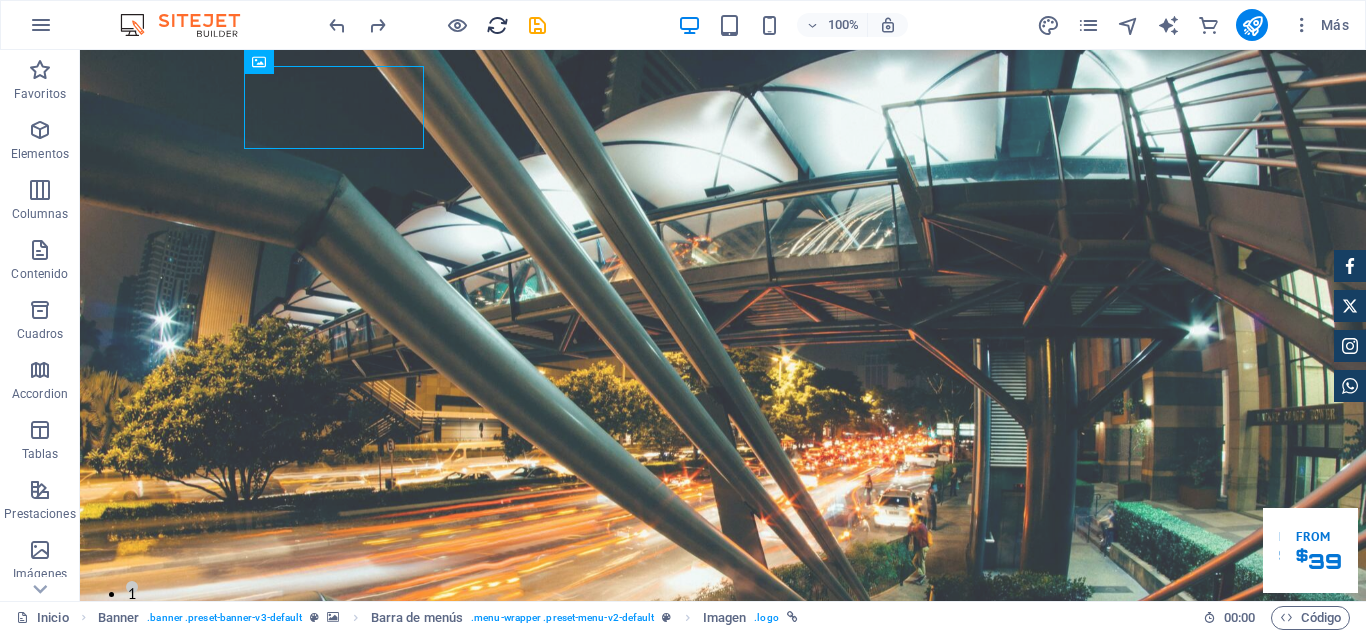 drag, startPoint x: 495, startPoint y: 17, endPoint x: 788, endPoint y: 55, distance: 295.4539 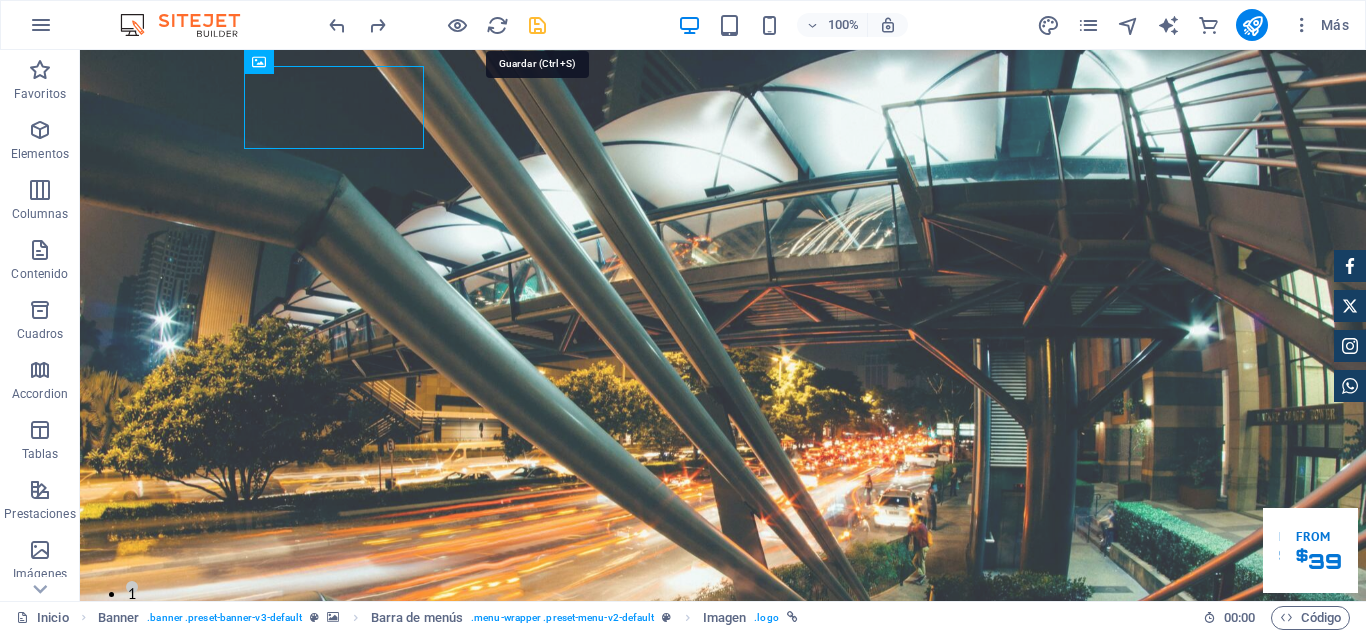 click at bounding box center [537, 25] 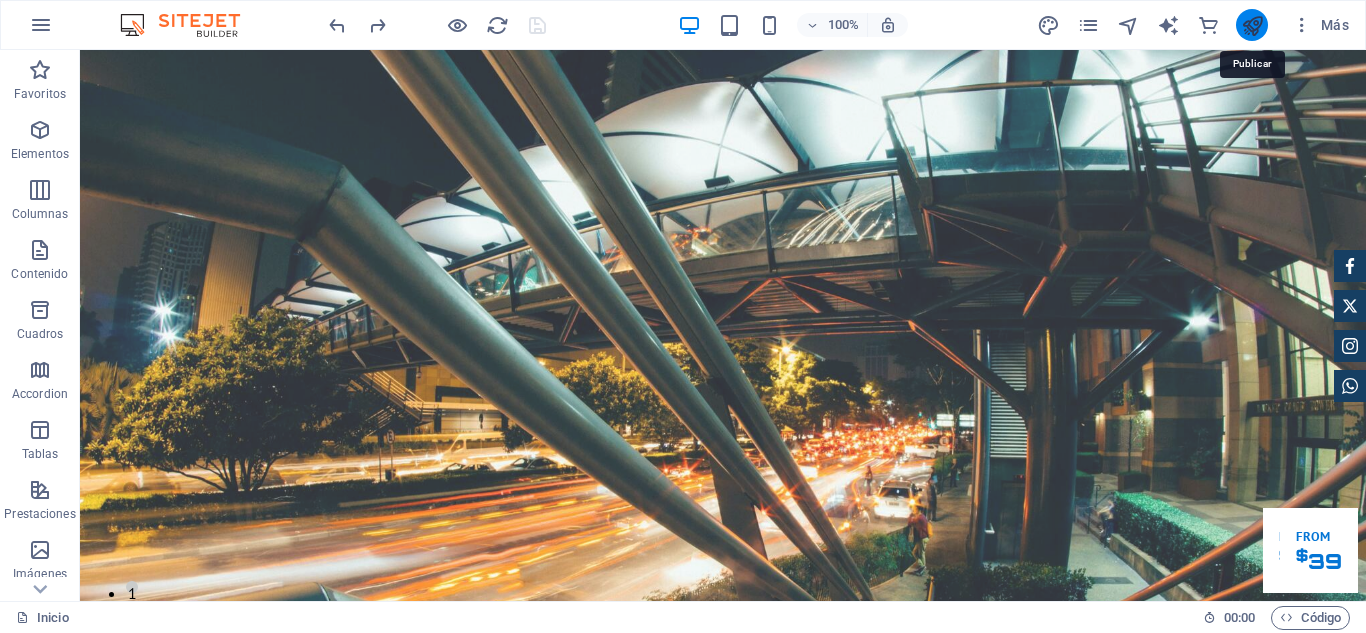 click at bounding box center [1252, 25] 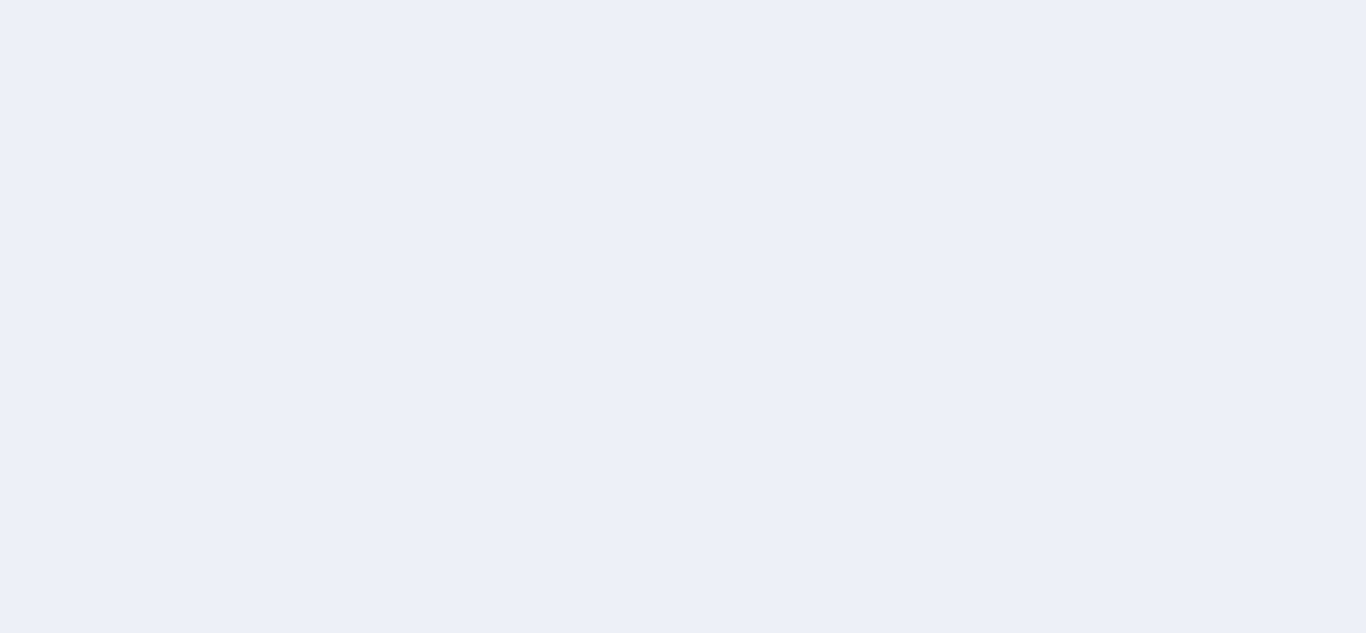 scroll, scrollTop: 0, scrollLeft: 0, axis: both 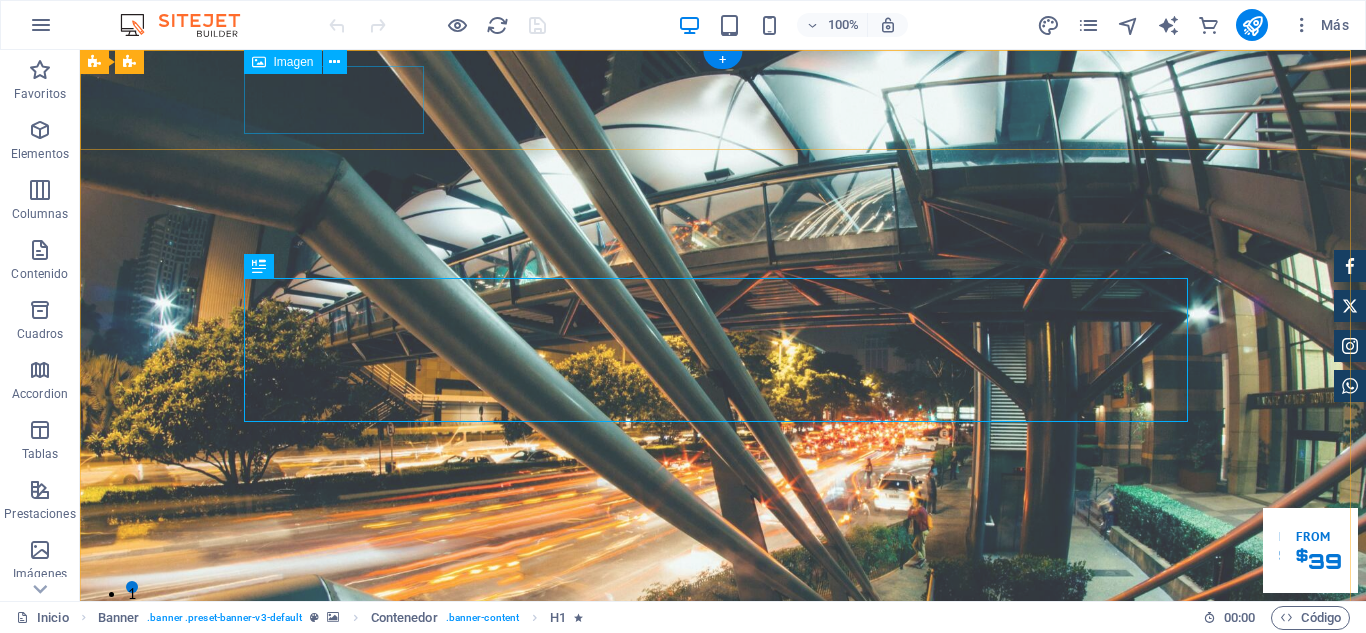 click at bounding box center [723, 795] 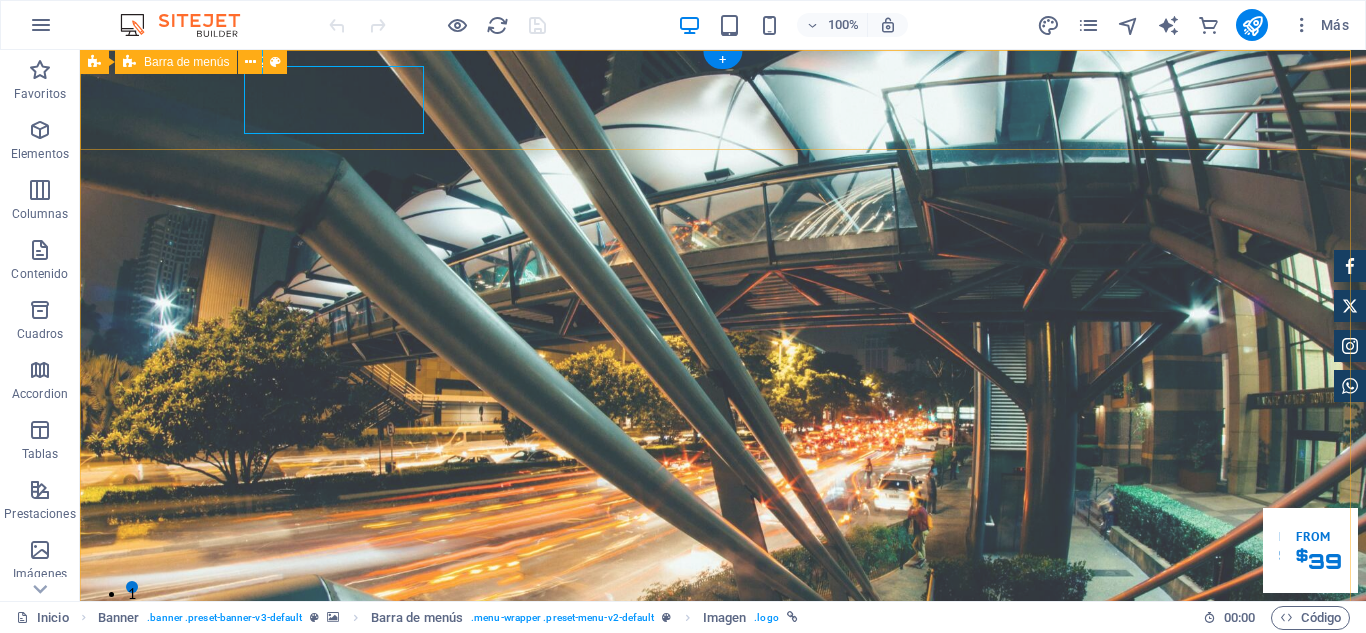click on "Inico Acerca de Servicios Proyectos Clientes Contáctanos" at bounding box center [723, 819] 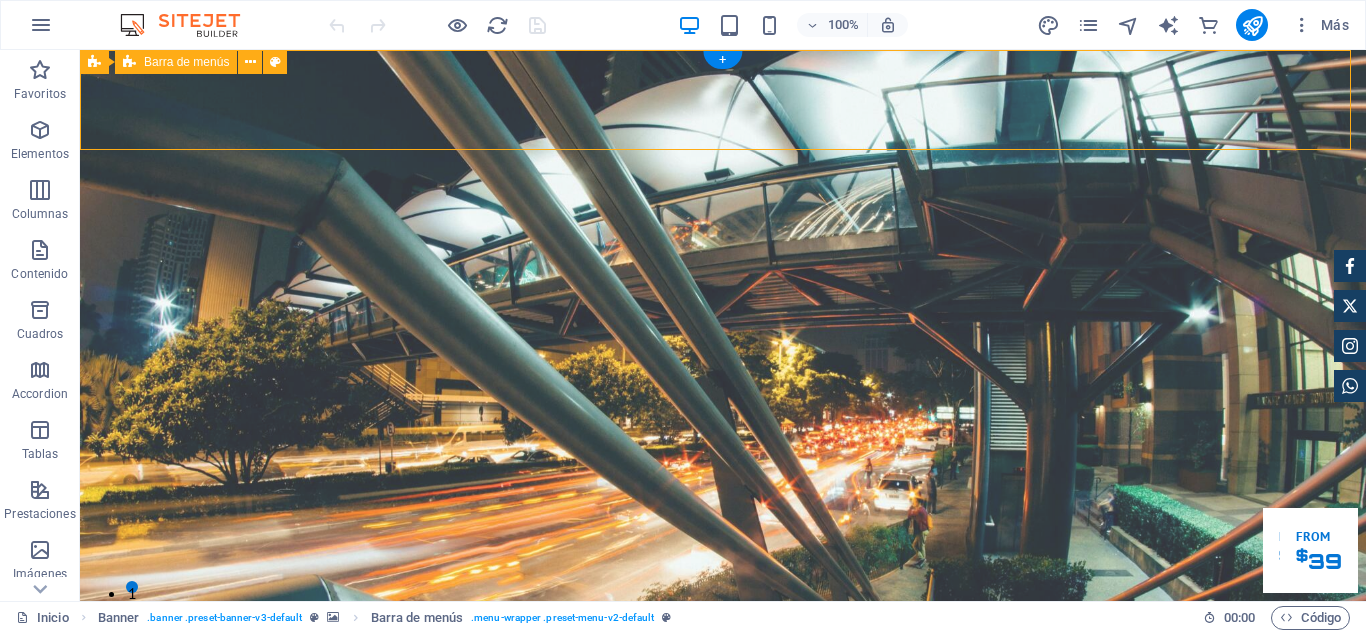 click on "Inico Acerca de Servicios Proyectos Clientes Contáctanos" at bounding box center [723, 819] 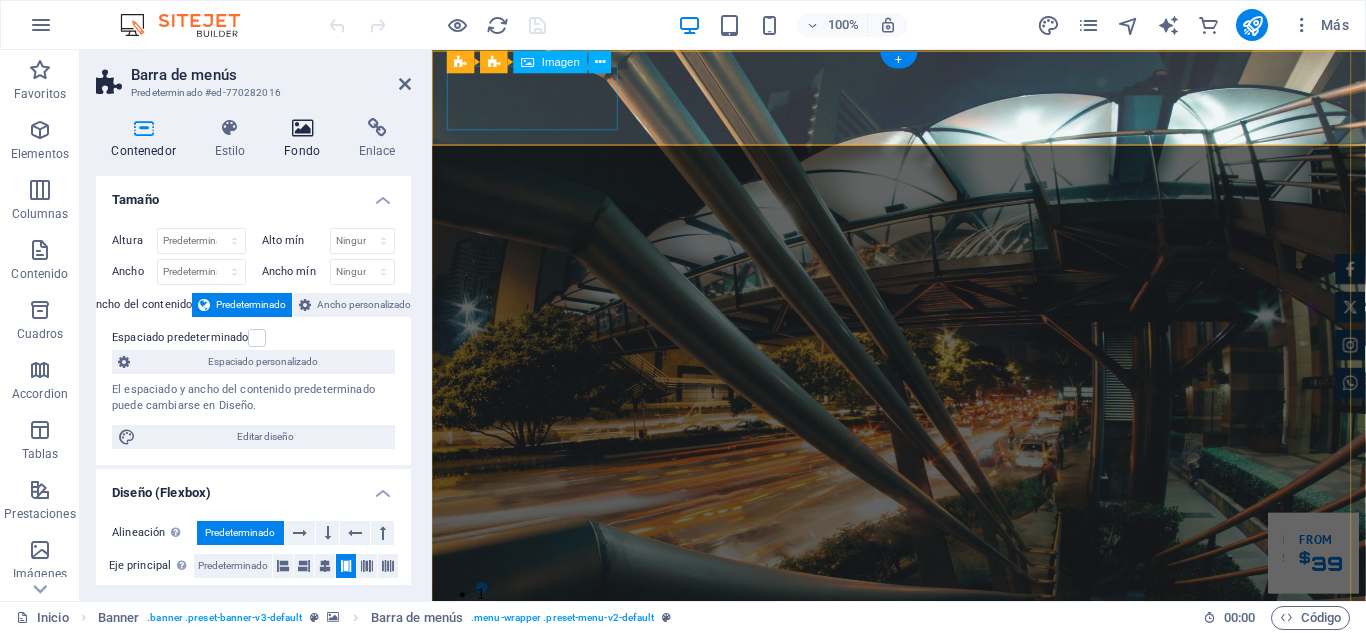 click on "Fondo" at bounding box center (306, 139) 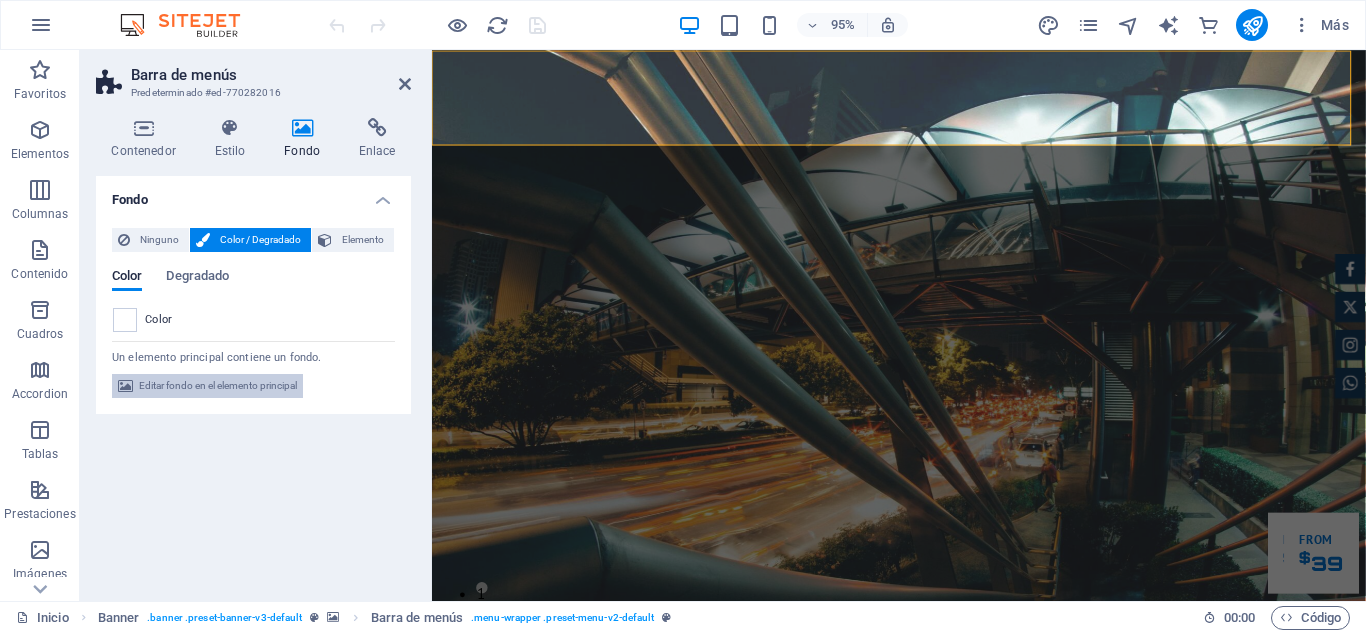 click on "Editar fondo en el elemento principal" at bounding box center [218, 386] 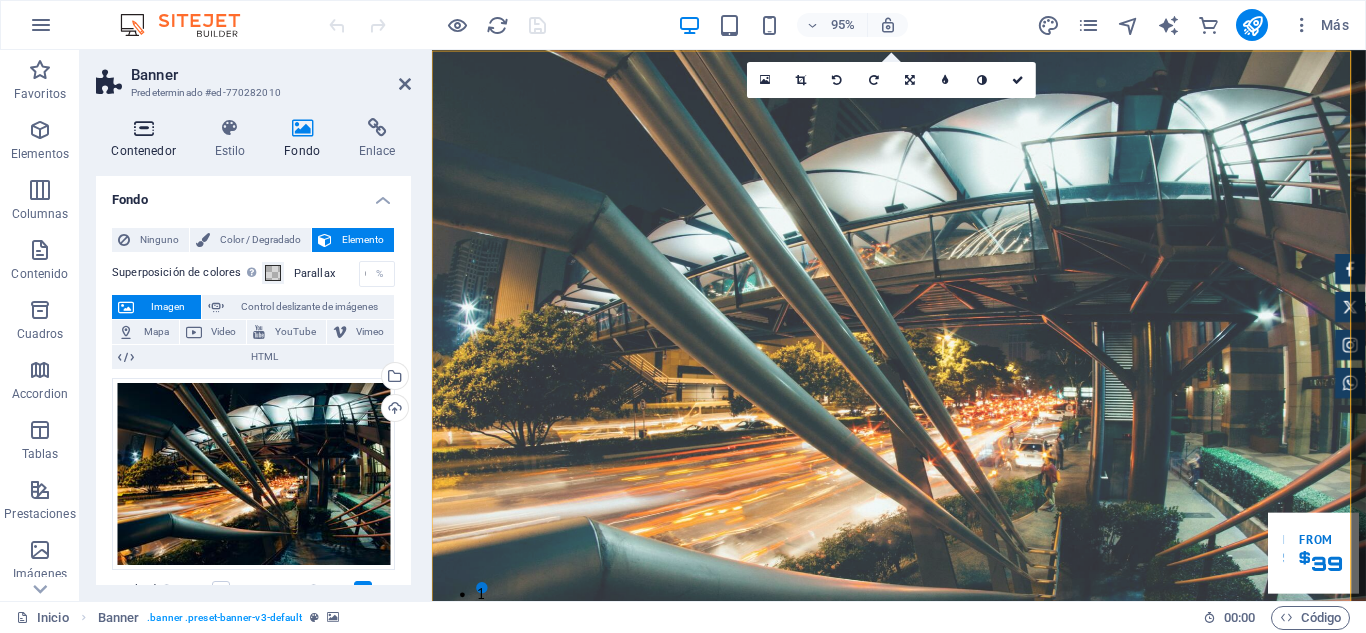 click on "Contenedor" at bounding box center (147, 139) 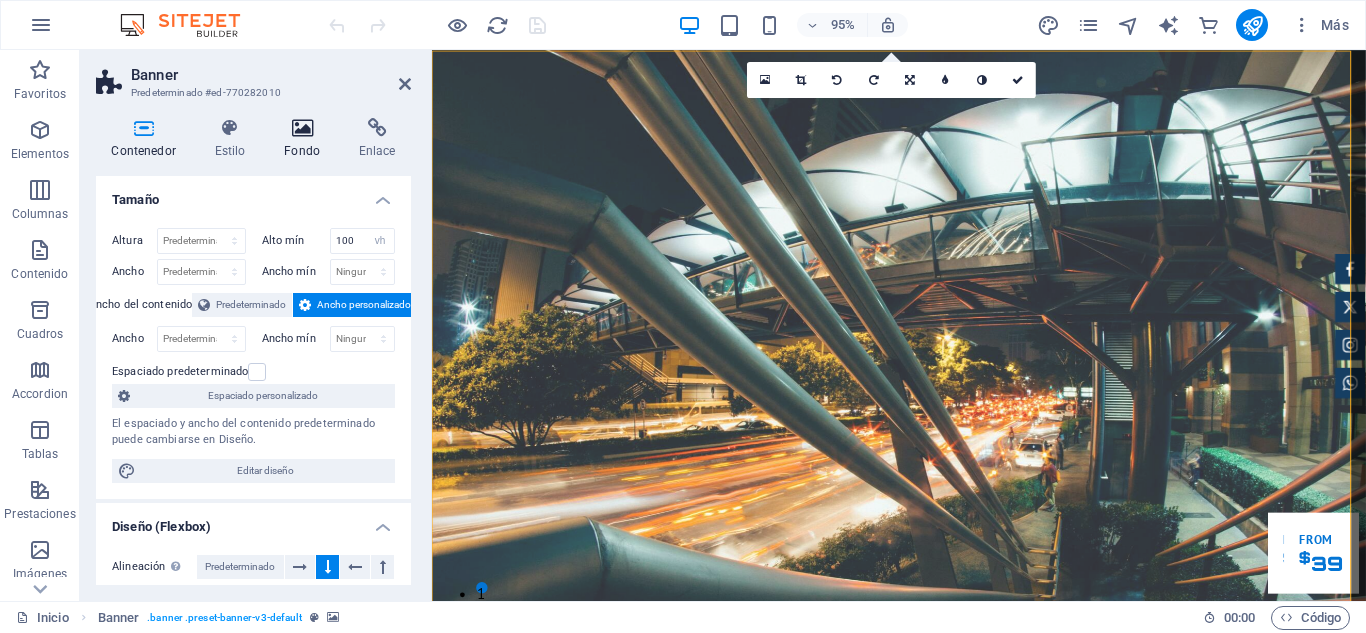 click on "Fondo" at bounding box center (306, 139) 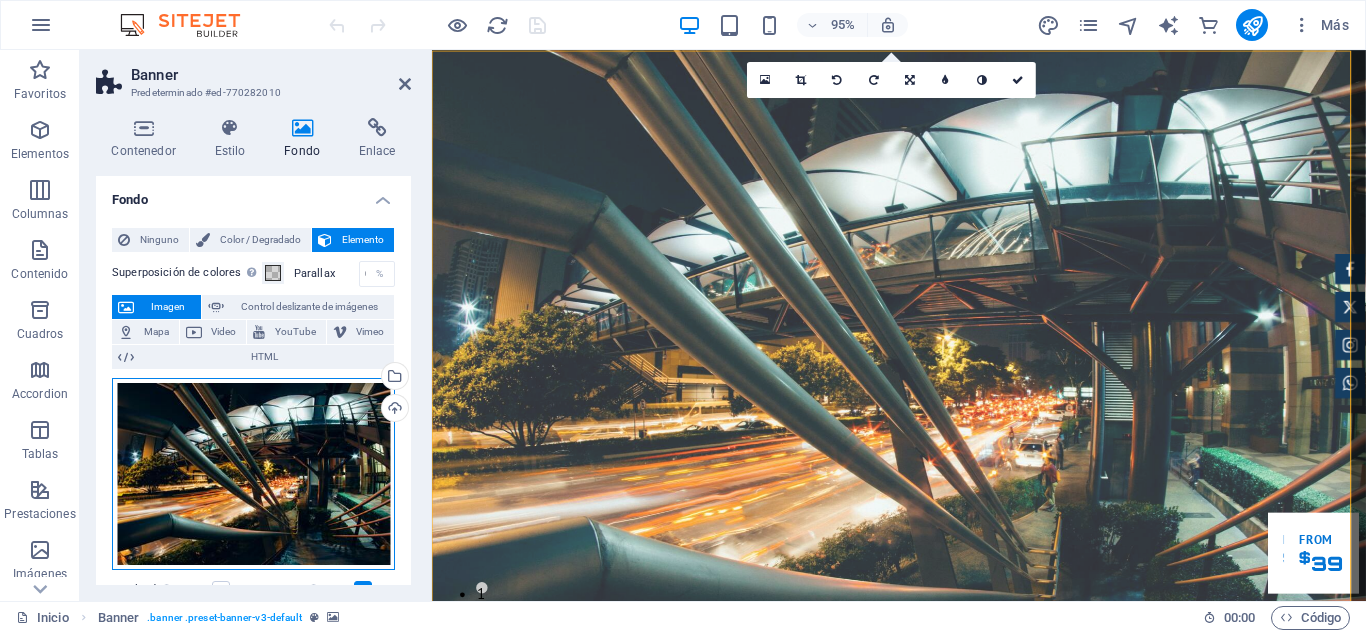 click on "Arrastra archivos aquí, haz clic para escoger archivos o  selecciona archivos de Archivos o de nuestra galería gratuita de fotos y vídeos" at bounding box center (253, 474) 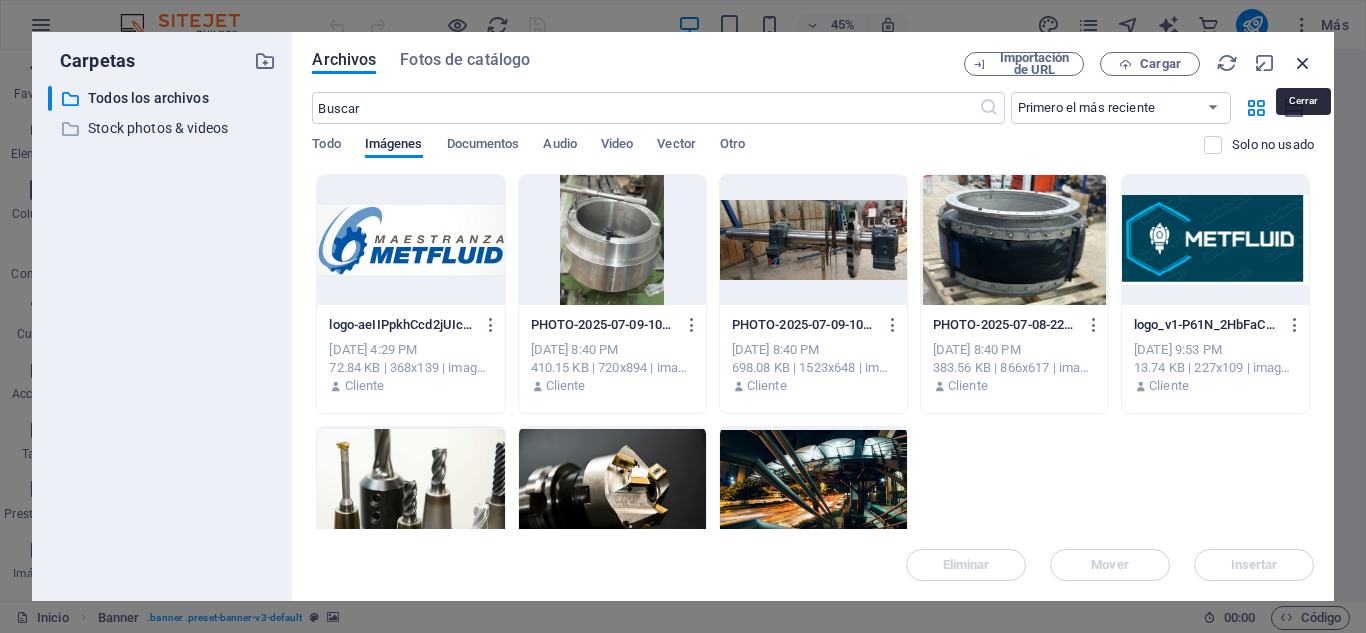 click at bounding box center [1303, 63] 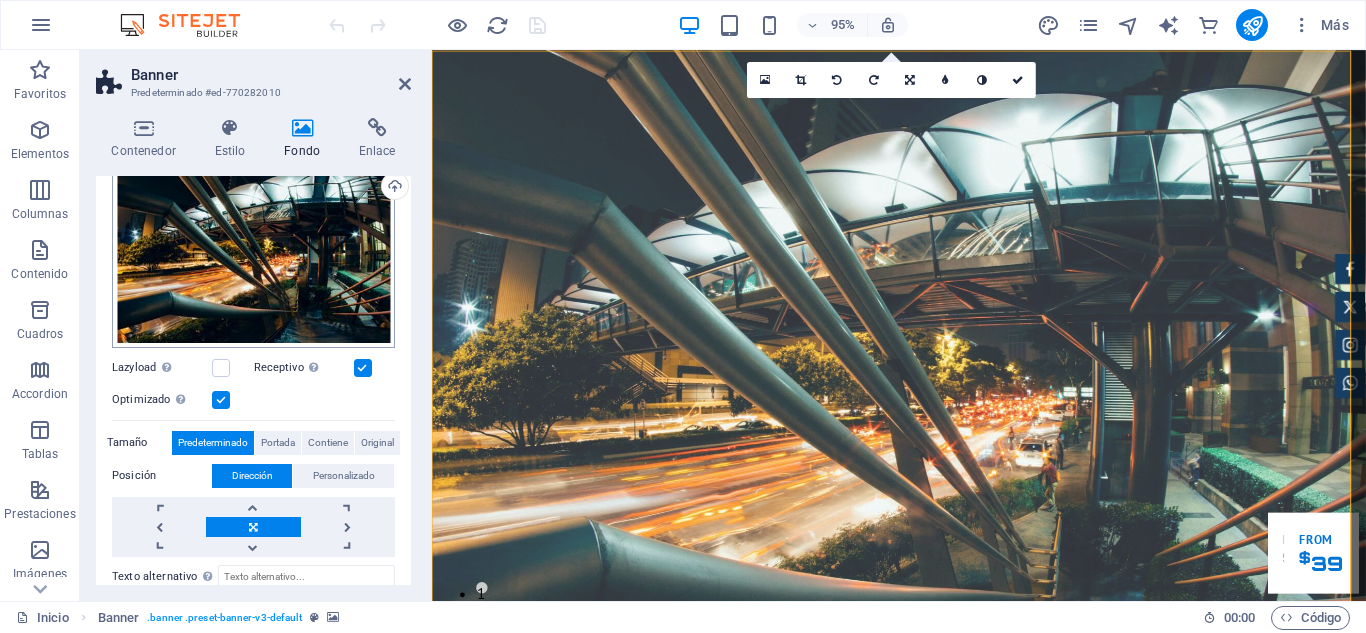 scroll, scrollTop: 0, scrollLeft: 0, axis: both 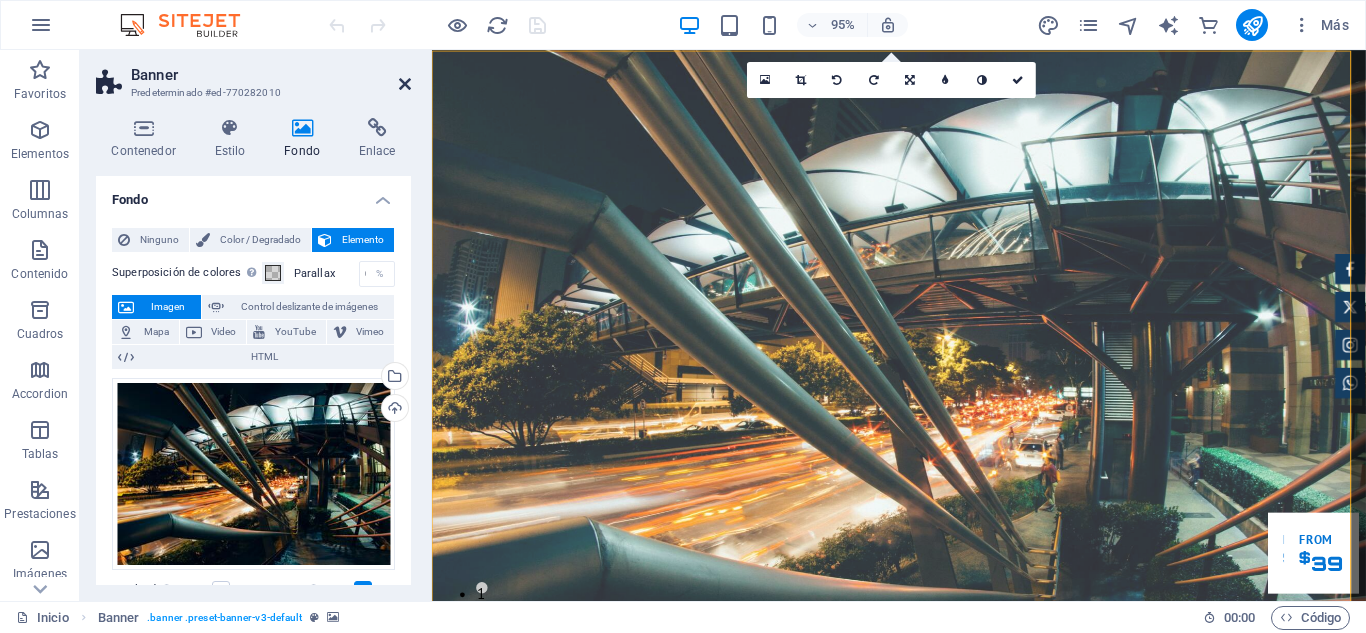 click at bounding box center [405, 84] 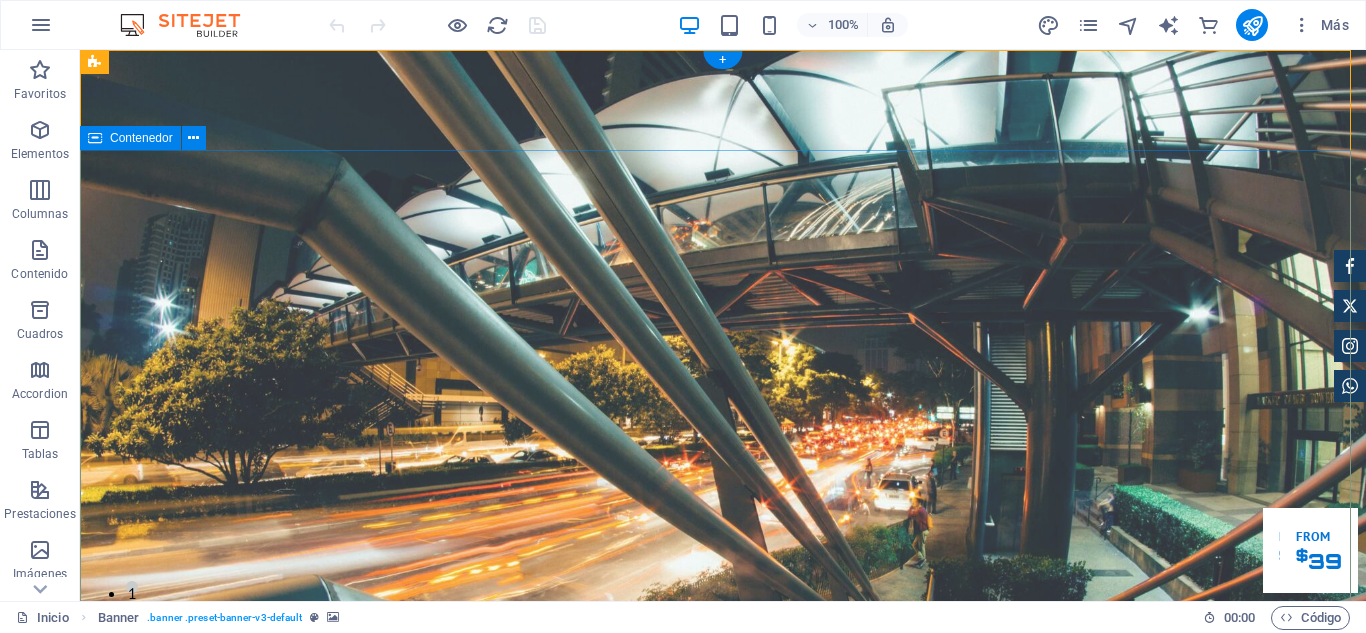 click on "Construimos estructuras que sostienen tu futuro Especialistas en estructuras metálicas industriales con más de una década de experiencia creando soluciones sólidas y duraderas.  NUESTROS PROYECTOS  COTIZA CON NOSOTROS" at bounding box center [723, 1189] 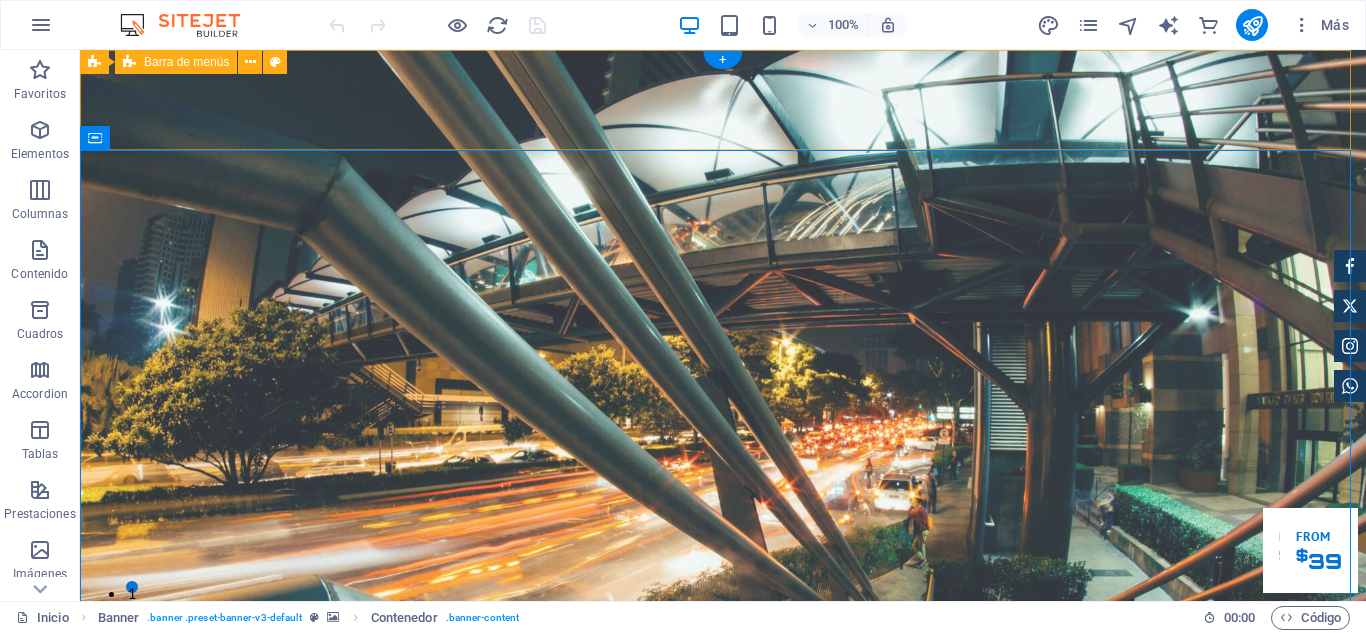 click on "Inico Acerca de Servicios Proyectos Clientes Contáctanos" at bounding box center (723, 819) 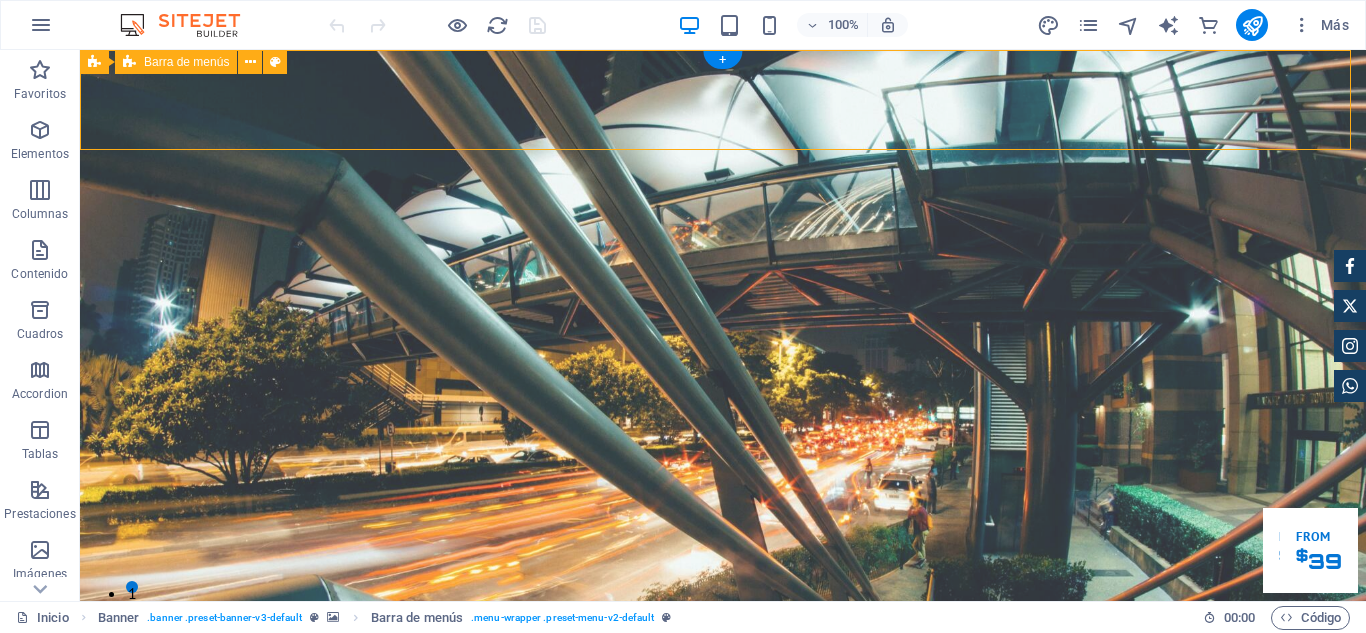 click on "Inico Acerca de Servicios Proyectos Clientes Contáctanos" at bounding box center [723, 819] 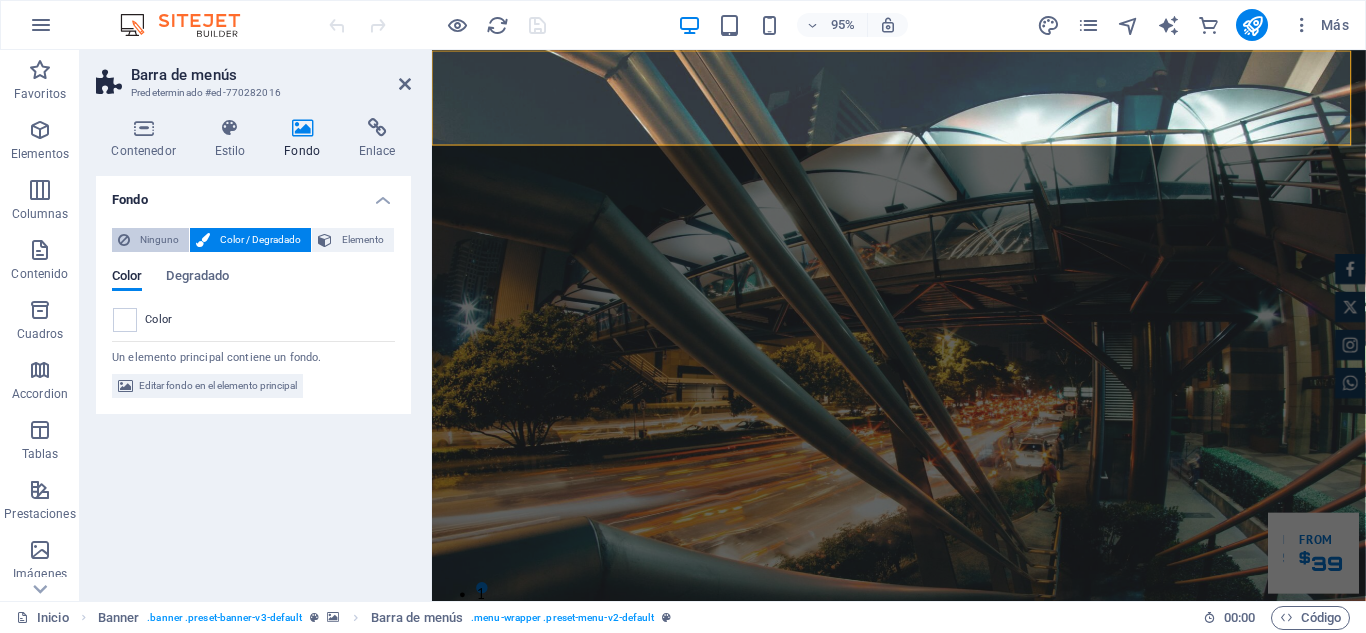 click on "Ninguno" at bounding box center [159, 240] 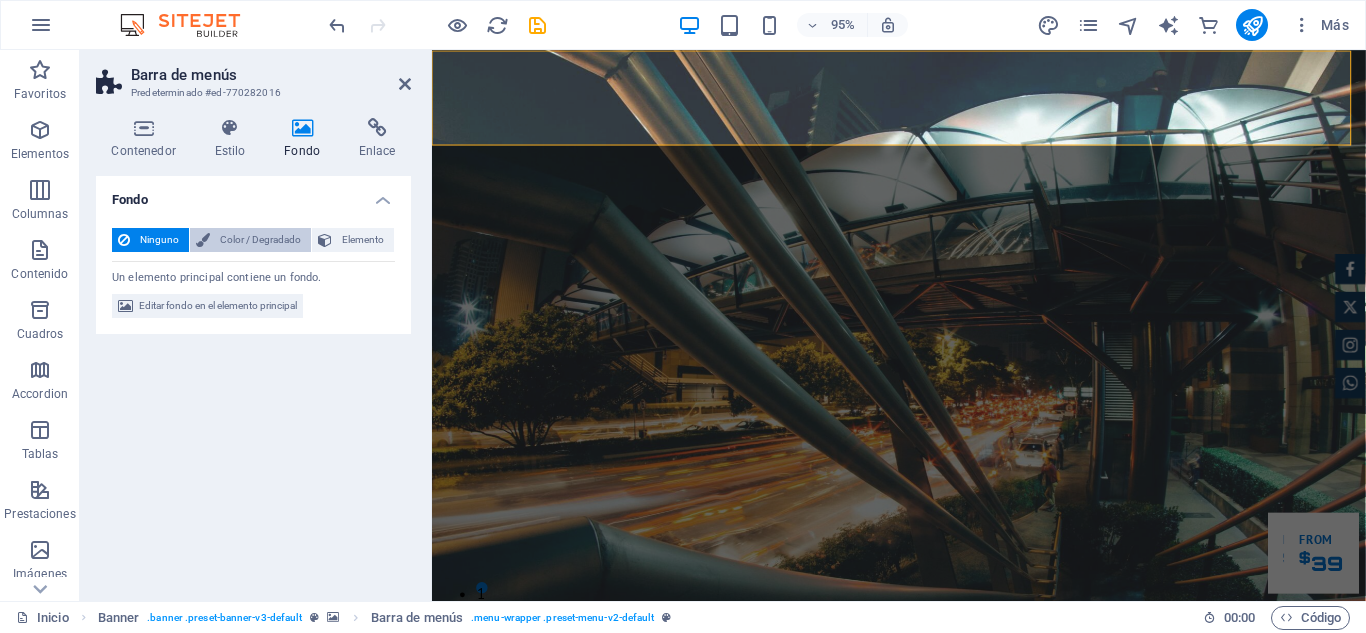 click on "Color / Degradado" at bounding box center (260, 240) 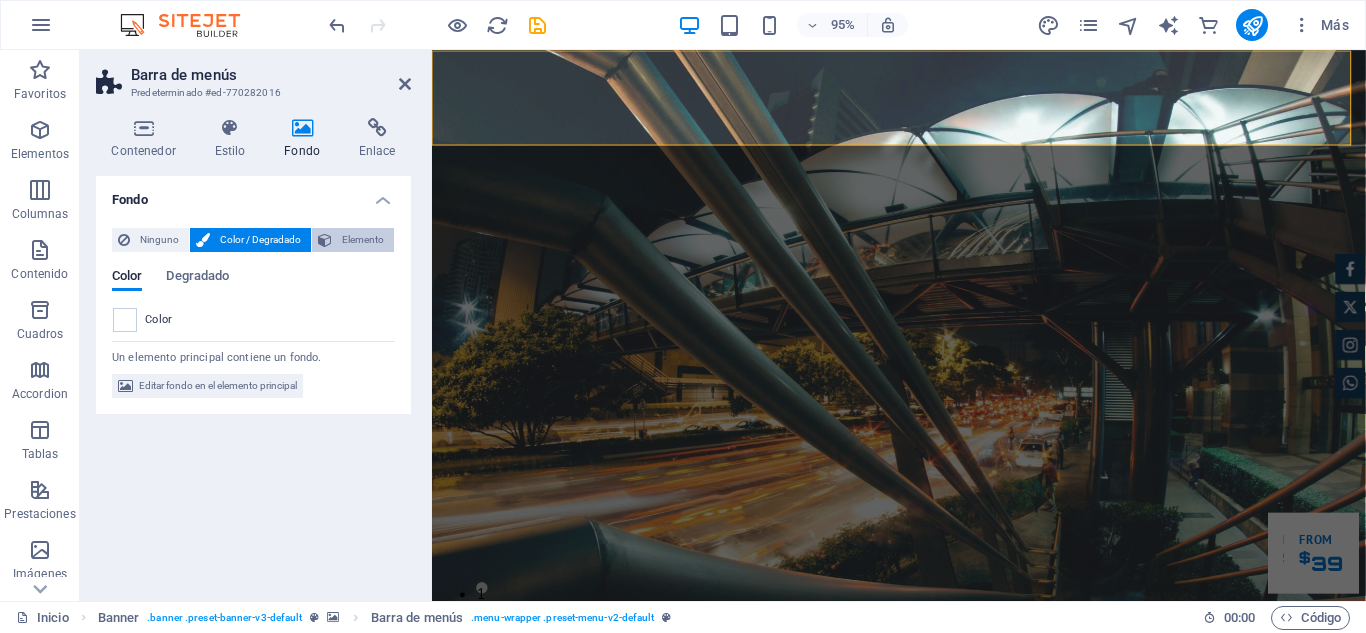 click on "Elemento" at bounding box center (363, 240) 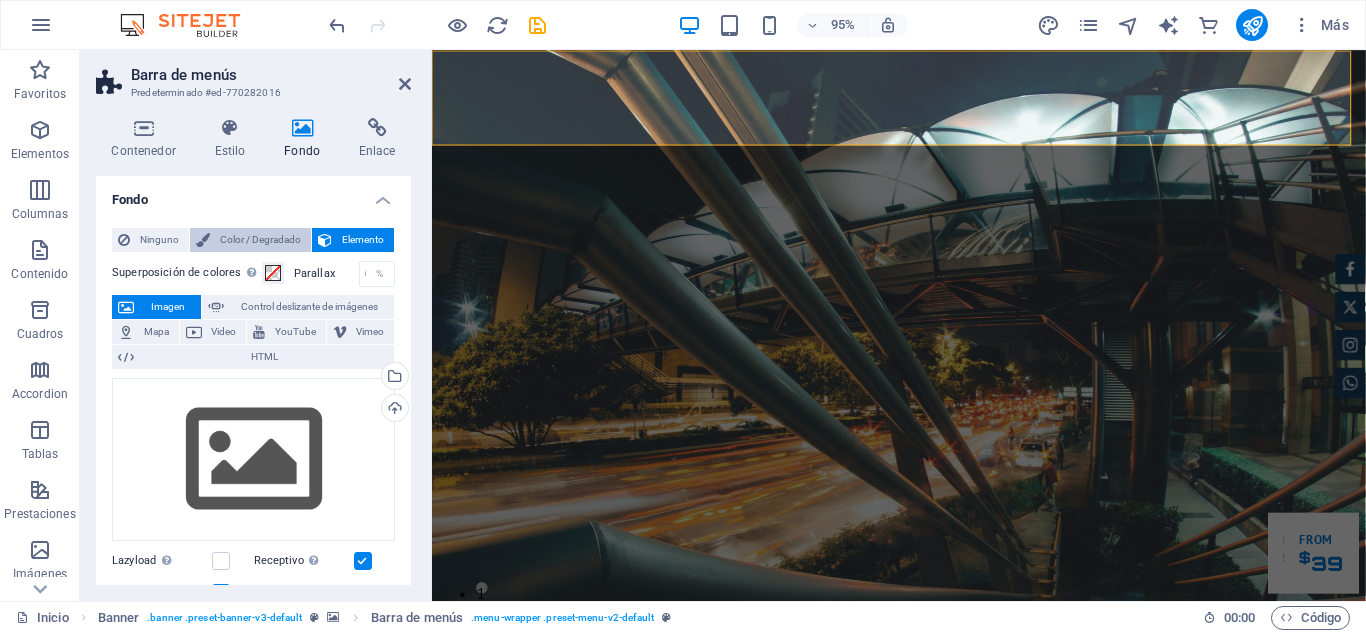 click on "Color / Degradado" at bounding box center (260, 240) 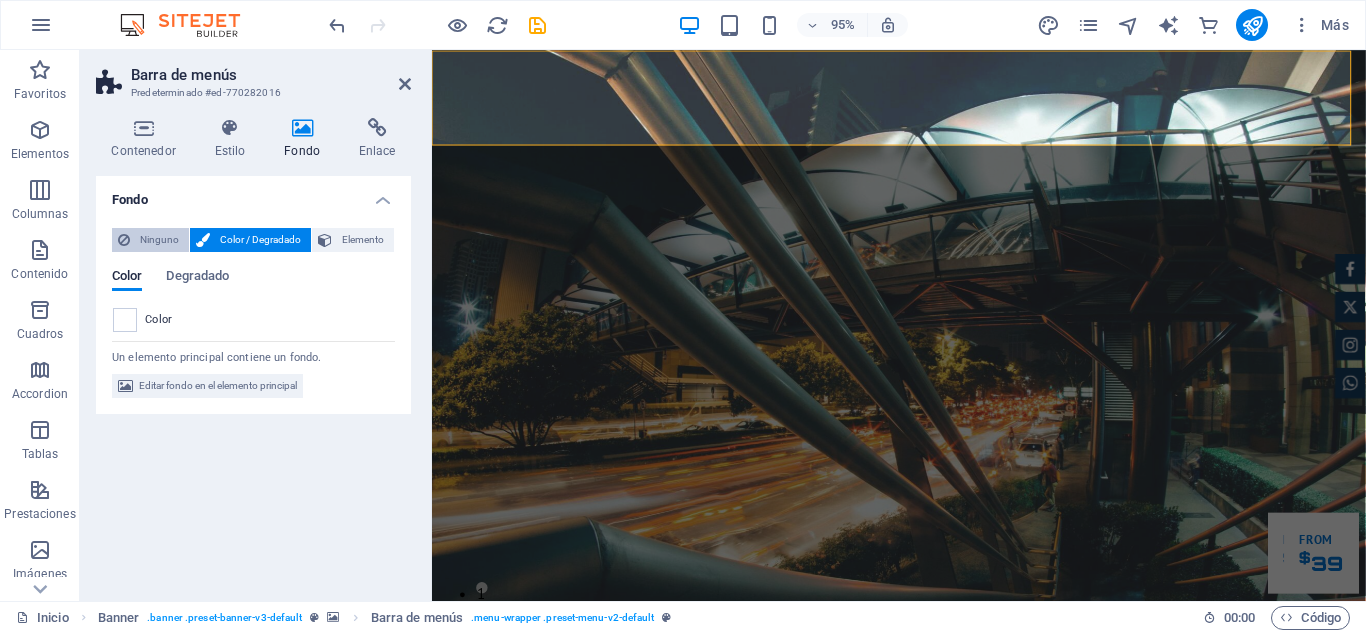 click on "Ninguno" at bounding box center [159, 240] 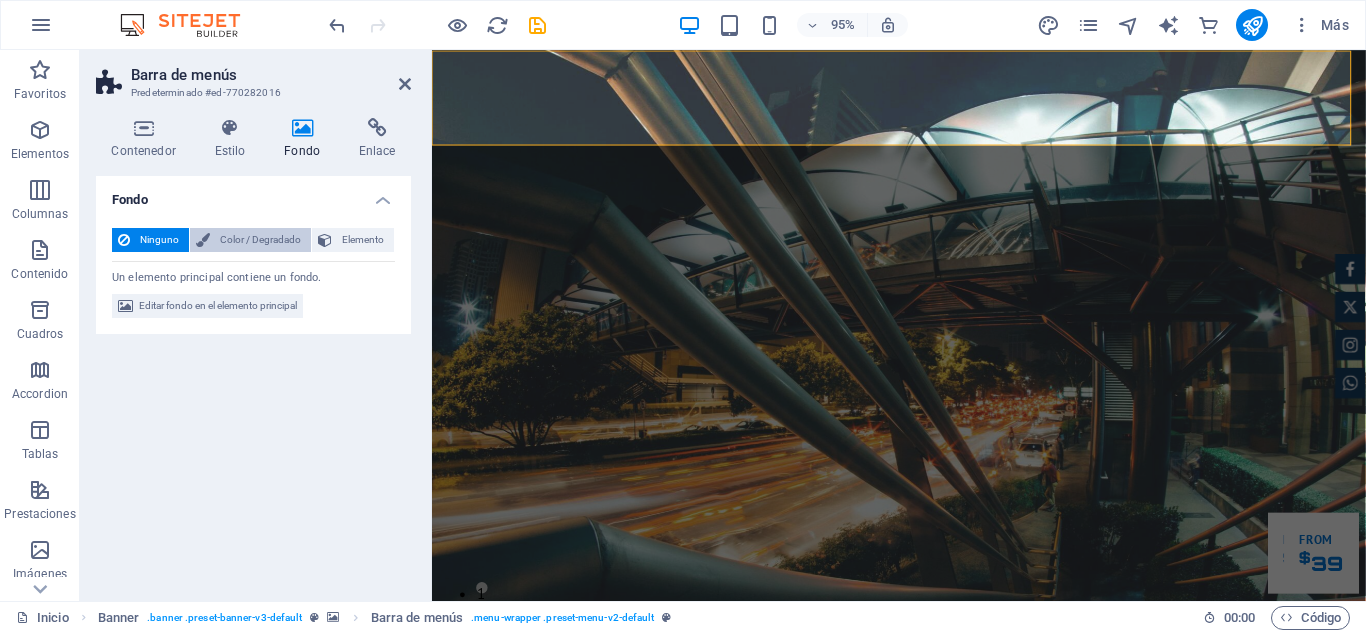click on "Color / Degradado" at bounding box center (260, 240) 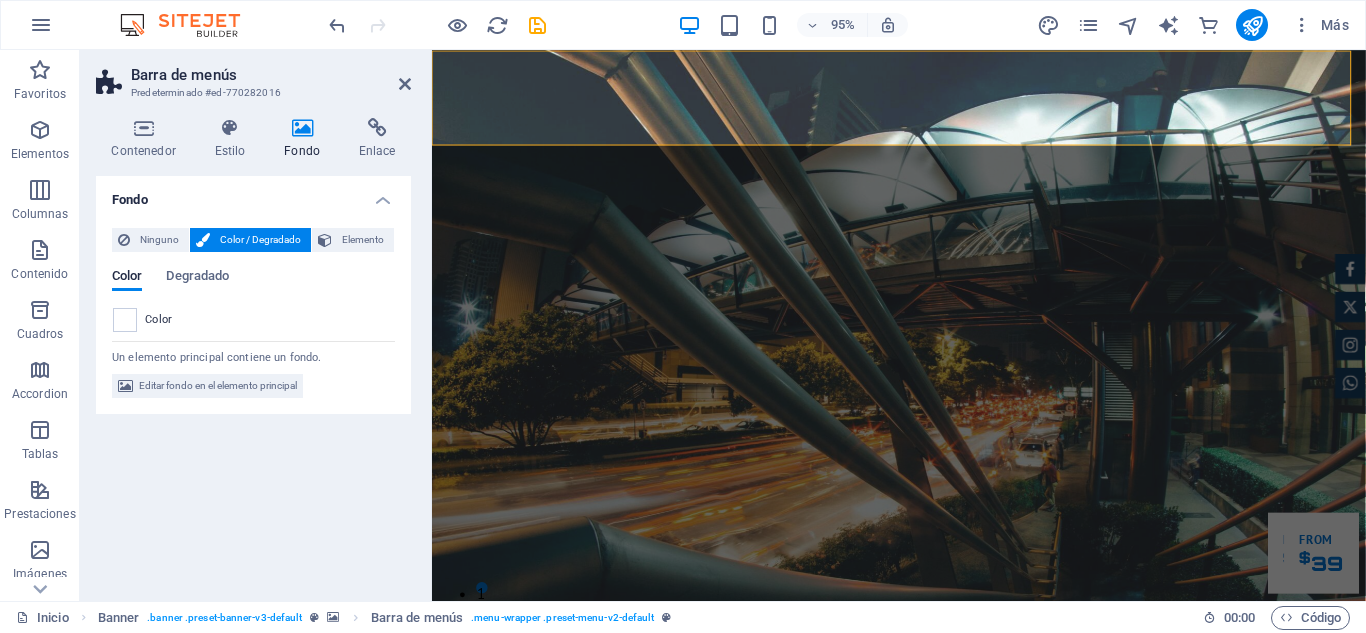 click on "Color Degradado Color" at bounding box center [253, 293] 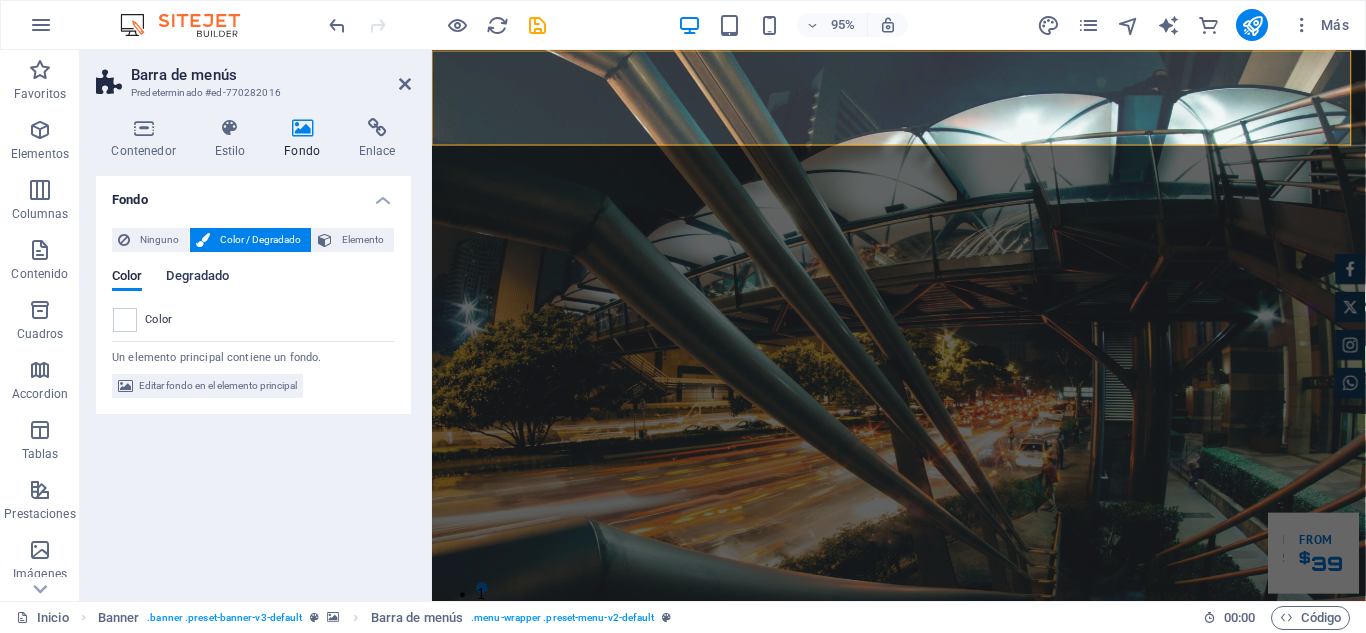 click on "Degradado" at bounding box center [197, 278] 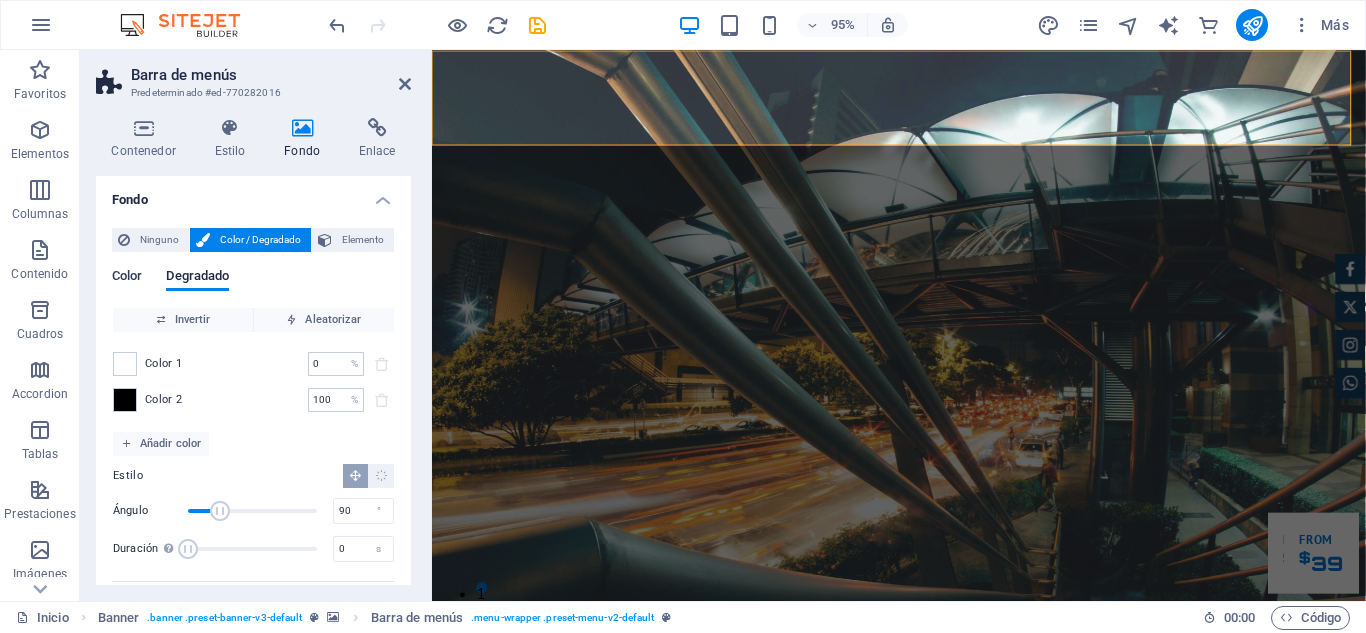 click on "Color" at bounding box center (127, 278) 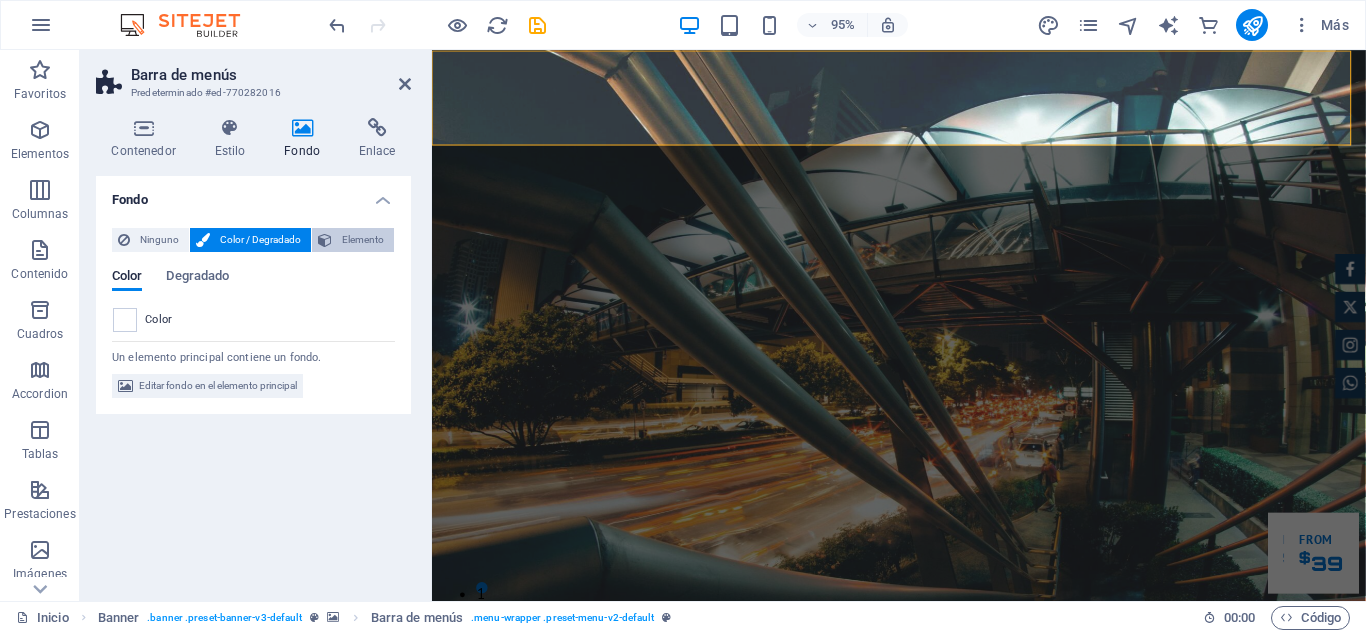 click on "Elemento" at bounding box center [363, 240] 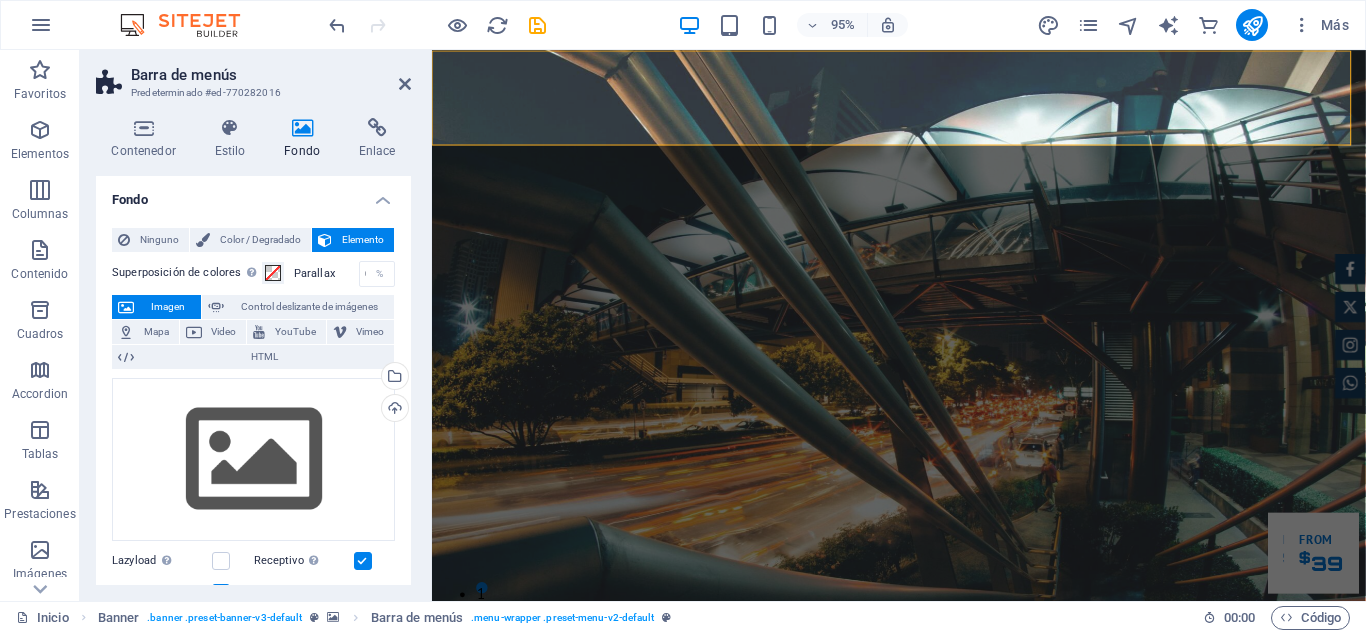 click on "Elemento" at bounding box center [363, 240] 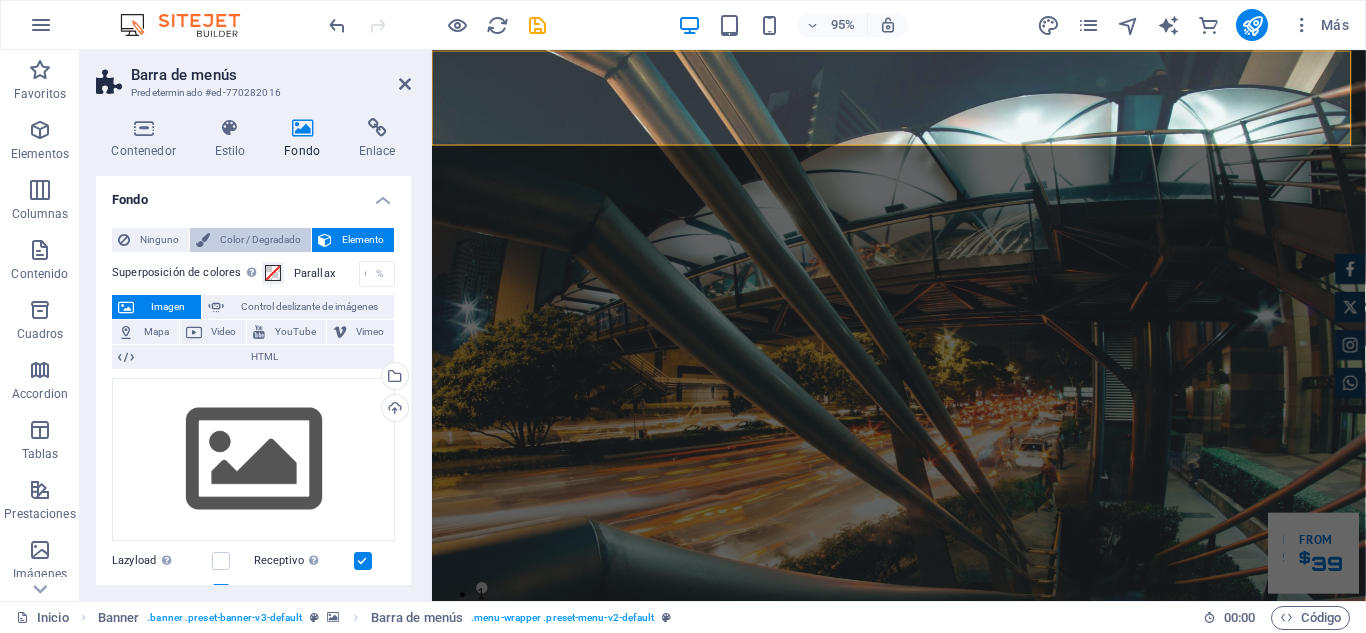 click on "Color / Degradado" at bounding box center (260, 240) 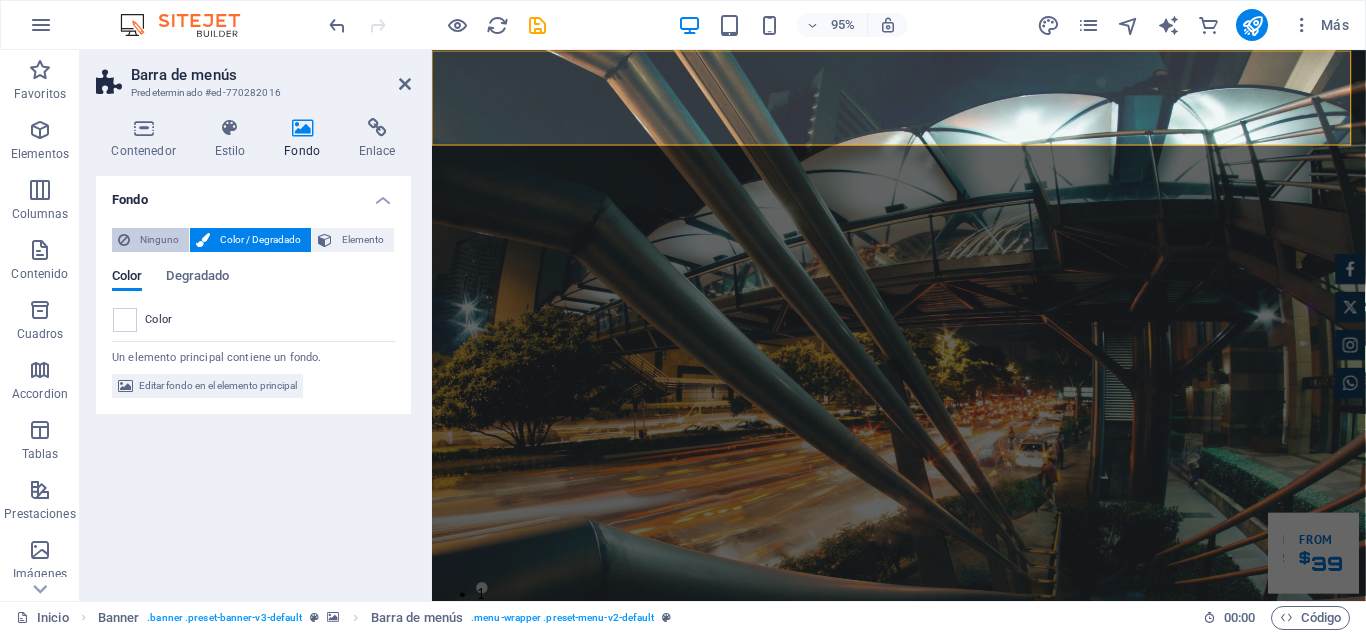 click on "Ninguno" at bounding box center [150, 240] 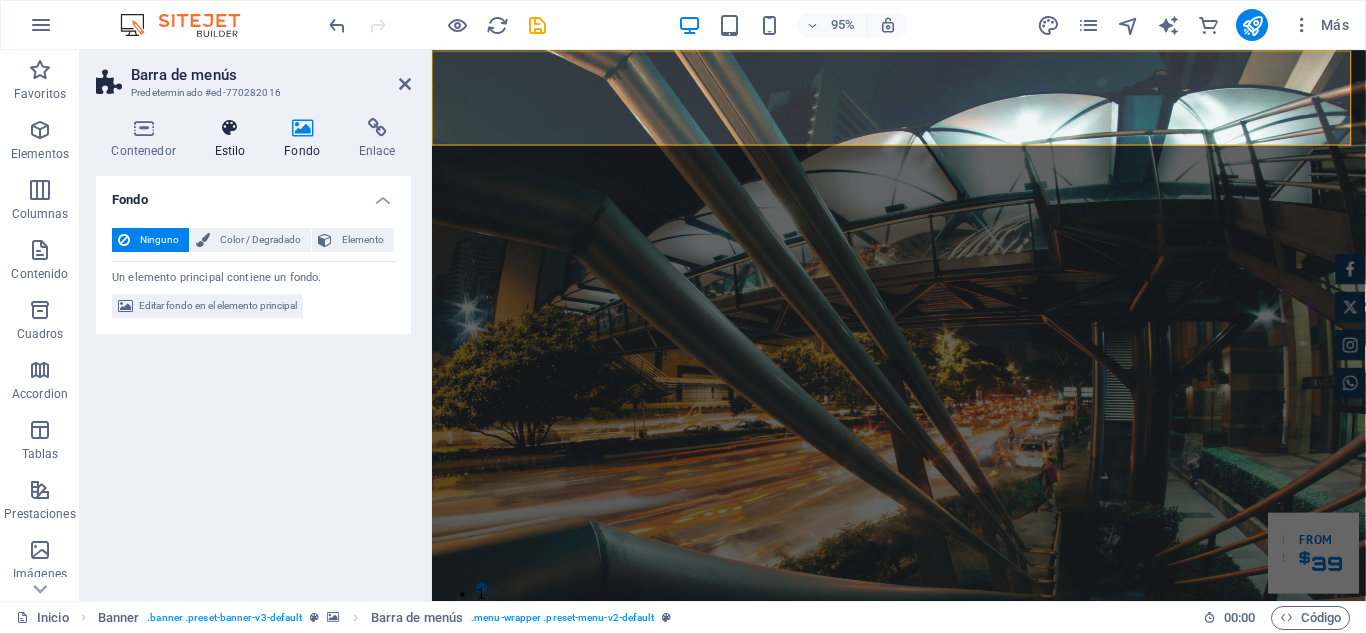 click on "Estilo" at bounding box center (234, 139) 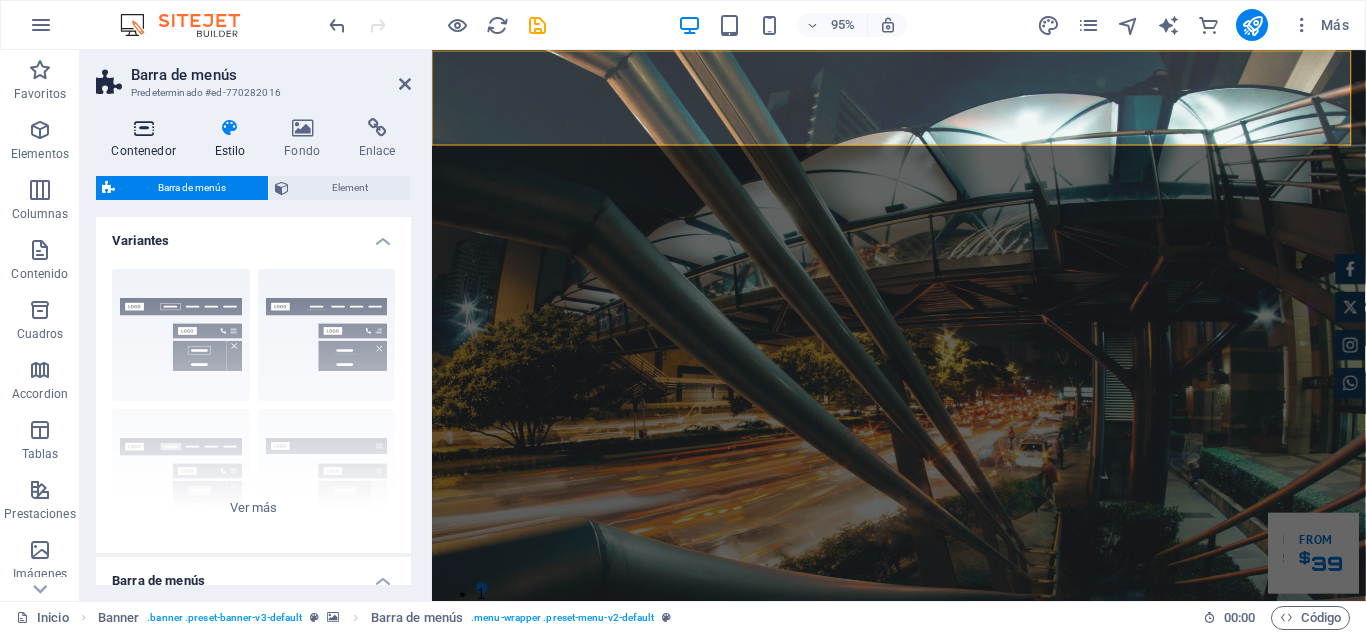 click on "Contenedor" at bounding box center (147, 139) 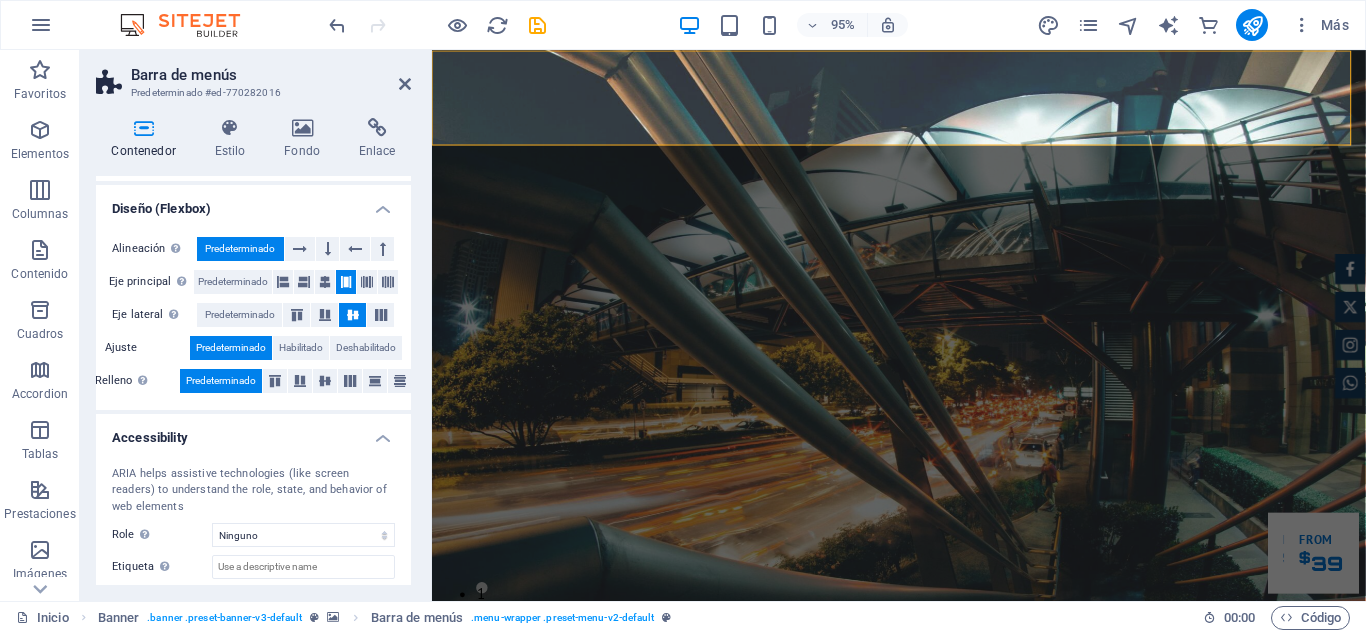 scroll, scrollTop: 0, scrollLeft: 0, axis: both 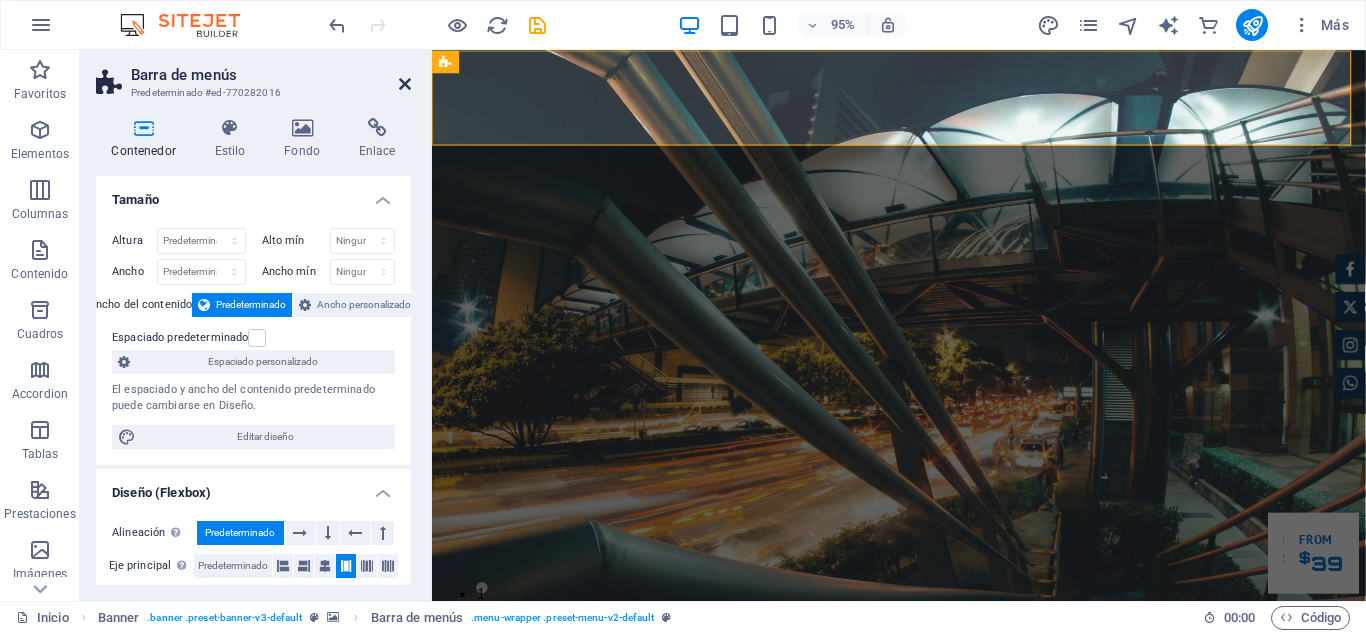click at bounding box center [405, 84] 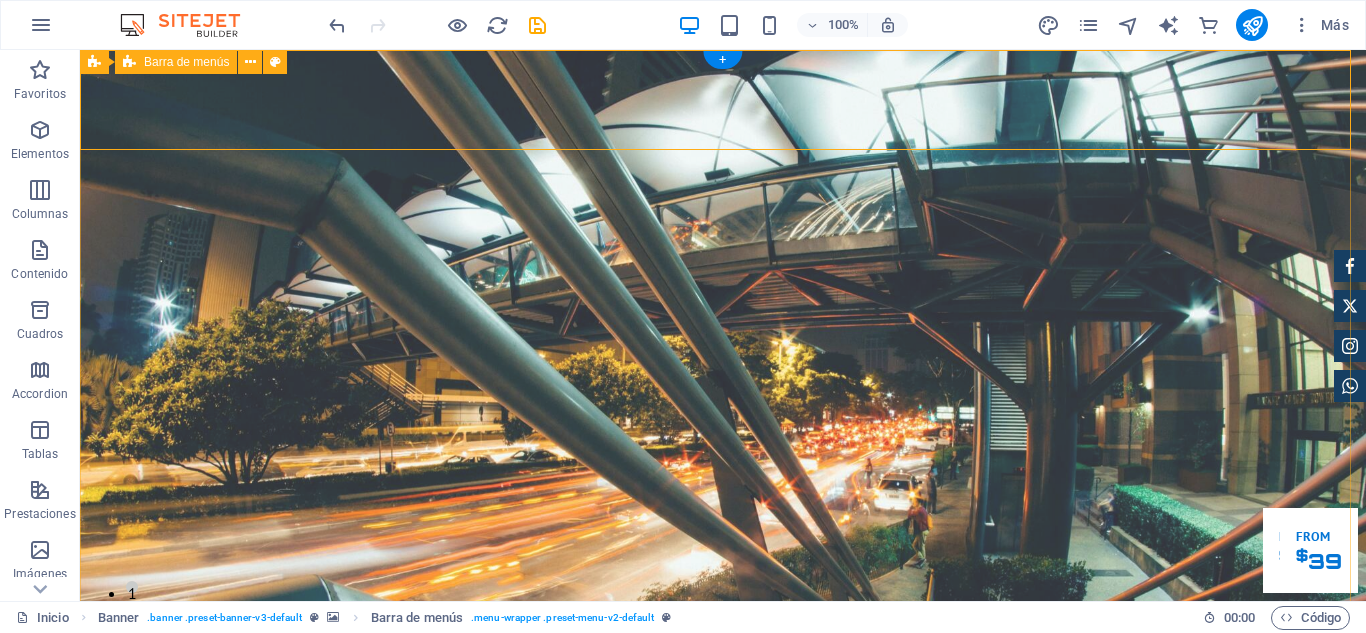 click on "Inico Acerca de Servicios Proyectos Clientes Contáctanos" at bounding box center [723, 819] 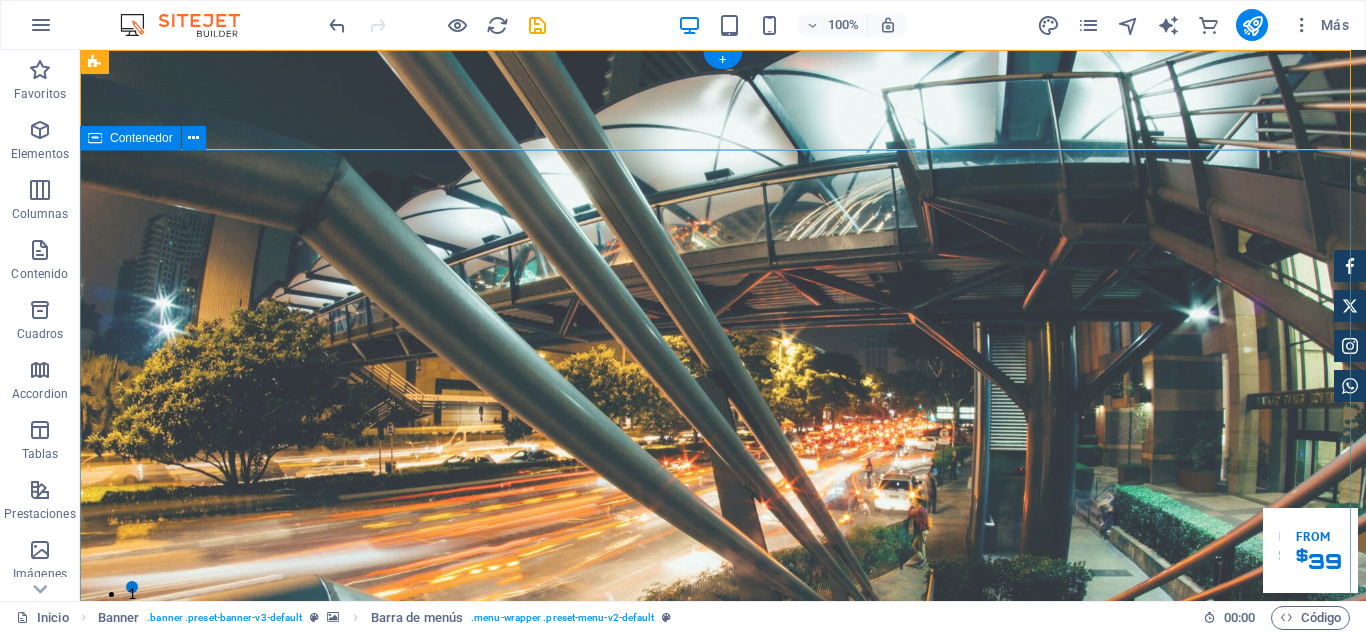click on "Construimos estructuras que sostienen tu futuro Especialistas en estructuras metálicas industriales con más de una década de experiencia creando soluciones sólidas y duraderas.  NUESTROS PROYECTOS  COTIZA CON NOSOTROS" at bounding box center [723, 1189] 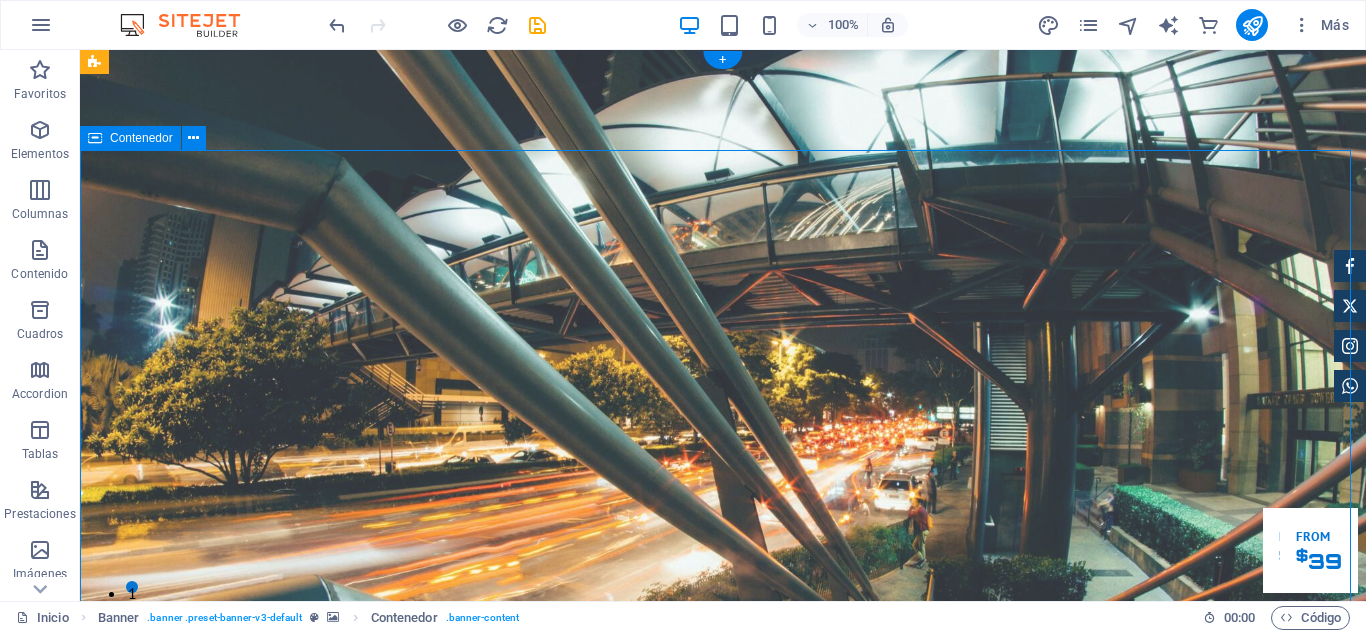 click on "Construimos estructuras que sostienen tu futuro Especialistas en estructuras metálicas industriales con más de una década de experiencia creando soluciones sólidas y duraderas.  NUESTROS PROYECTOS  COTIZA CON NOSOTROS" at bounding box center [723, 1189] 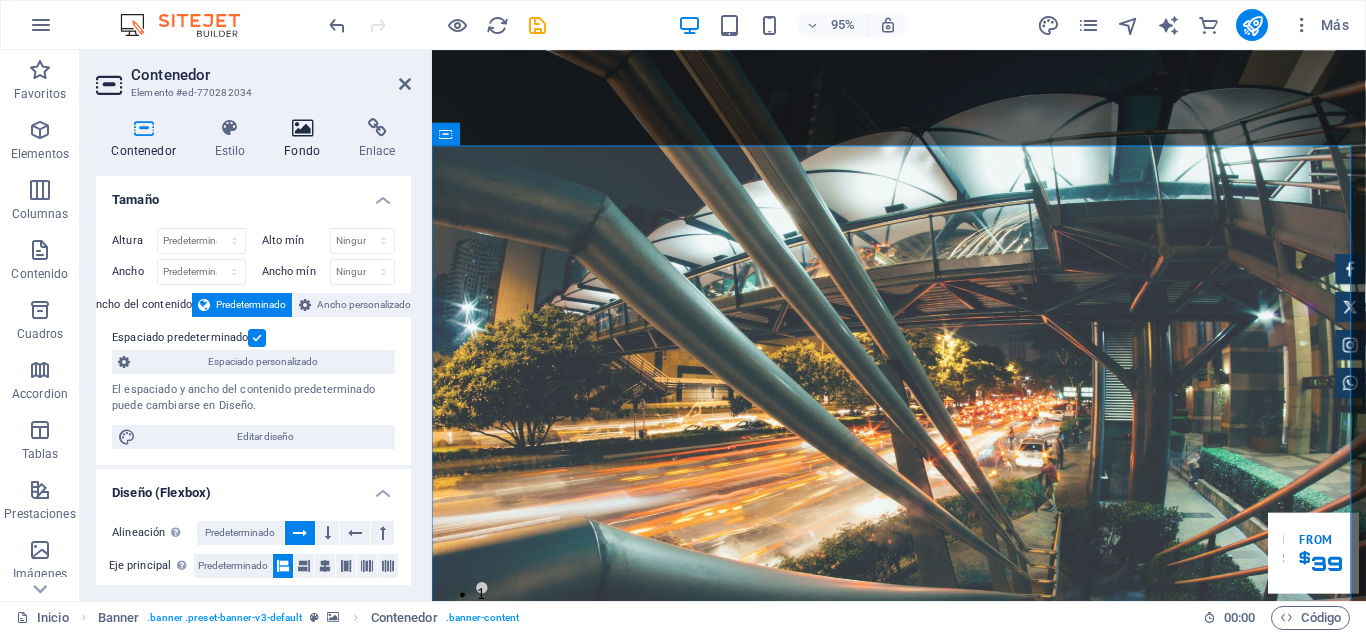 click on "Fondo" at bounding box center (306, 139) 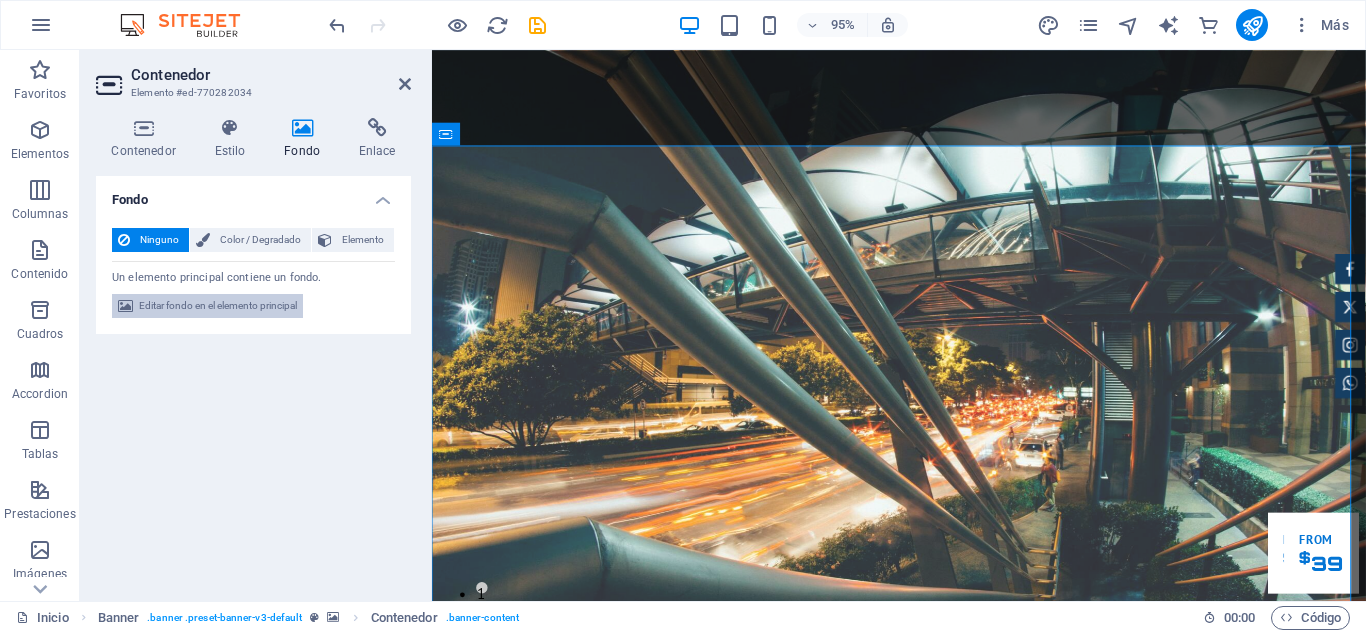 click on "Editar fondo en el elemento principal" at bounding box center (218, 306) 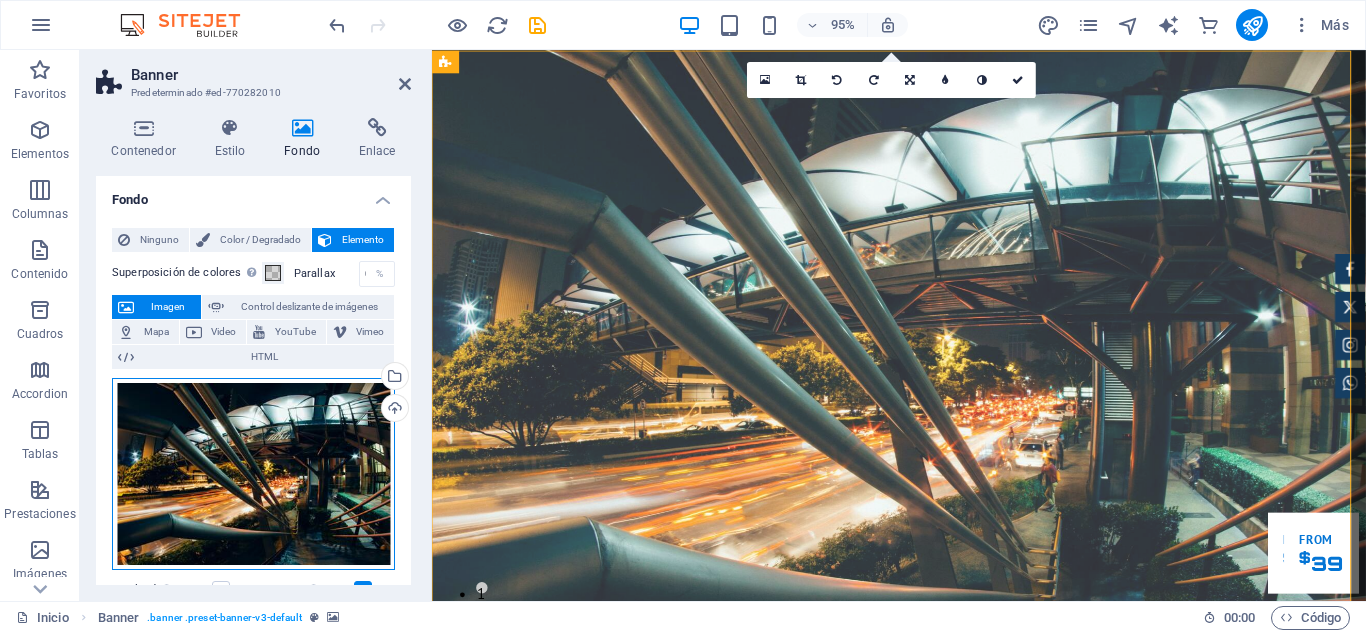 click on "Arrastra archivos aquí, haz clic para escoger archivos o  selecciona archivos de Archivos o de nuestra galería gratuita de fotos y vídeos" at bounding box center (253, 474) 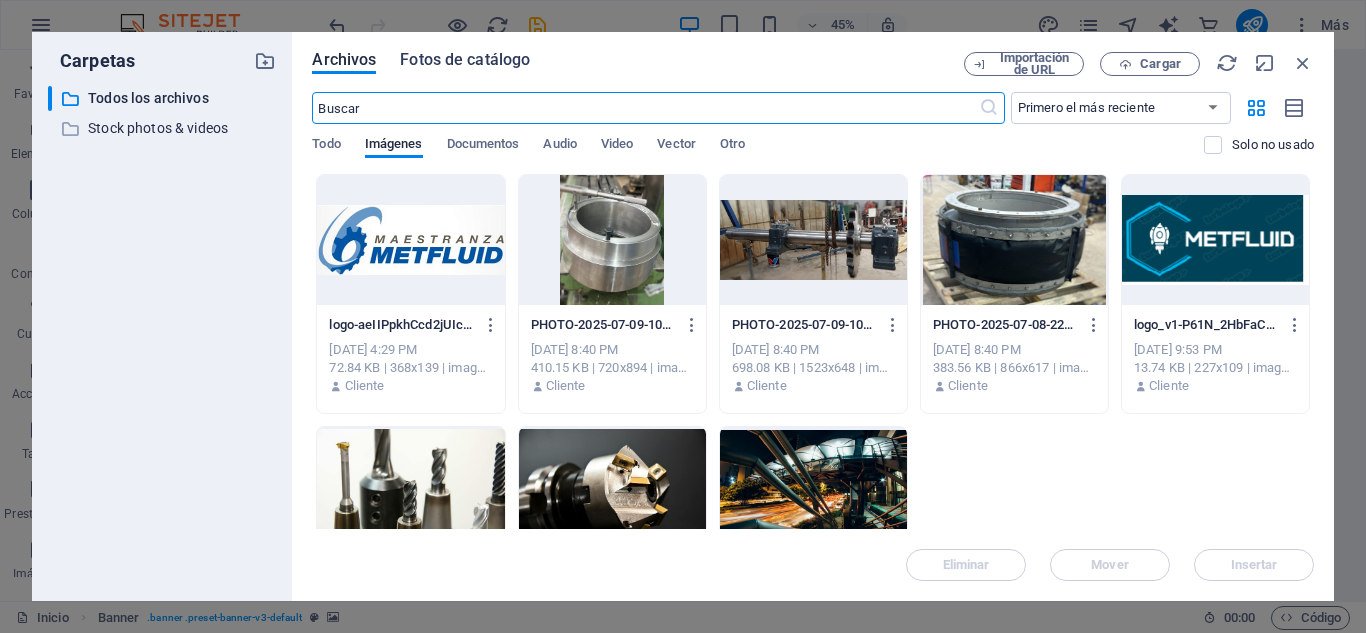click on "Fotos de catálogo" at bounding box center [465, 60] 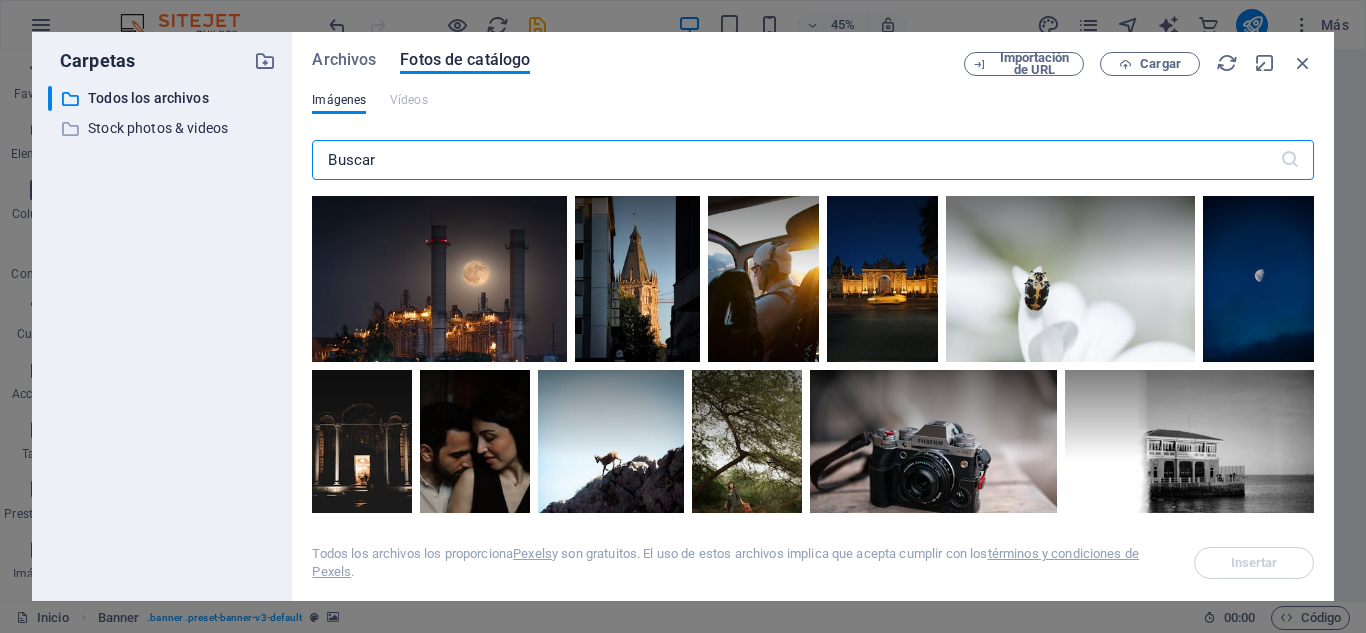 click at bounding box center [795, 160] 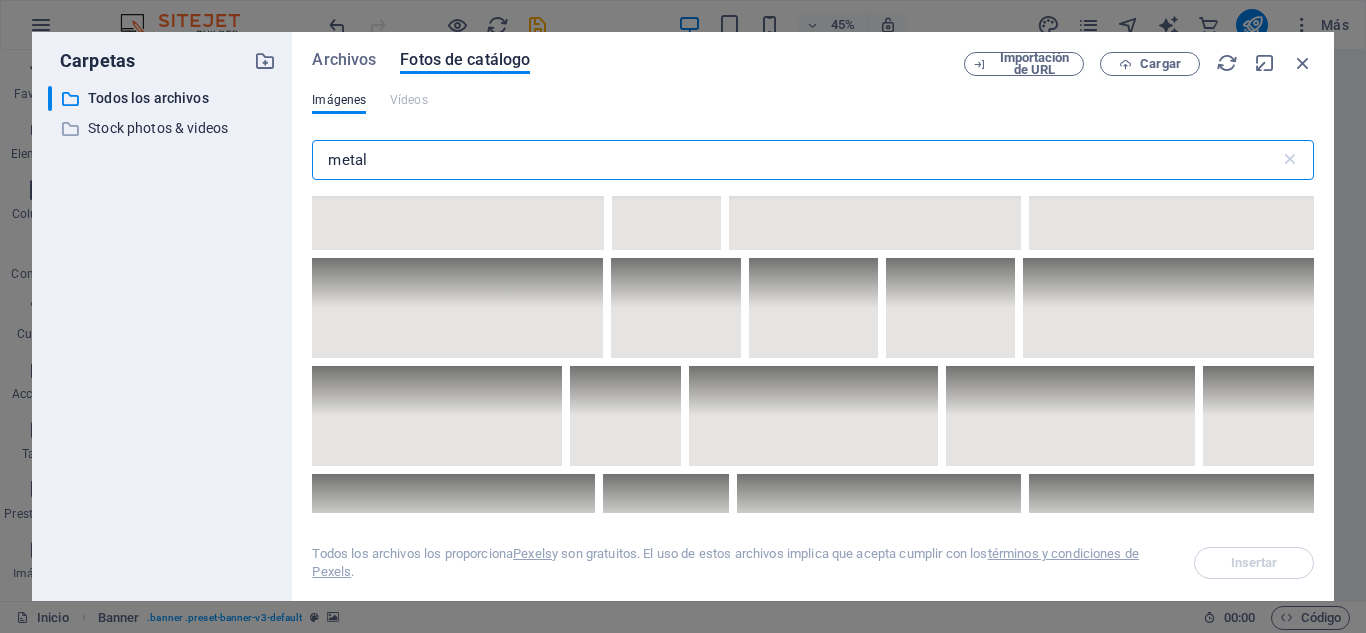 scroll, scrollTop: 9836, scrollLeft: 0, axis: vertical 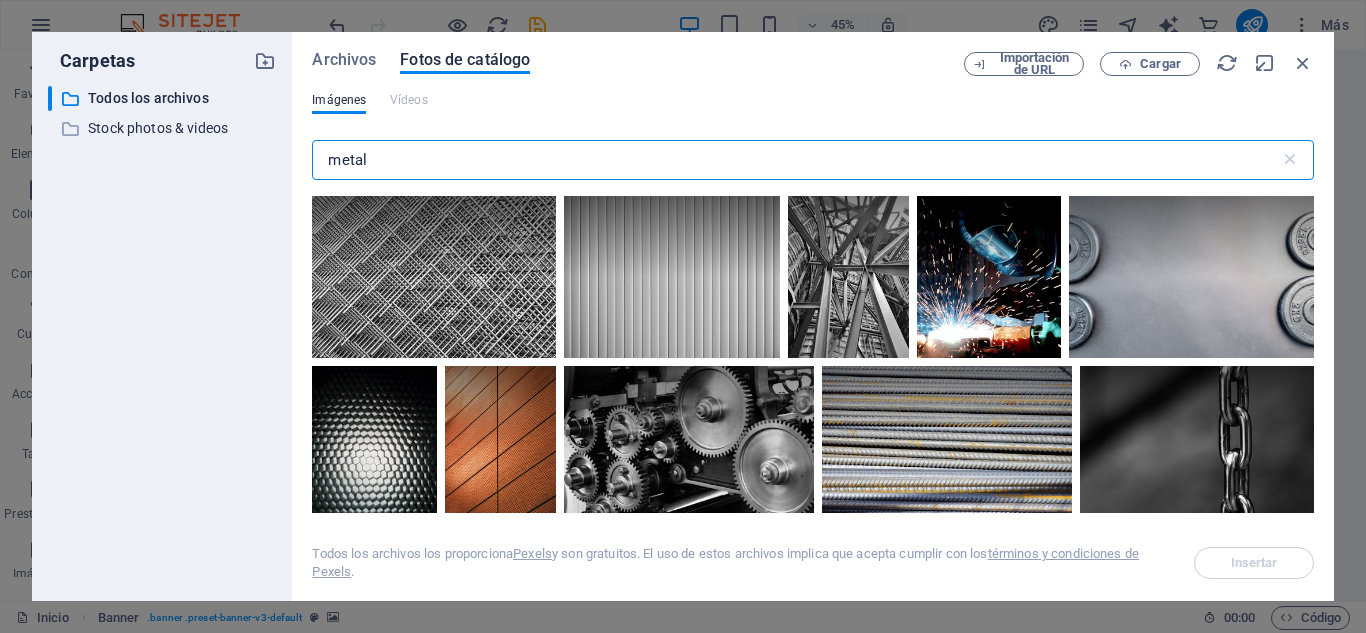click on "metal" at bounding box center [795, 160] 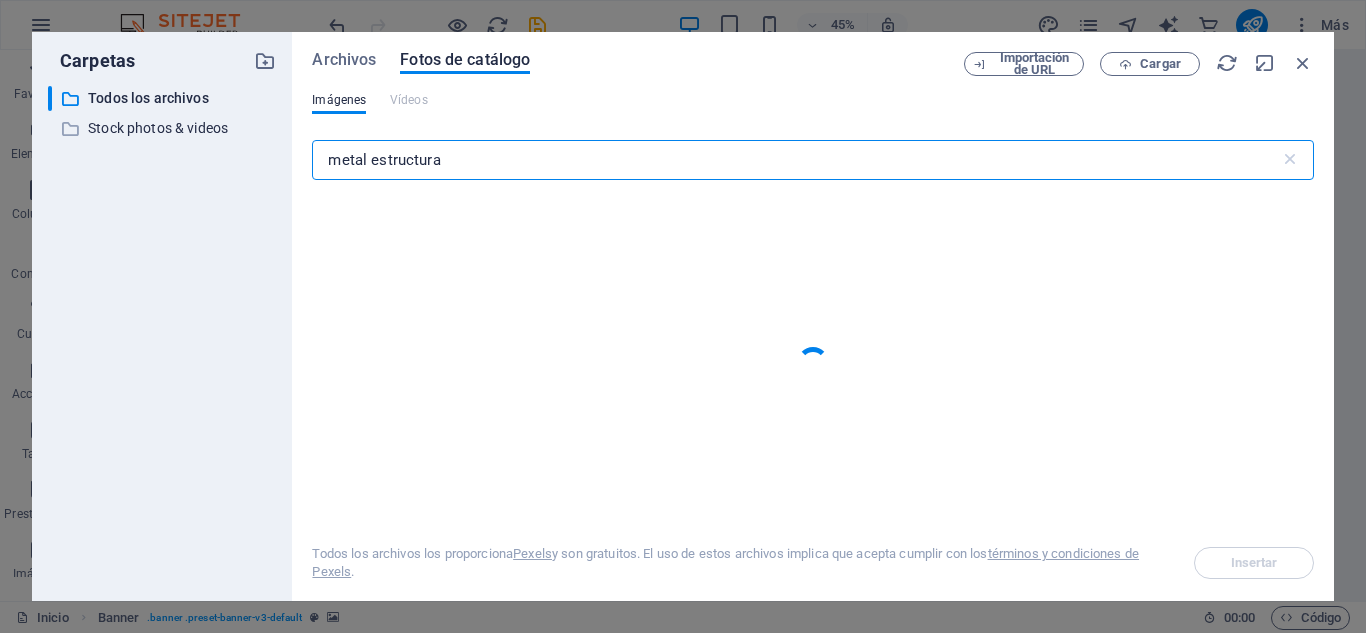 type on "metal estructura" 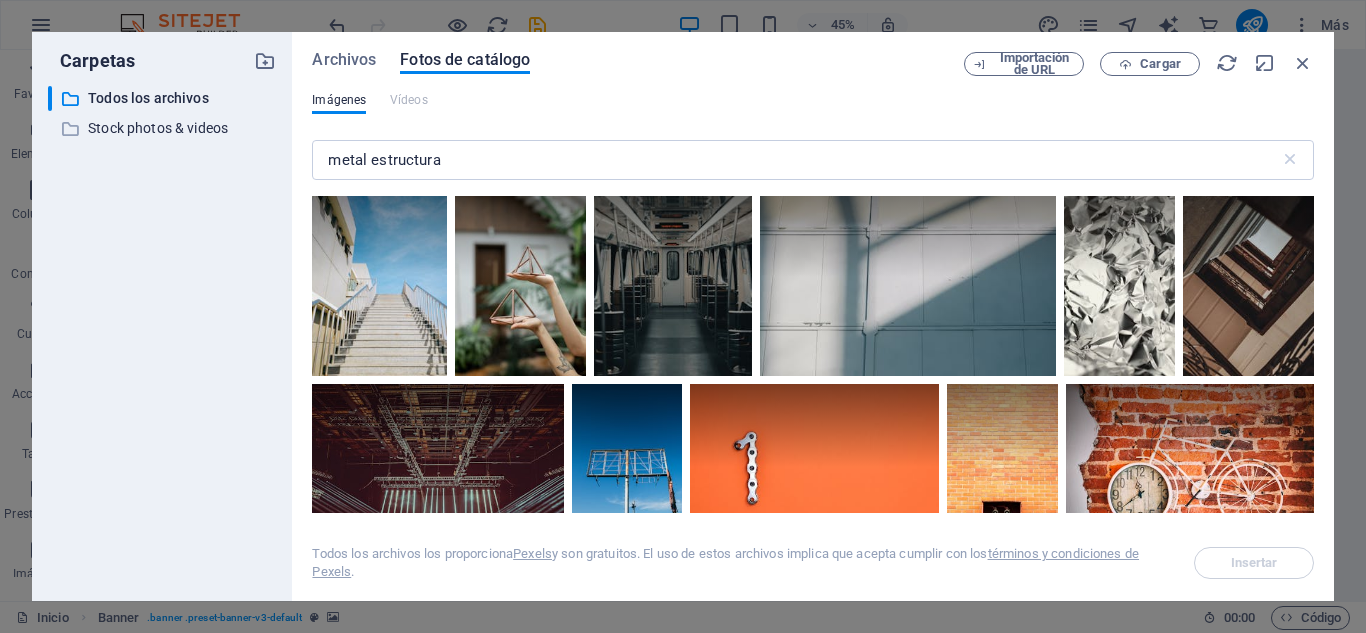 scroll, scrollTop: 3445, scrollLeft: 0, axis: vertical 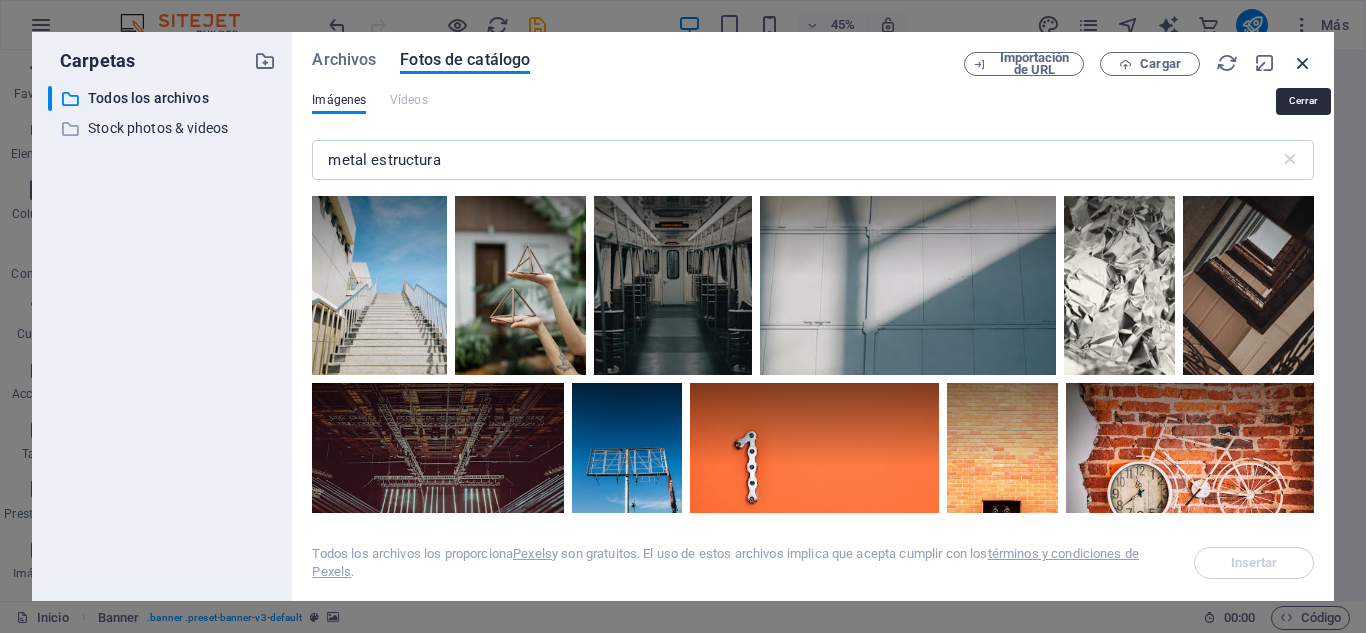 click at bounding box center (1303, 63) 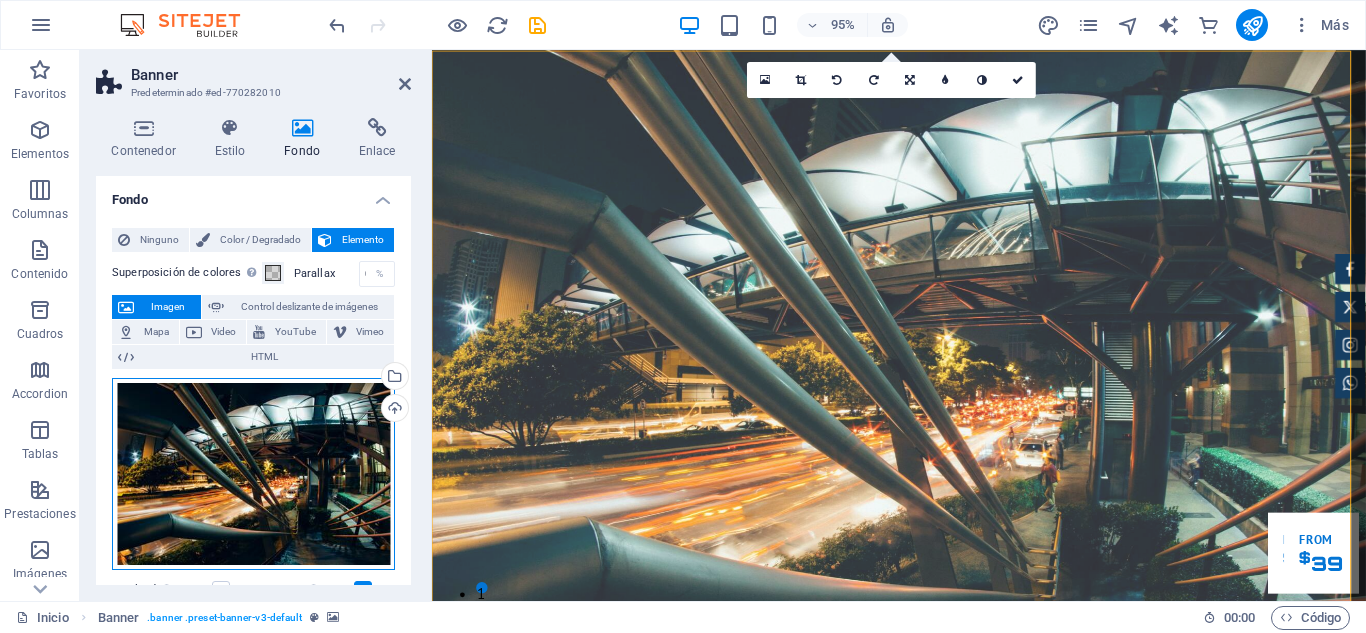 click on "Arrastra archivos aquí, haz clic para escoger archivos o  selecciona archivos de Archivos o de nuestra galería gratuita de fotos y vídeos" at bounding box center (253, 474) 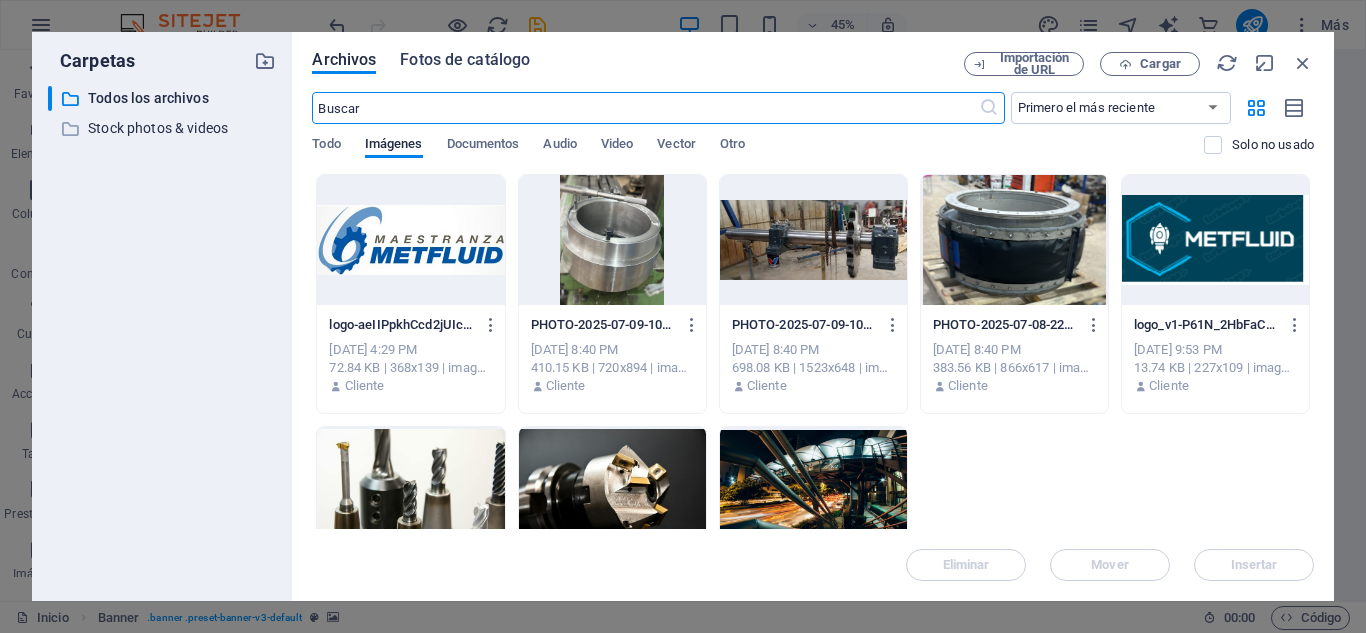 click on "Fotos de catálogo" at bounding box center (465, 60) 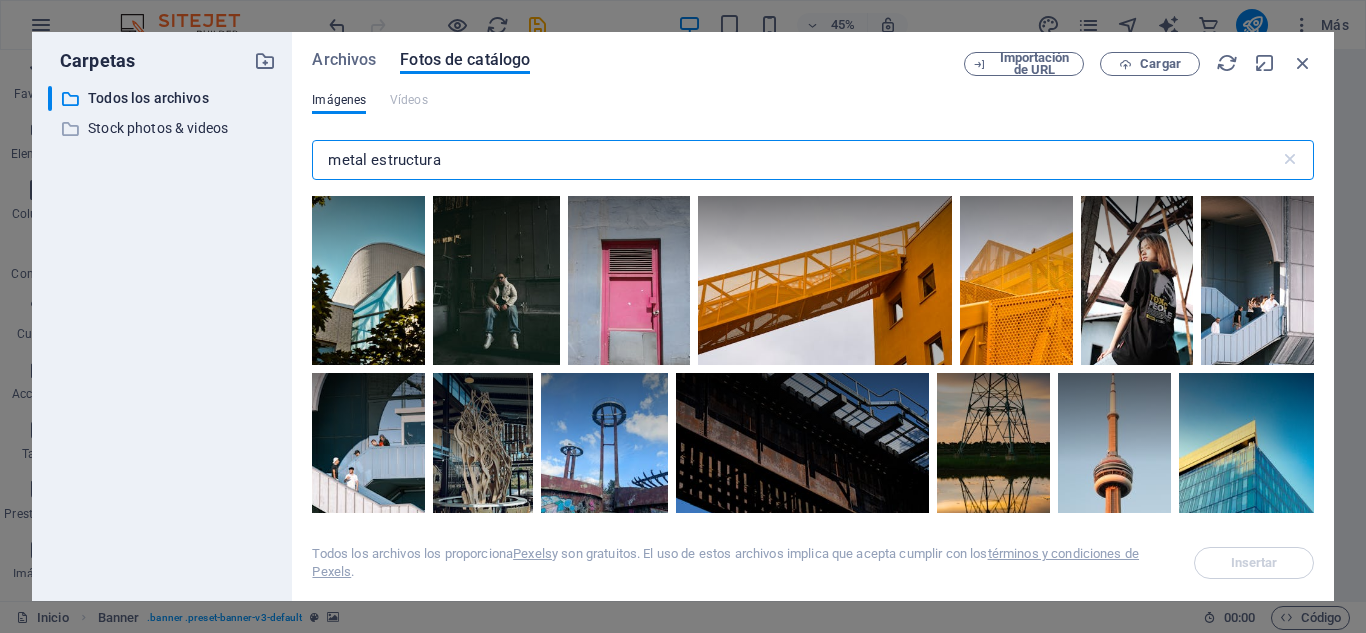drag, startPoint x: 457, startPoint y: 161, endPoint x: 274, endPoint y: 155, distance: 183.09833 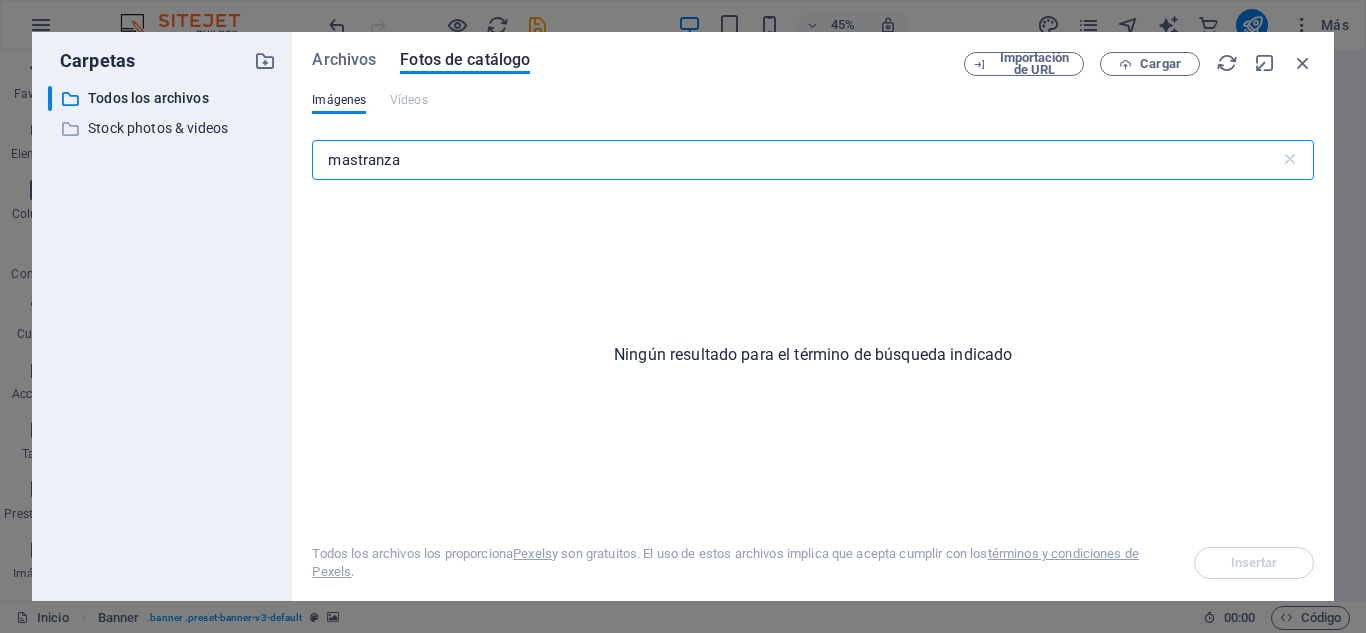 click on "mastranza" at bounding box center [795, 160] 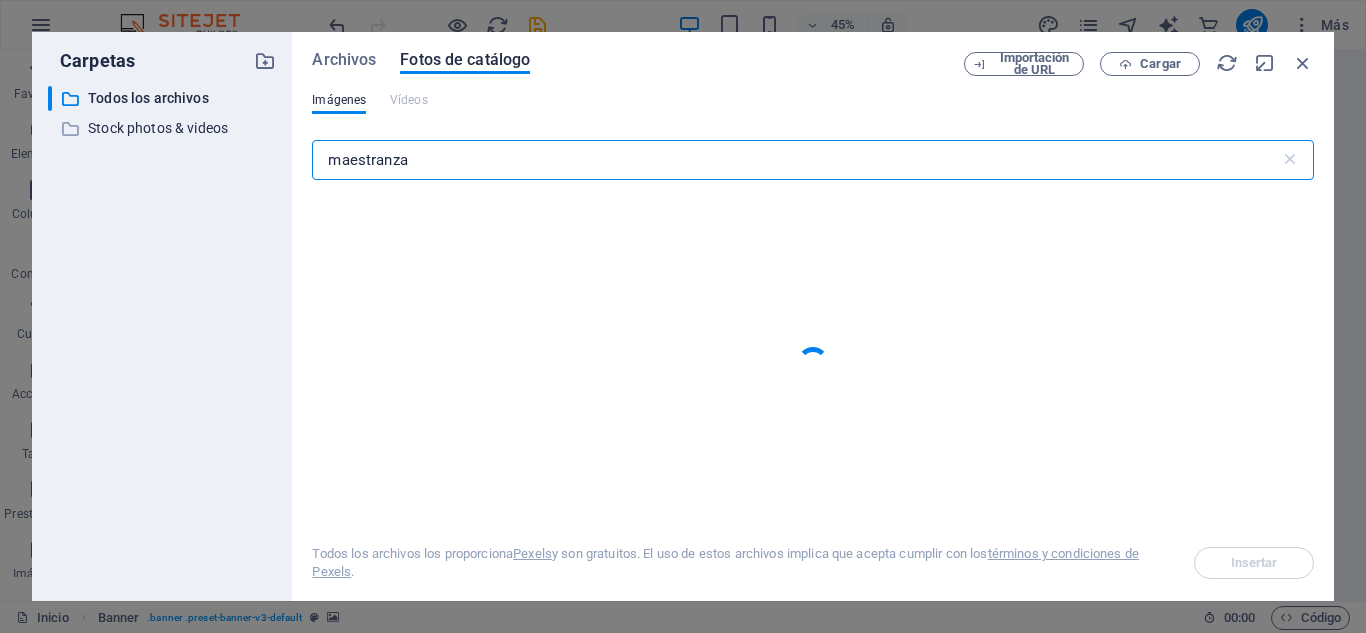 click on "maestranza" at bounding box center [795, 160] 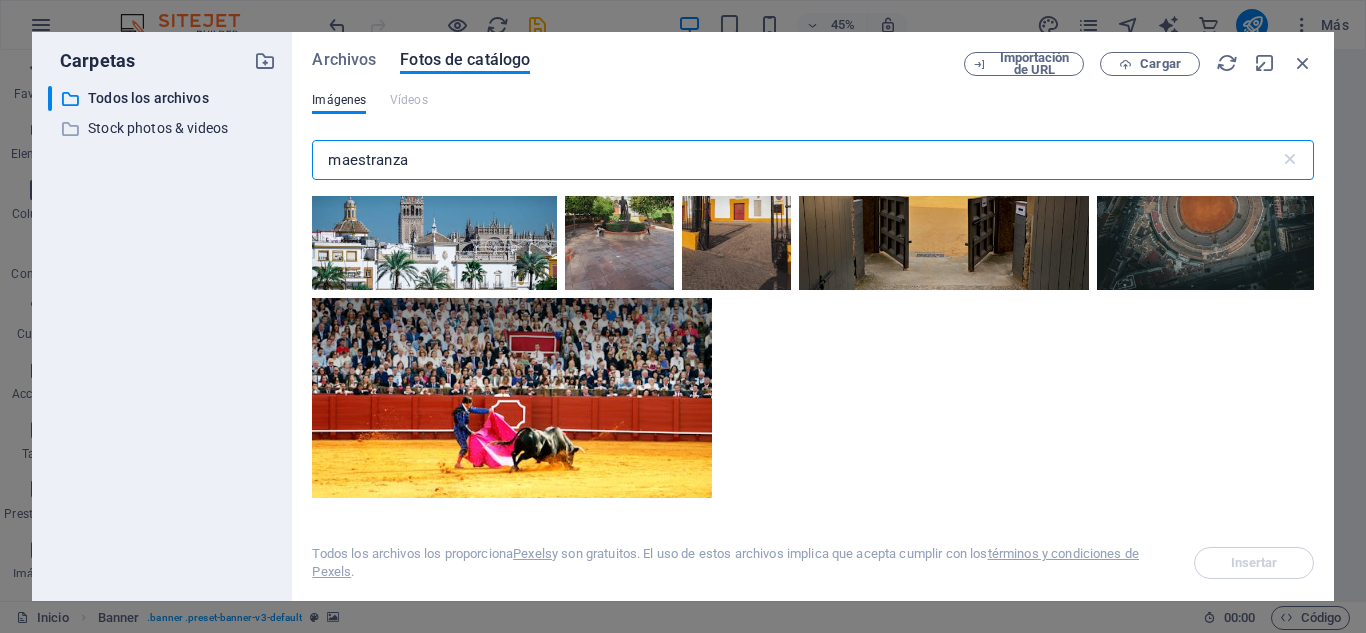 scroll, scrollTop: 0, scrollLeft: 0, axis: both 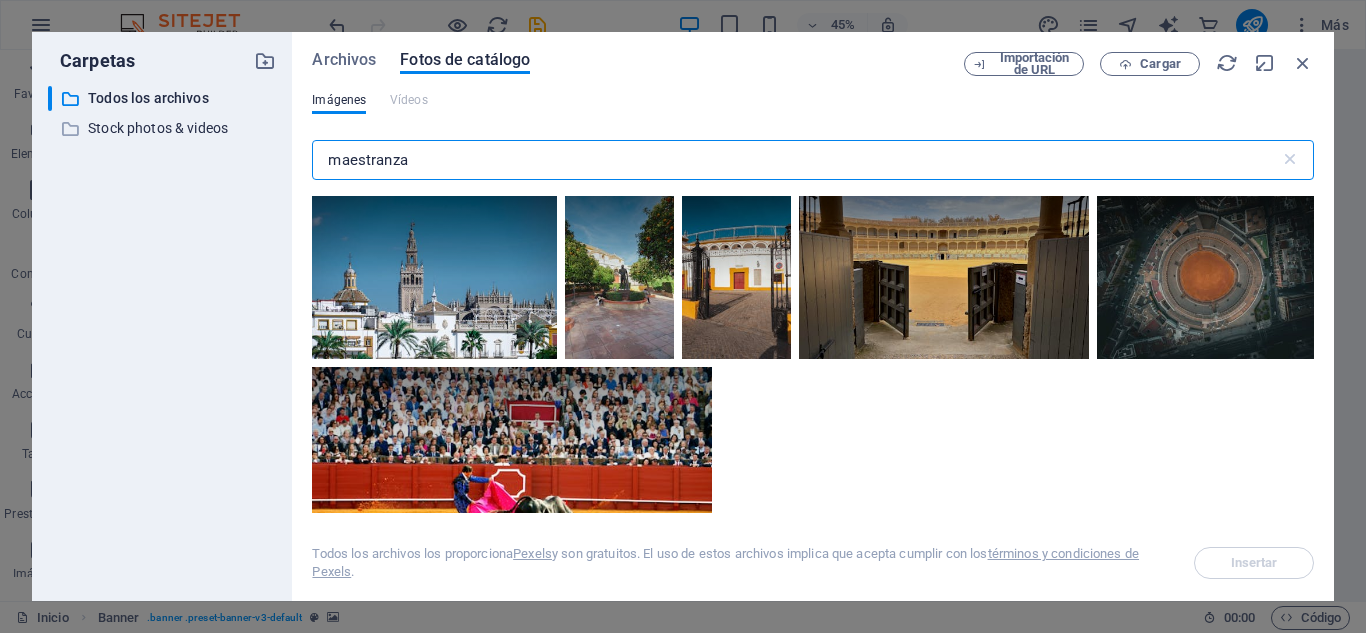 drag, startPoint x: 457, startPoint y: 151, endPoint x: 224, endPoint y: 176, distance: 234.33736 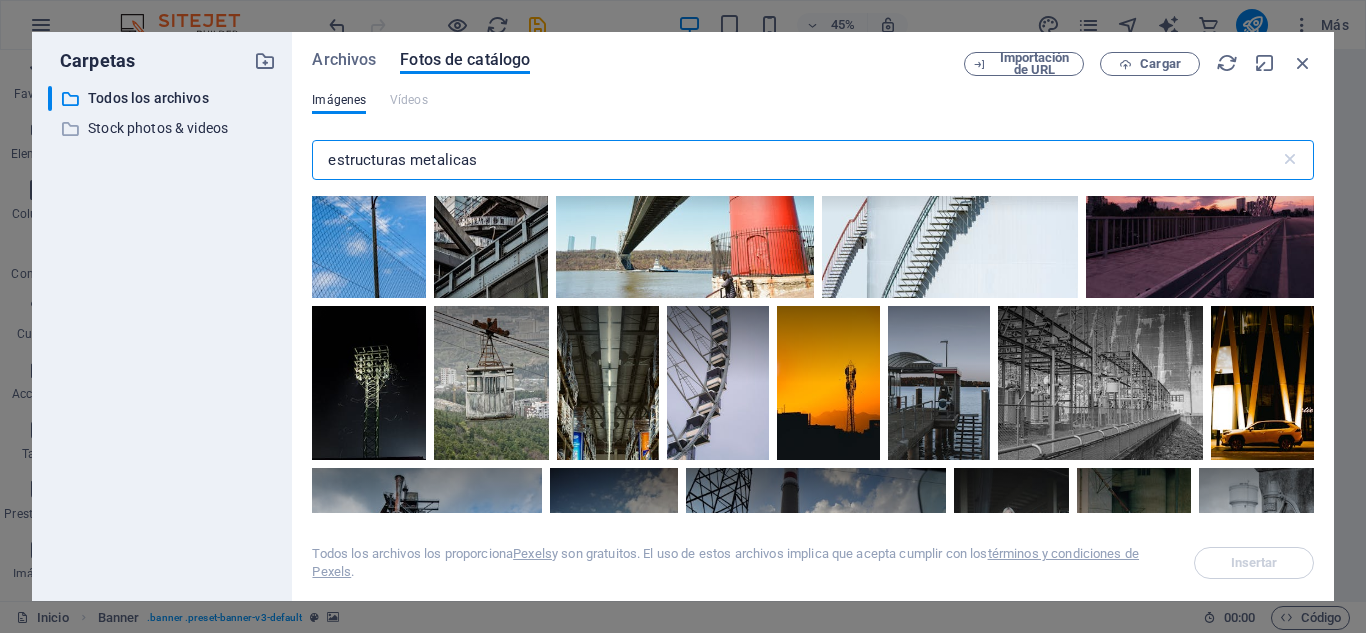 scroll, scrollTop: 11715, scrollLeft: 0, axis: vertical 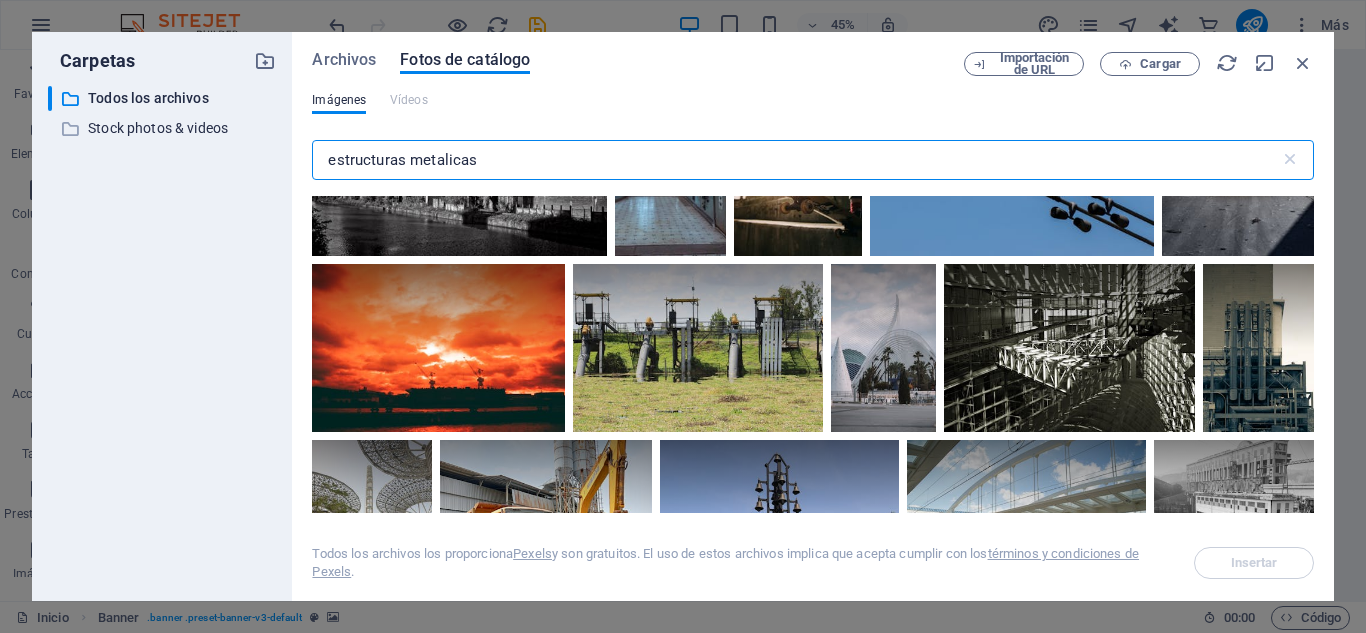 drag, startPoint x: 525, startPoint y: 160, endPoint x: 339, endPoint y: 159, distance: 186.00269 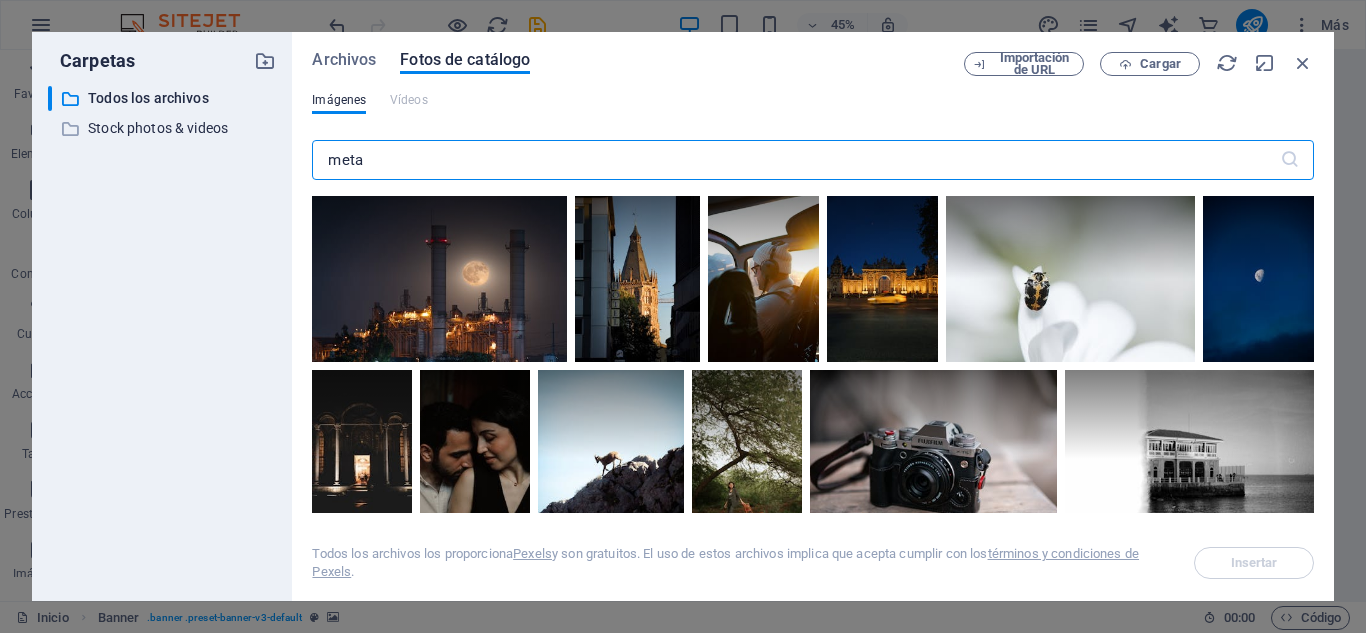 type on "metal" 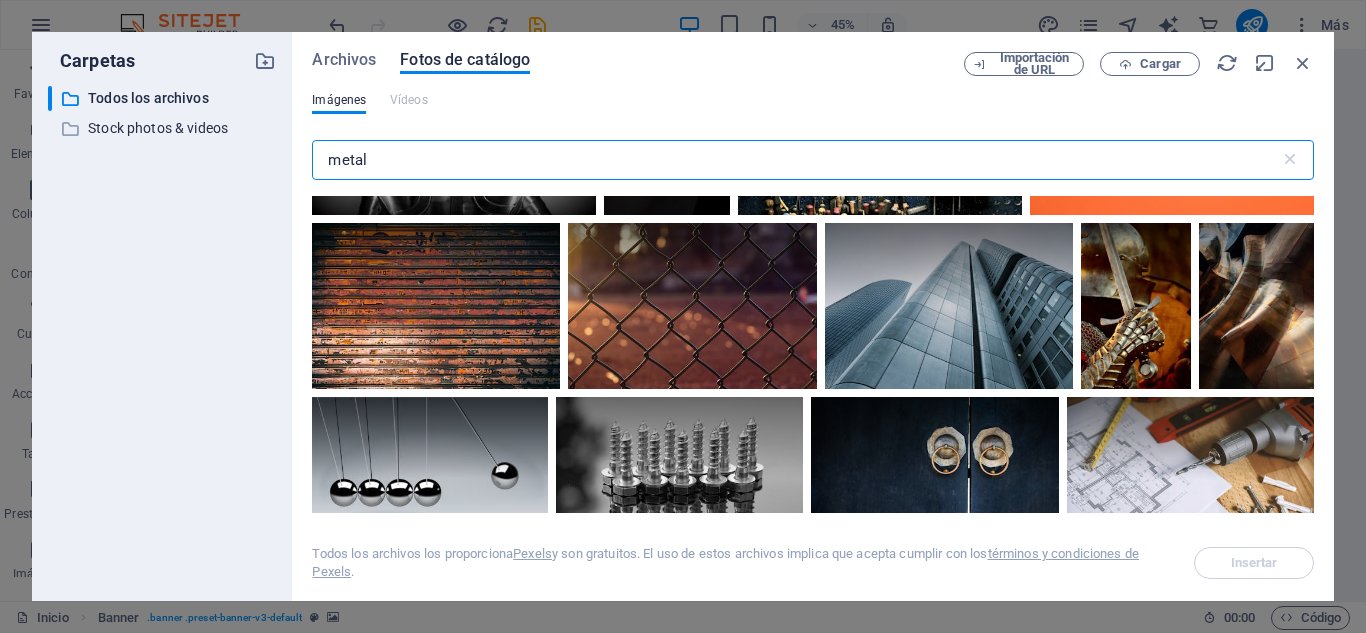 scroll, scrollTop: 1536, scrollLeft: 0, axis: vertical 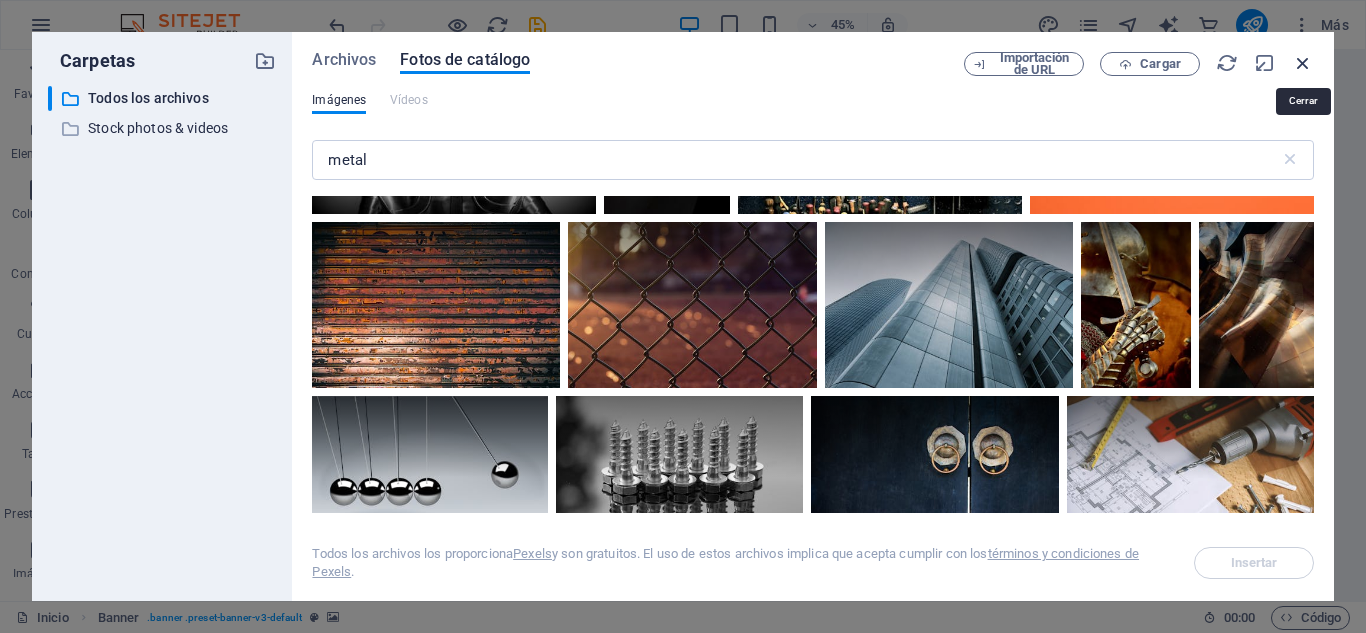 click at bounding box center [1303, 63] 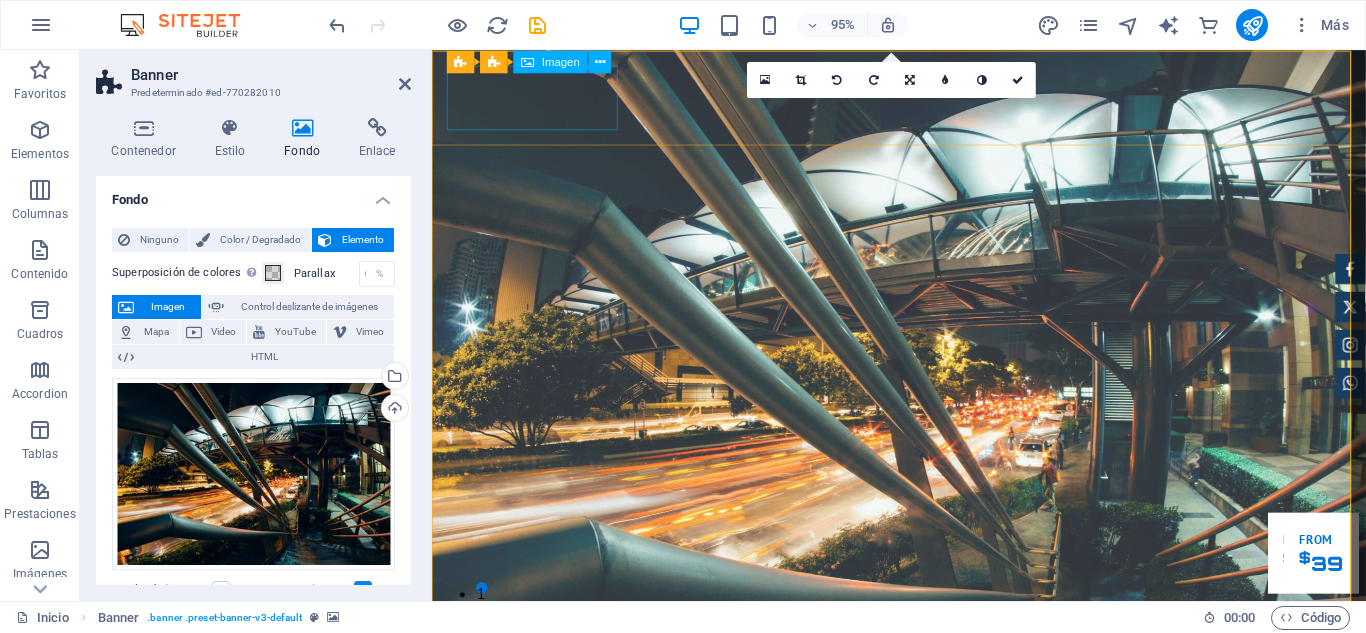click at bounding box center (924, 795) 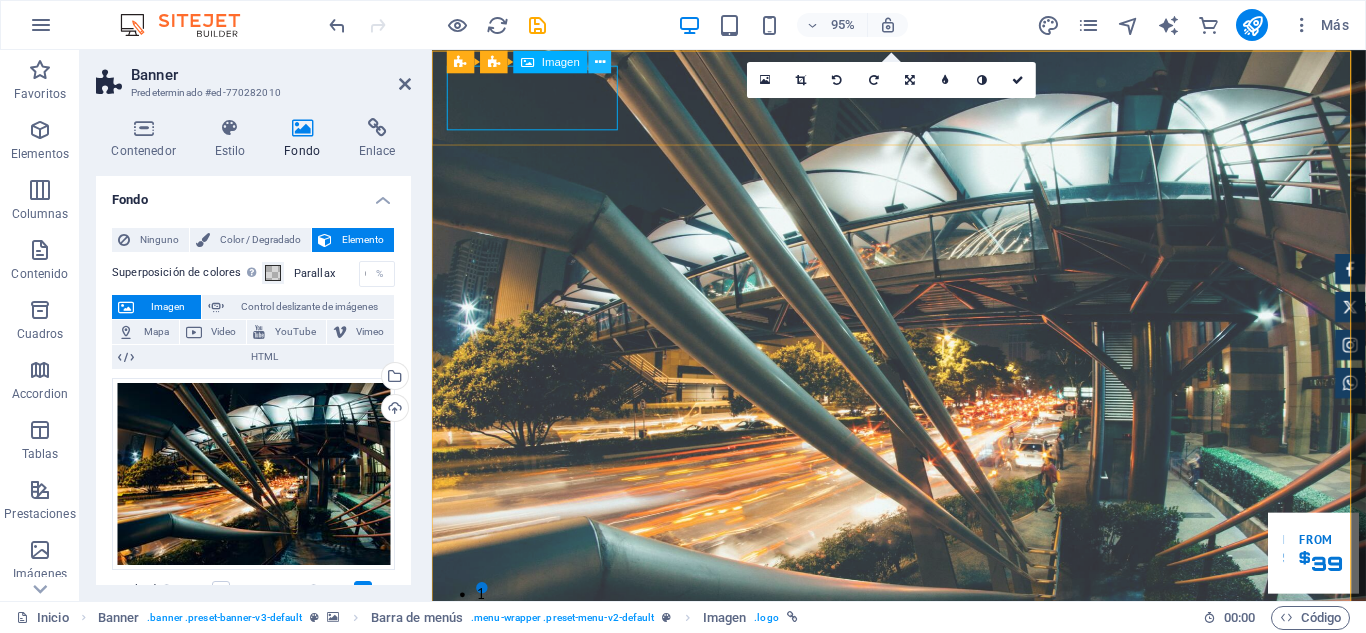 click at bounding box center (600, 61) 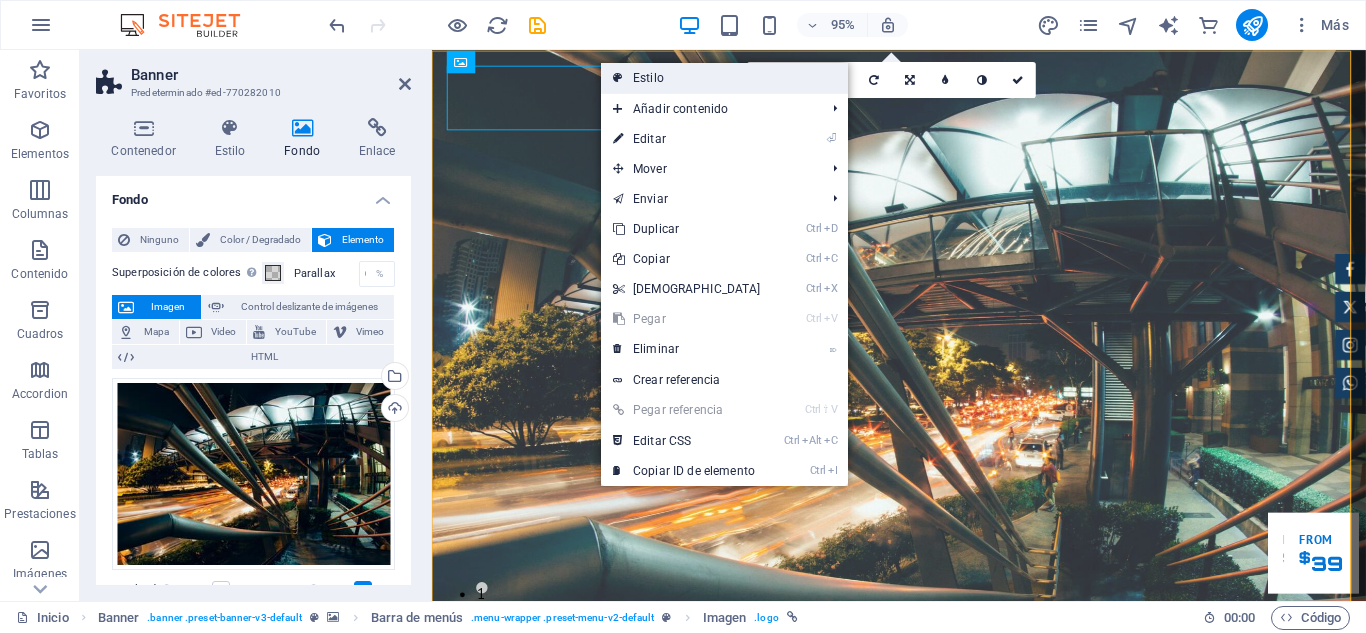 click on "Estilo" at bounding box center (724, 78) 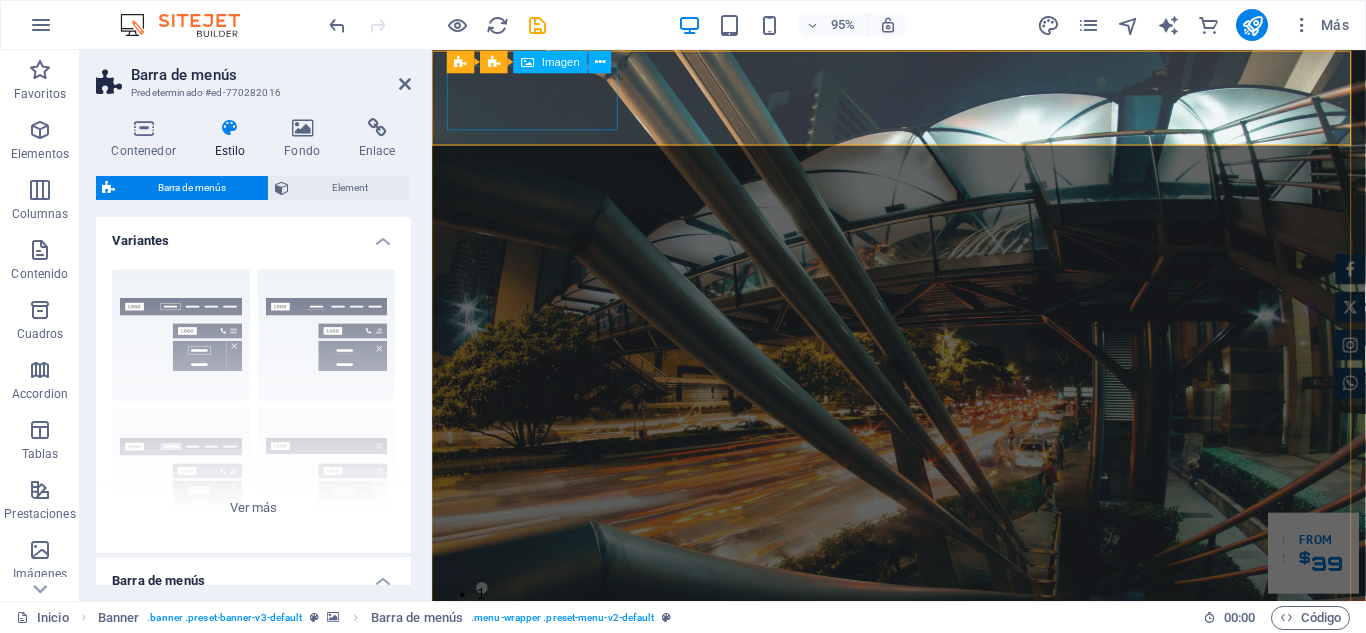 click at bounding box center (924, 795) 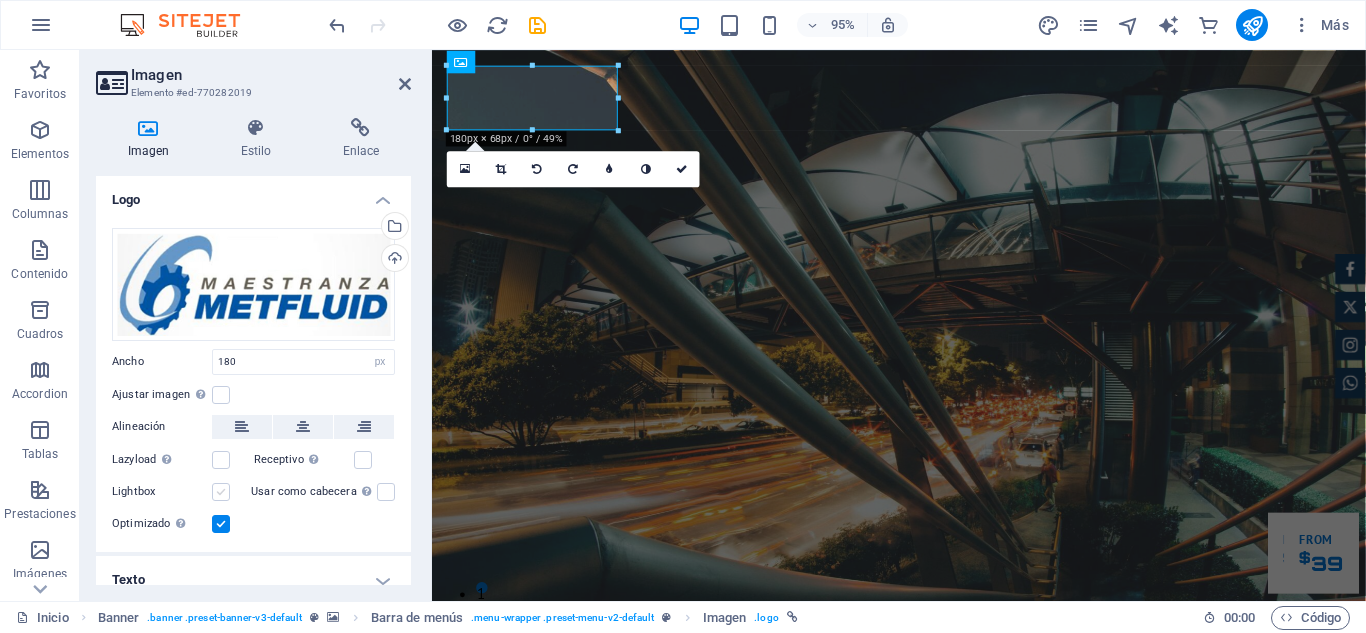 click at bounding box center (221, 492) 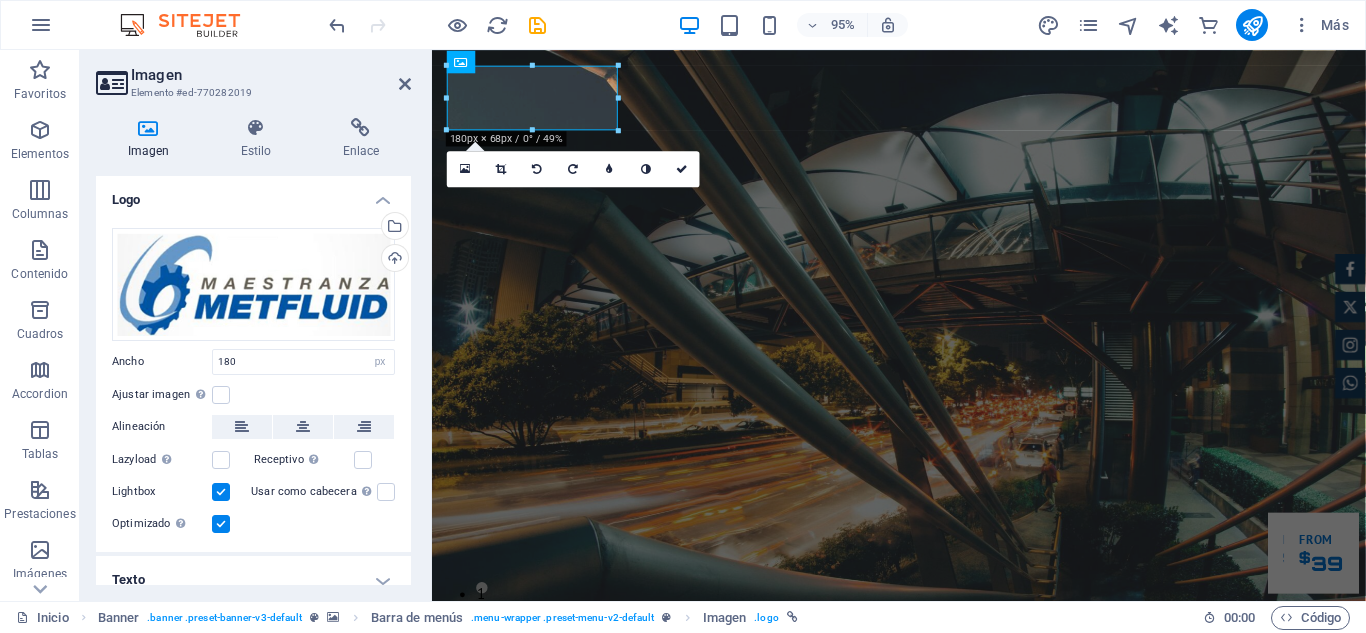click at bounding box center (221, 492) 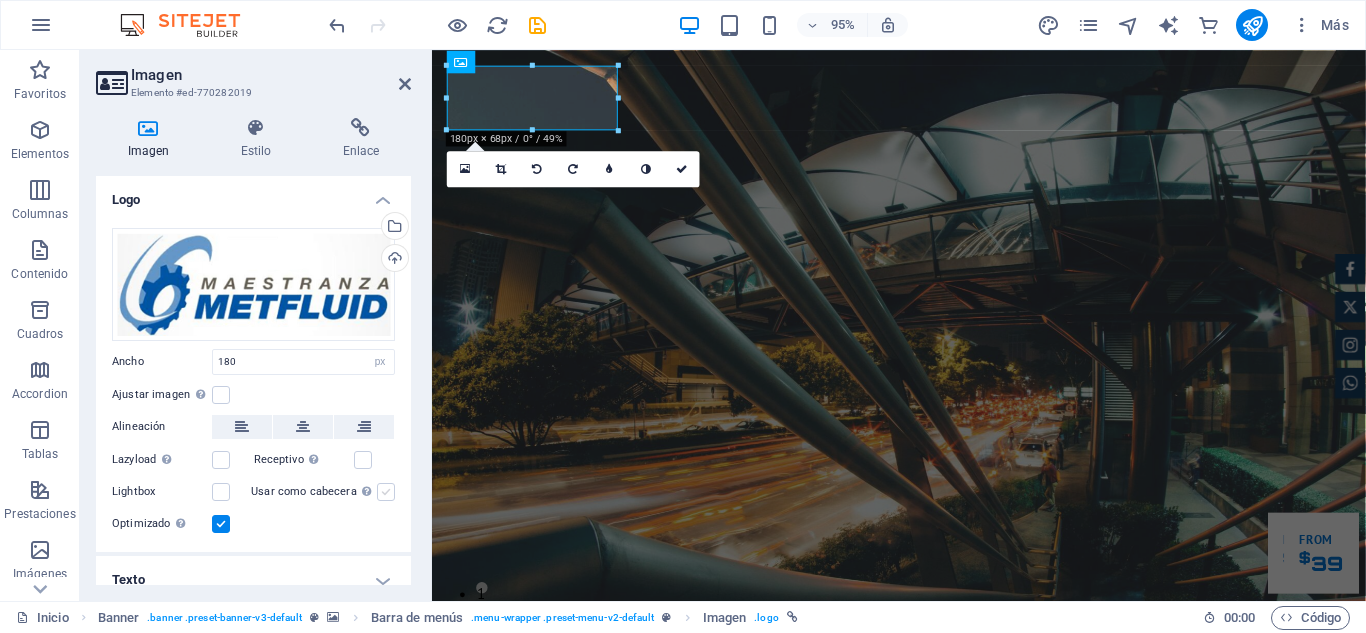 click at bounding box center (386, 492) 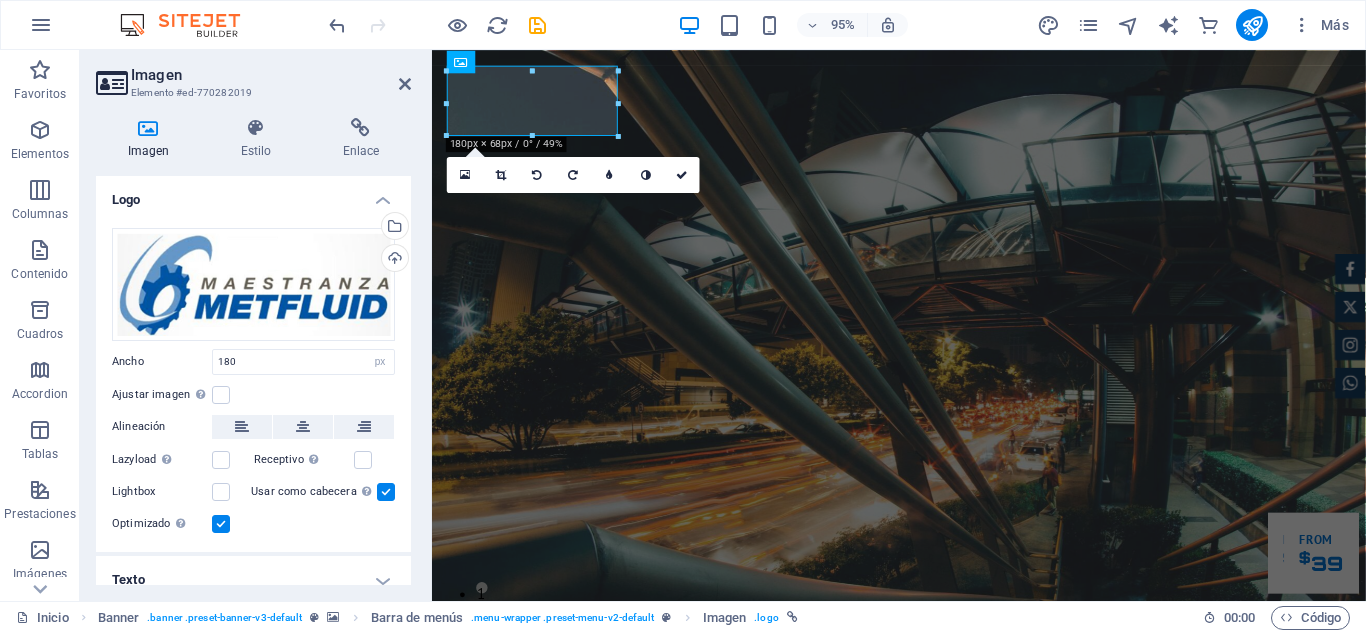 click at bounding box center (386, 492) 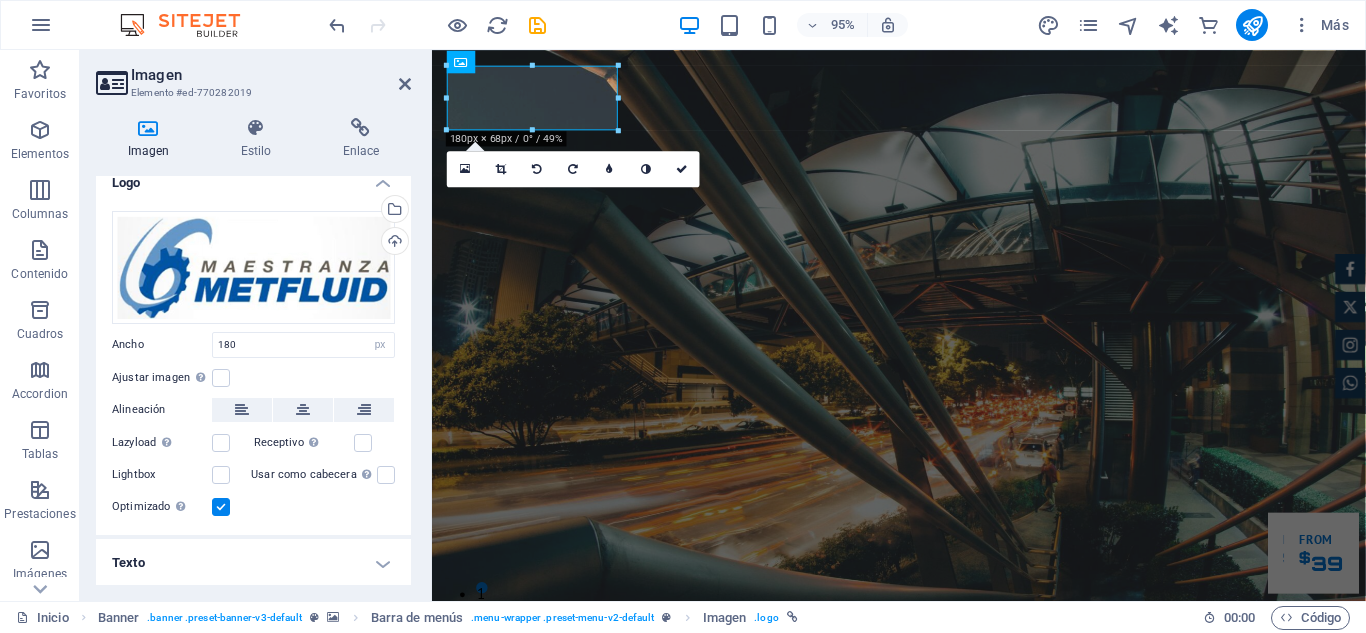 scroll, scrollTop: 0, scrollLeft: 0, axis: both 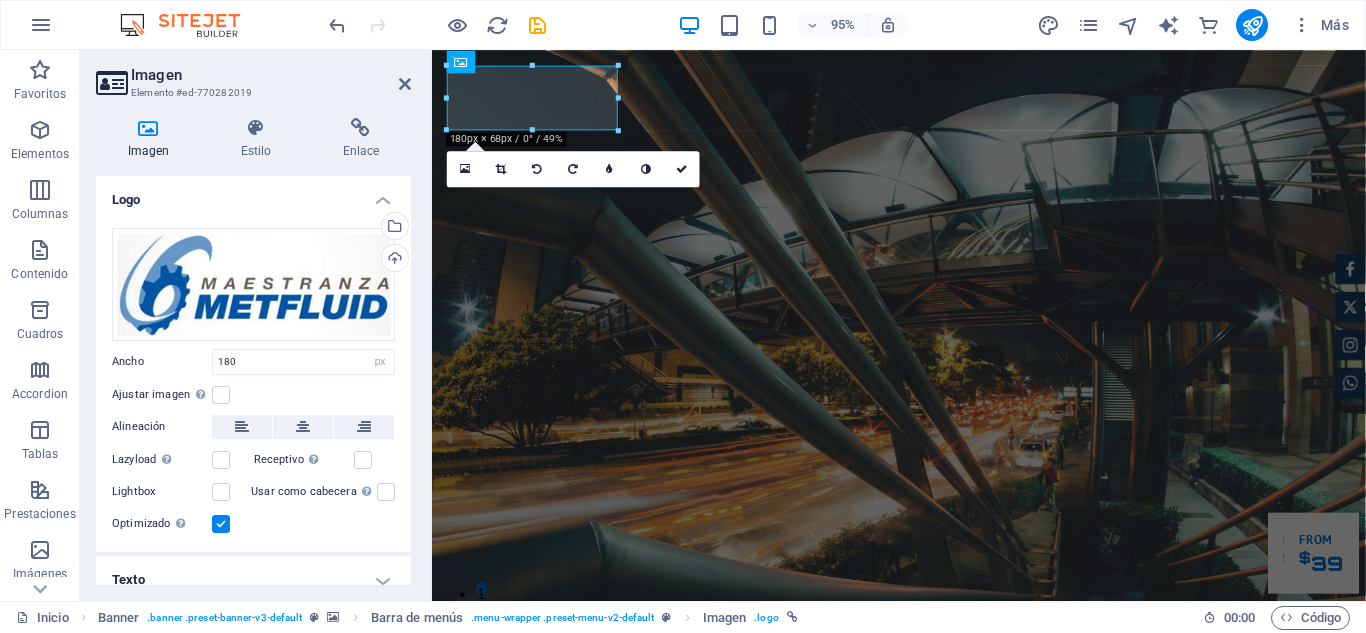 click on "Imagen Estilo Enlace Logo Arrastra archivos aquí, haz clic para escoger archivos o  selecciona archivos de Archivos o de nuestra galería gratuita de fotos y vídeos Selecciona archivos del administrador de archivos, de la galería de fotos o carga archivo(s) Cargar Ancho 180 Predeterminado automático px rem % em vh vw Ajustar imagen Ajustar imagen automáticamente a un ancho y alto fijo Altura Predeterminado automático px Alineación Lazyload La carga de imágenes tras la carga de la página mejora la velocidad de la página. Receptivo Automáticamente cargar tamaños optimizados de smartphone e imagen retina. Lightbox Usar como cabecera La imagen se ajustará en una etiqueta de cabecera H1. Resulta útil para dar al texto alternativo el peso de una cabecera H1, por ejemplo, para el logo. En caso de duda, dejar deseleccionado. Optimizado Las imágenes se comprimen para así mejorar la velocidad de las páginas. Posición Dirección Personalizado X offset 50 px rem % vh vw Y offset 50 px rem % vh vw Texto" at bounding box center (253, 351) 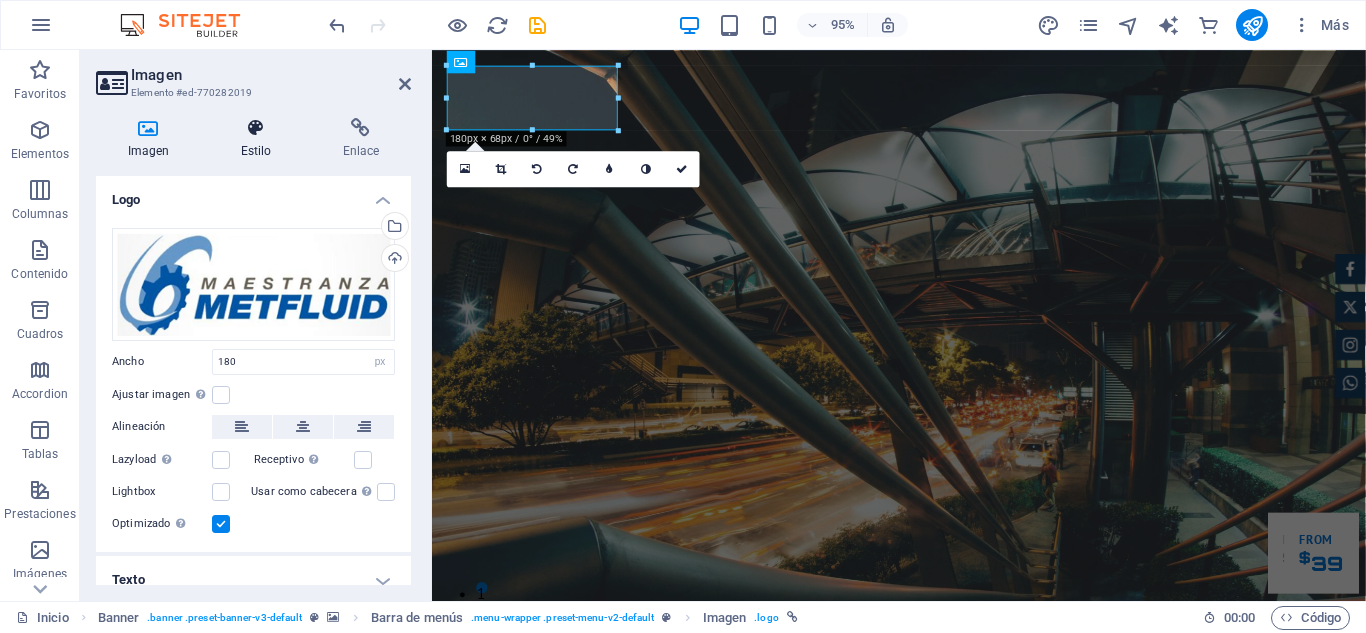 click at bounding box center [256, 128] 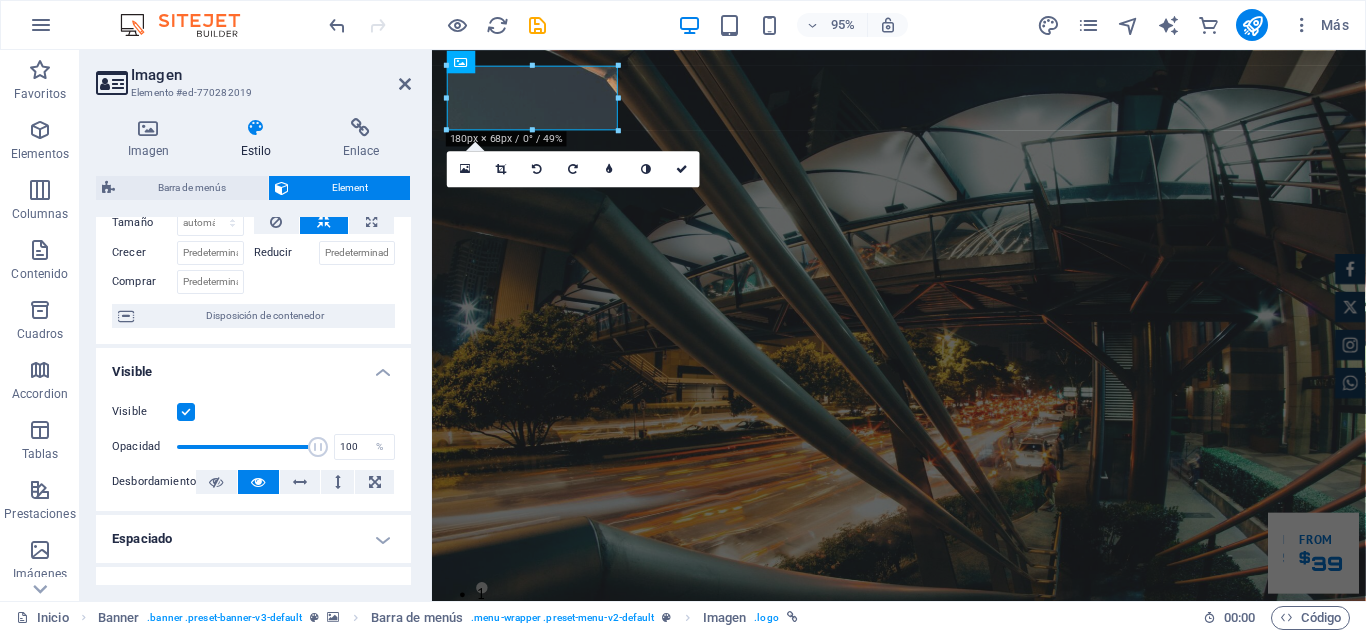 scroll, scrollTop: 106, scrollLeft: 0, axis: vertical 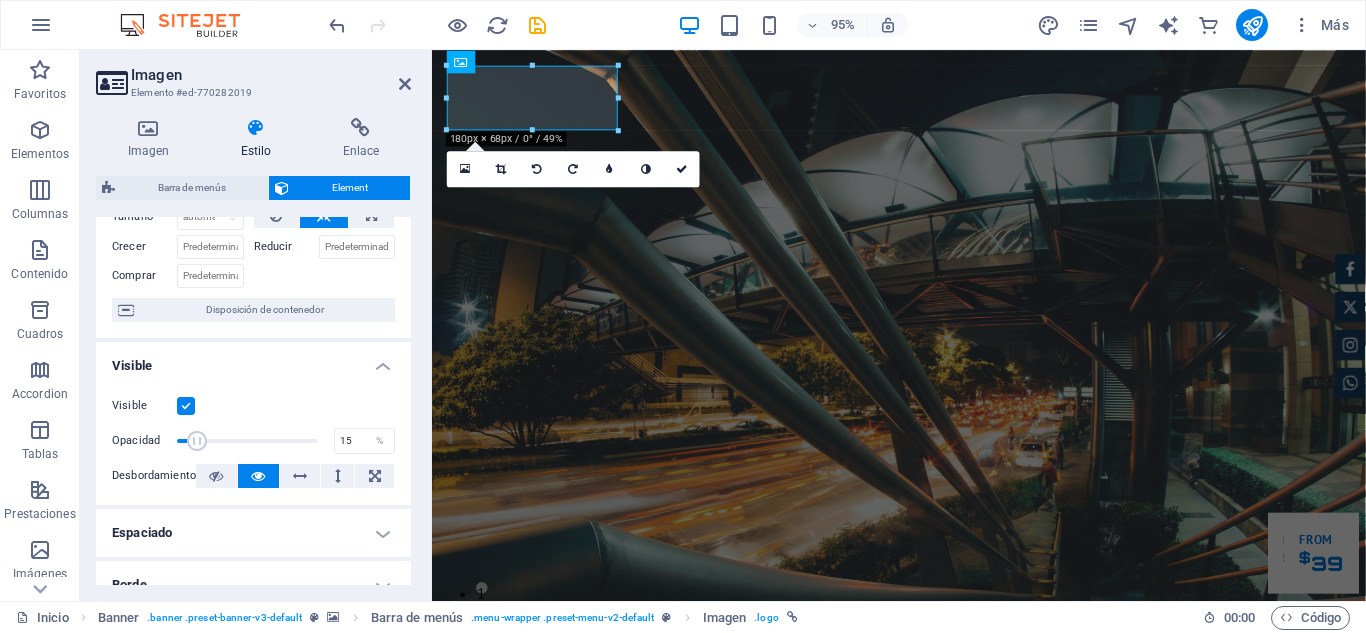 drag, startPoint x: 313, startPoint y: 437, endPoint x: 197, endPoint y: 436, distance: 116.00431 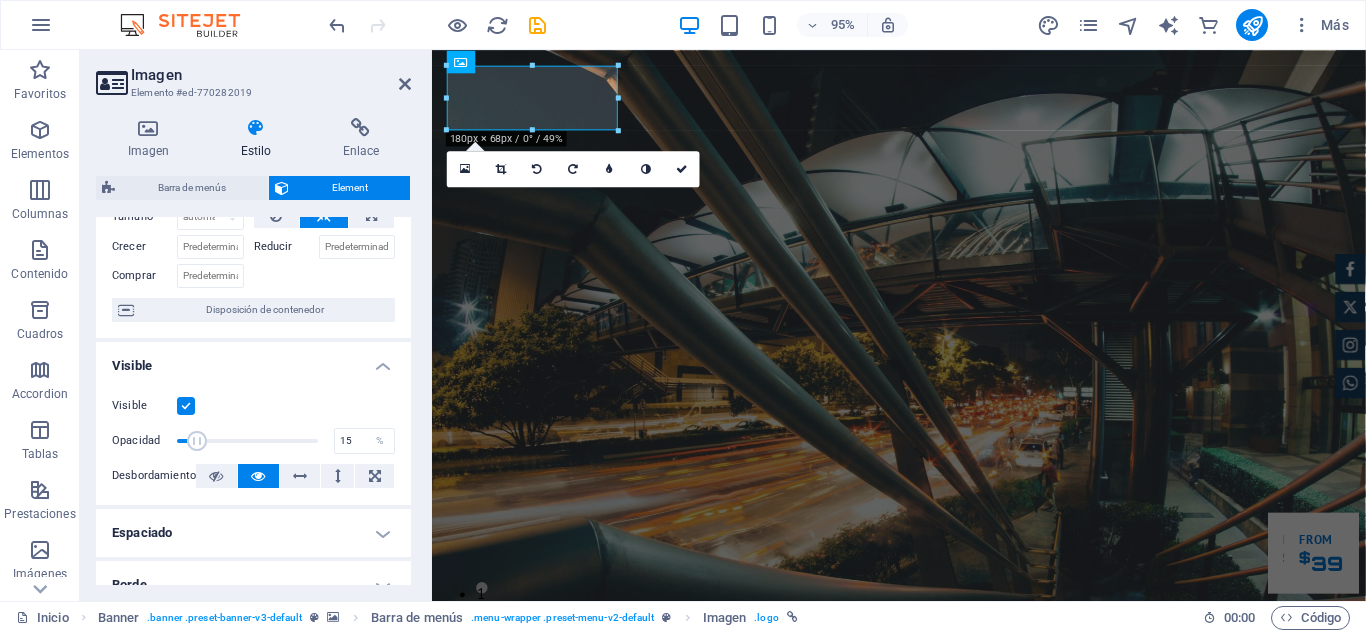click at bounding box center [197, 441] 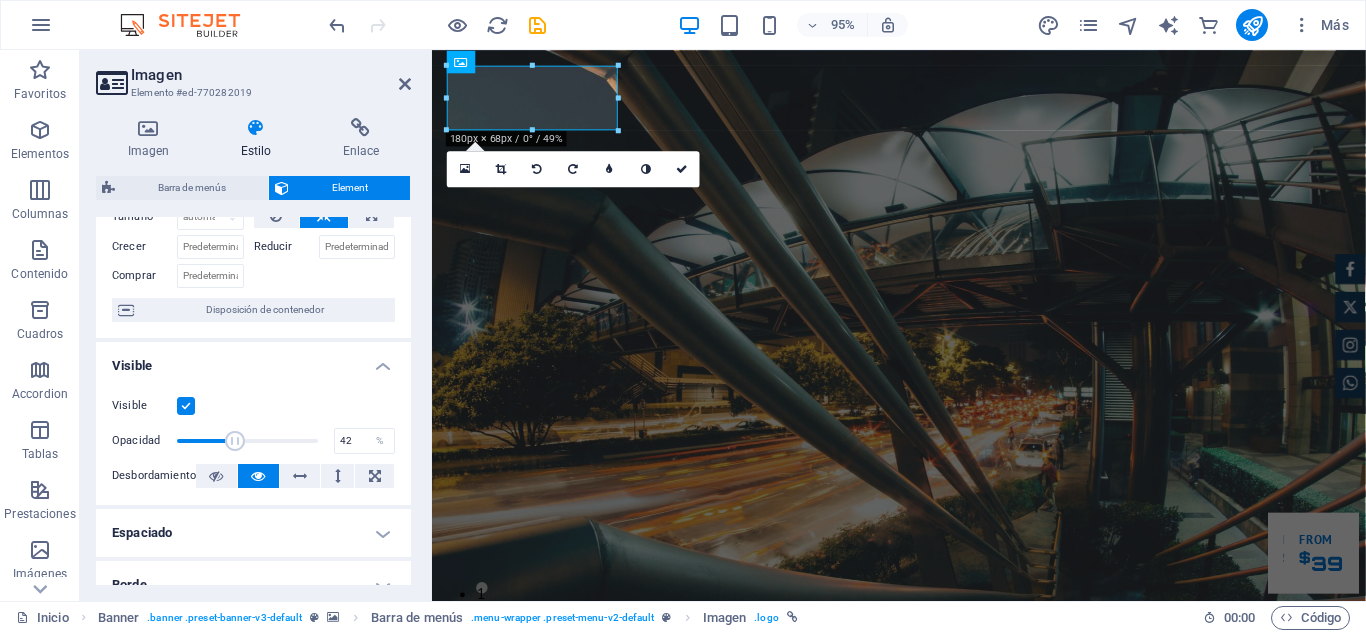 drag, startPoint x: 197, startPoint y: 436, endPoint x: 234, endPoint y: 440, distance: 37.215588 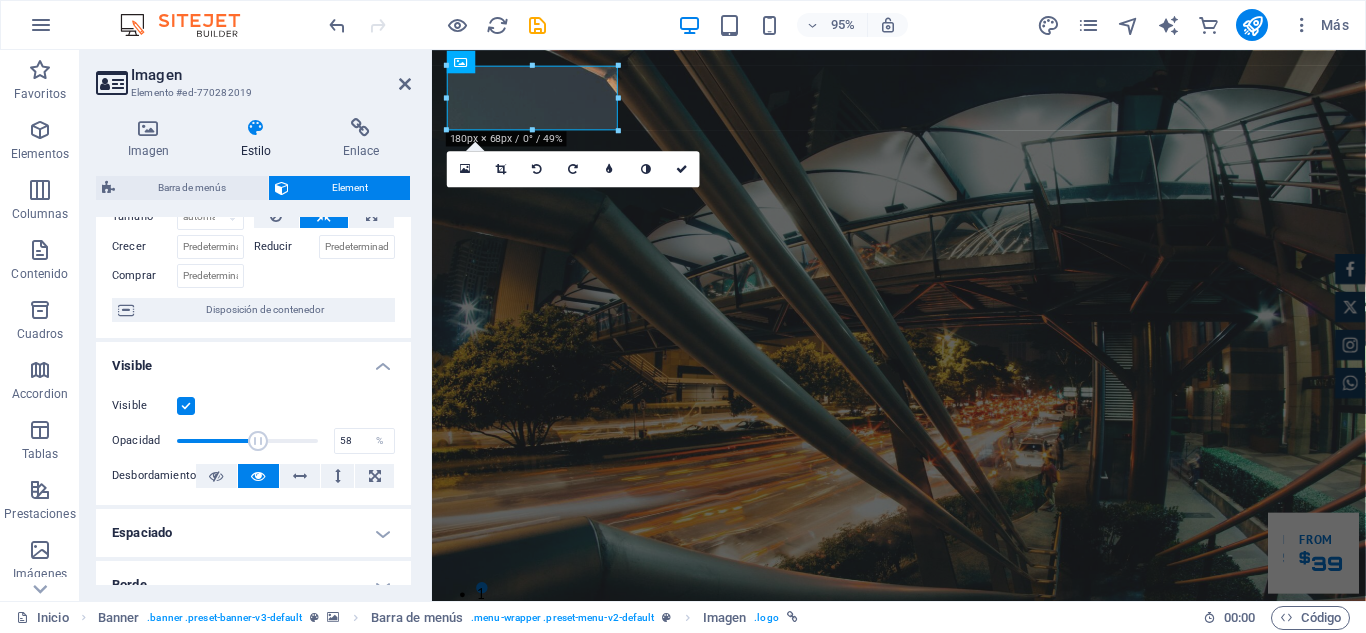 drag, startPoint x: 234, startPoint y: 440, endPoint x: 256, endPoint y: 441, distance: 22.022715 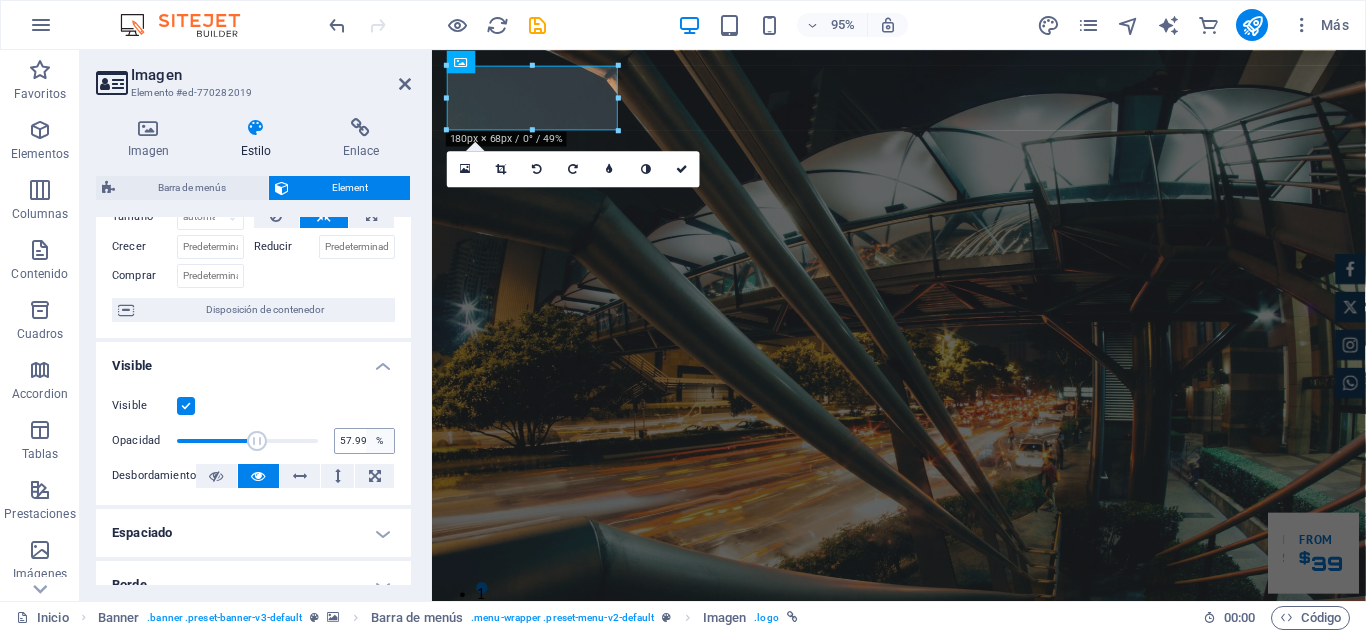 click on "%" at bounding box center (380, 441) 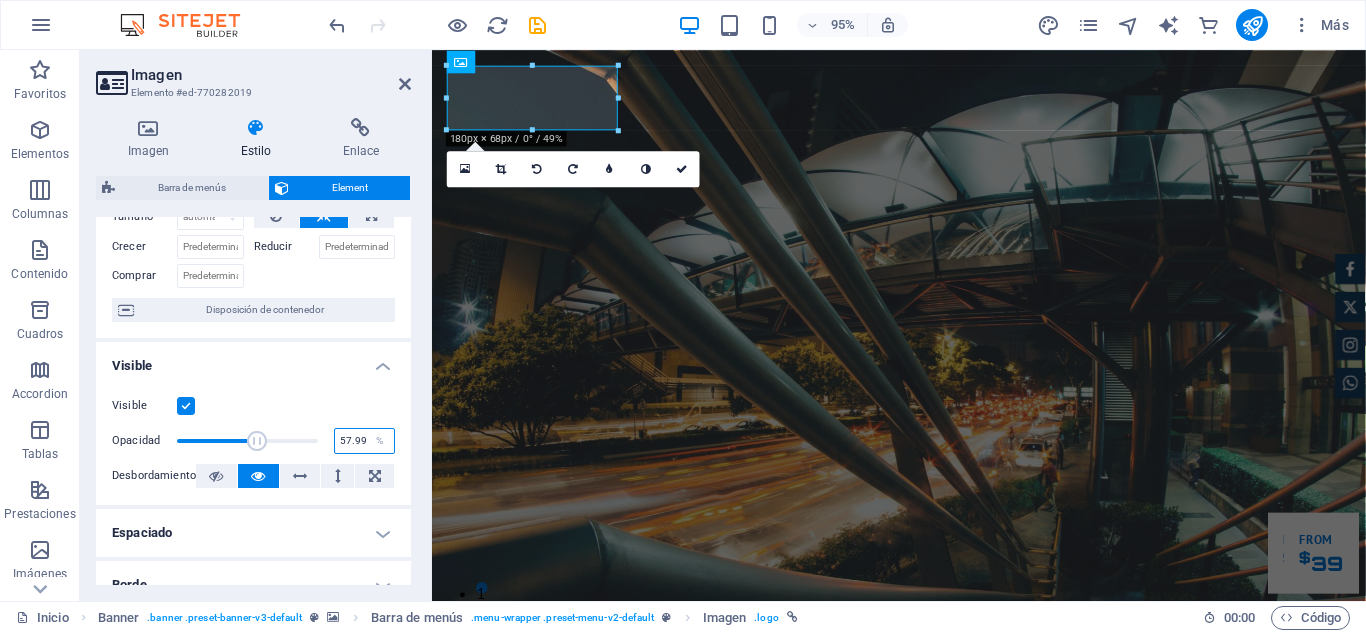 drag, startPoint x: 347, startPoint y: 442, endPoint x: 318, endPoint y: 440, distance: 29.068884 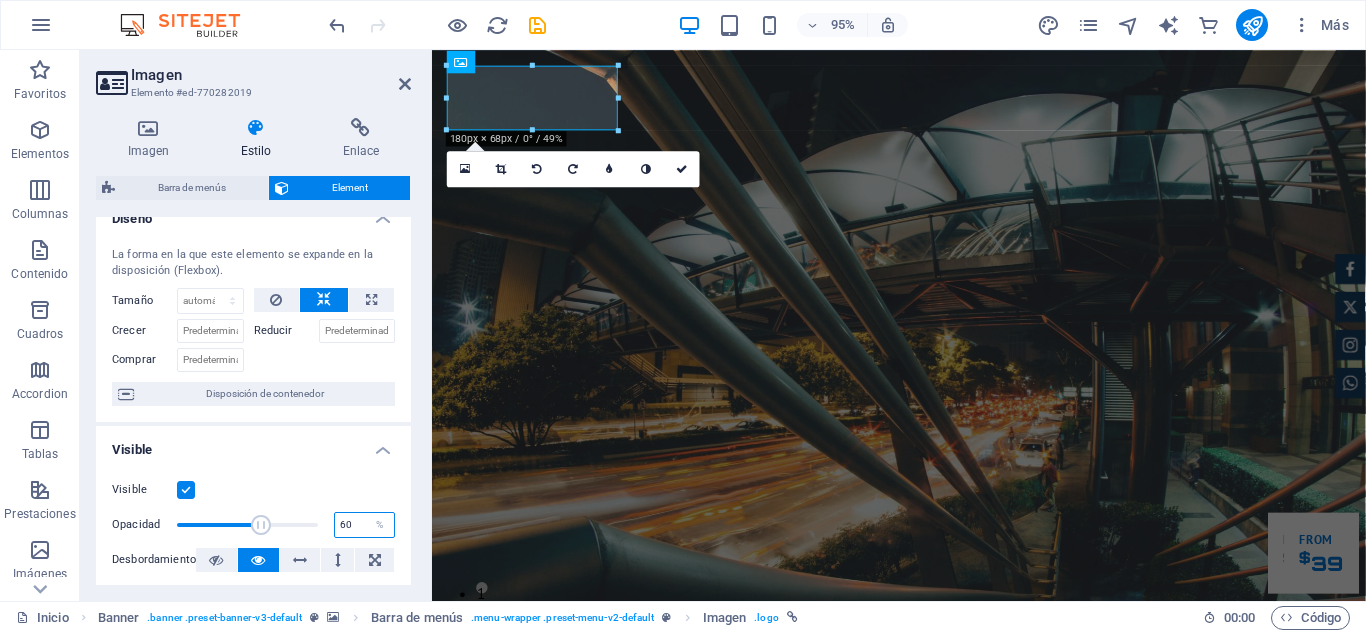 scroll, scrollTop: 21, scrollLeft: 0, axis: vertical 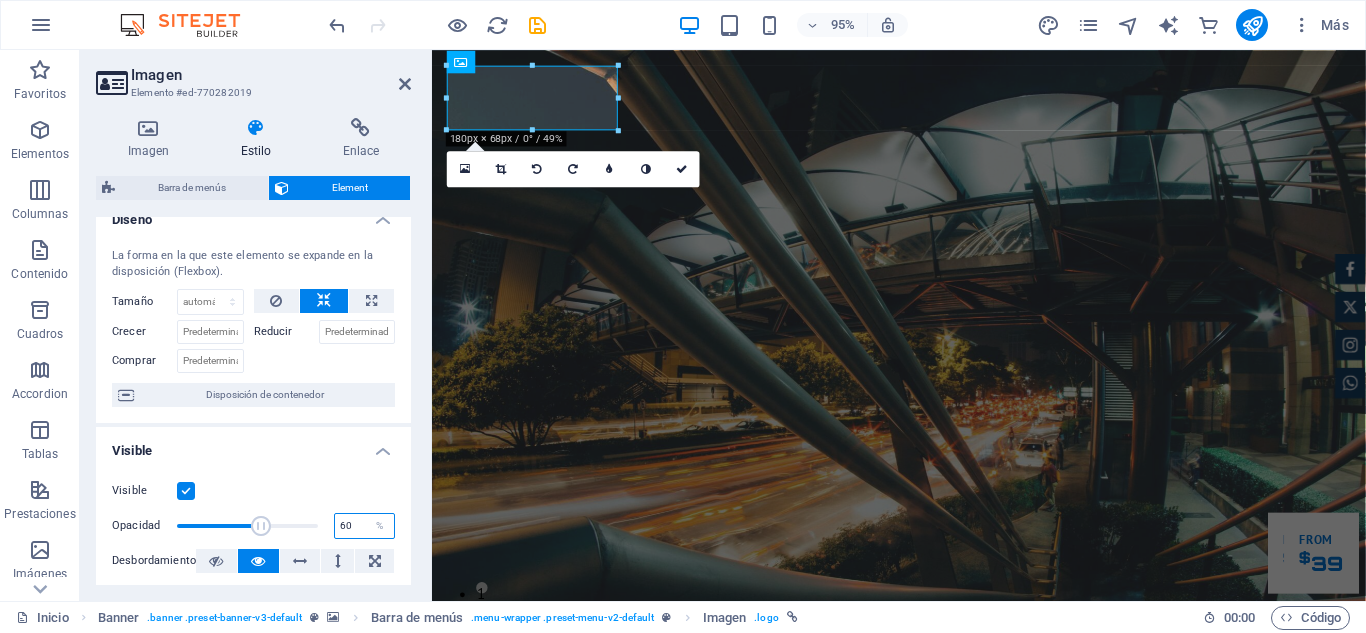 type on "60" 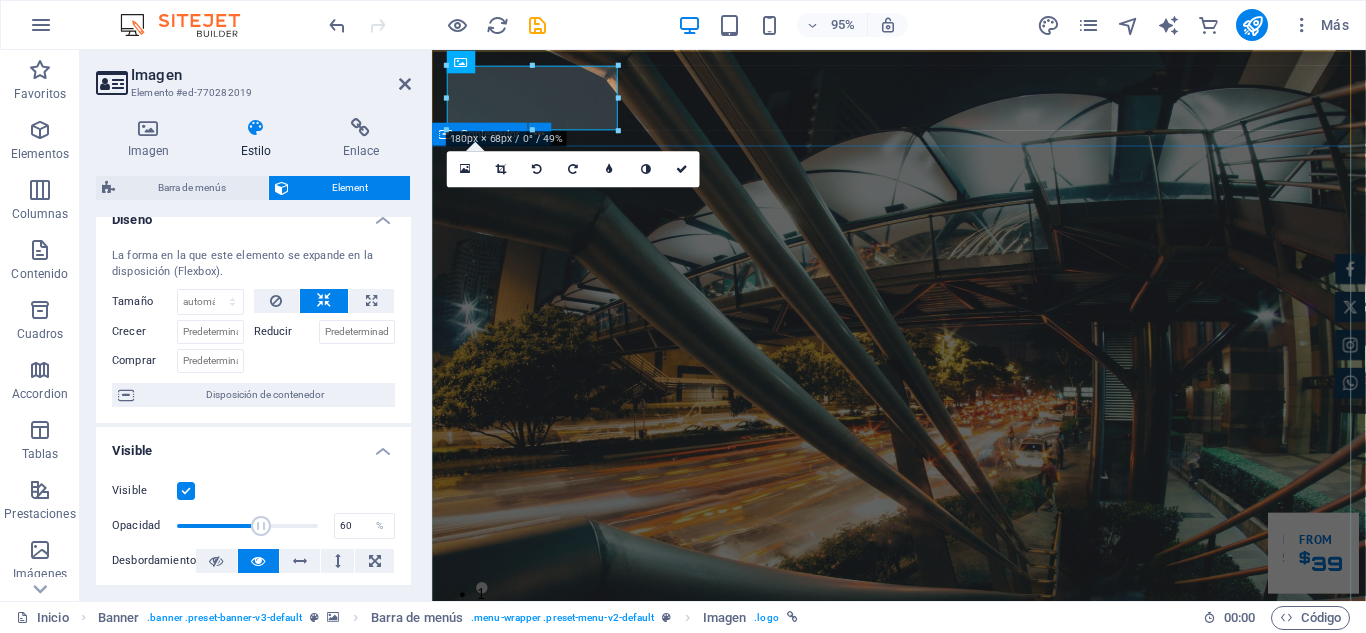click on "Construimos estructuras que sostienen tu futuro Especialistas en estructuras metálicas industriales con más de una década de experiencia creando soluciones sólidas y duraderas.  NUESTROS PROYECTOS  COTIZA CON NOSOTROS" at bounding box center [923, 1189] 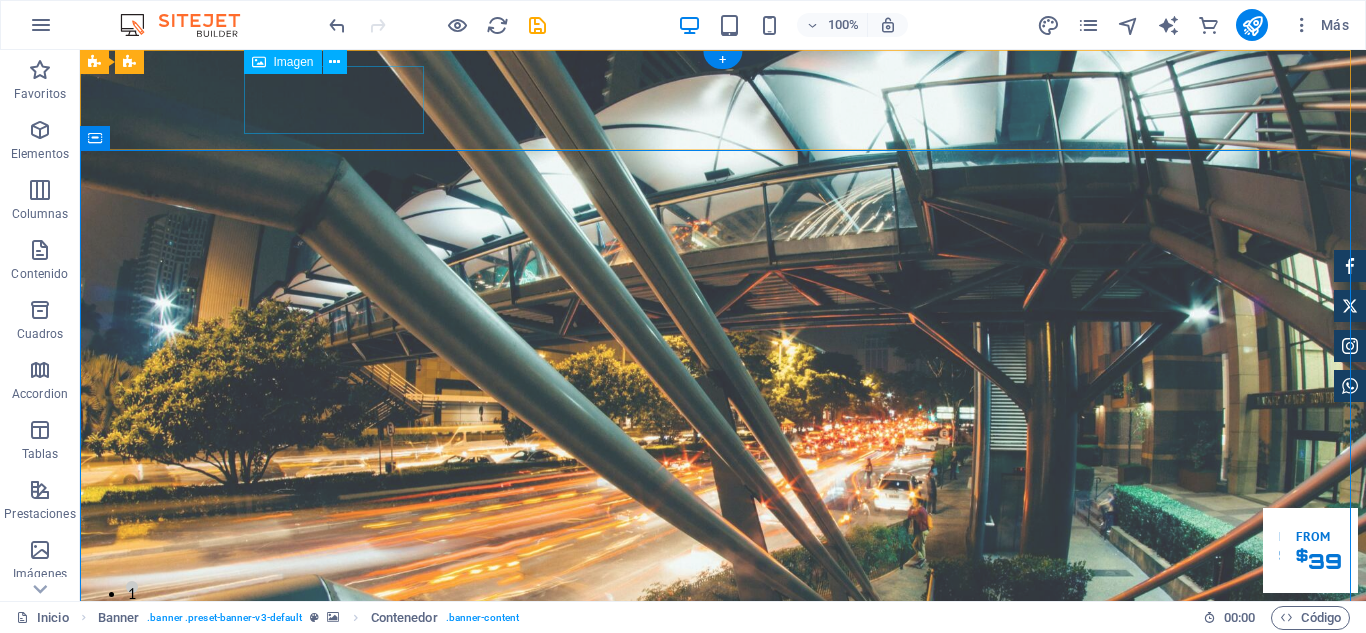 click at bounding box center (723, 795) 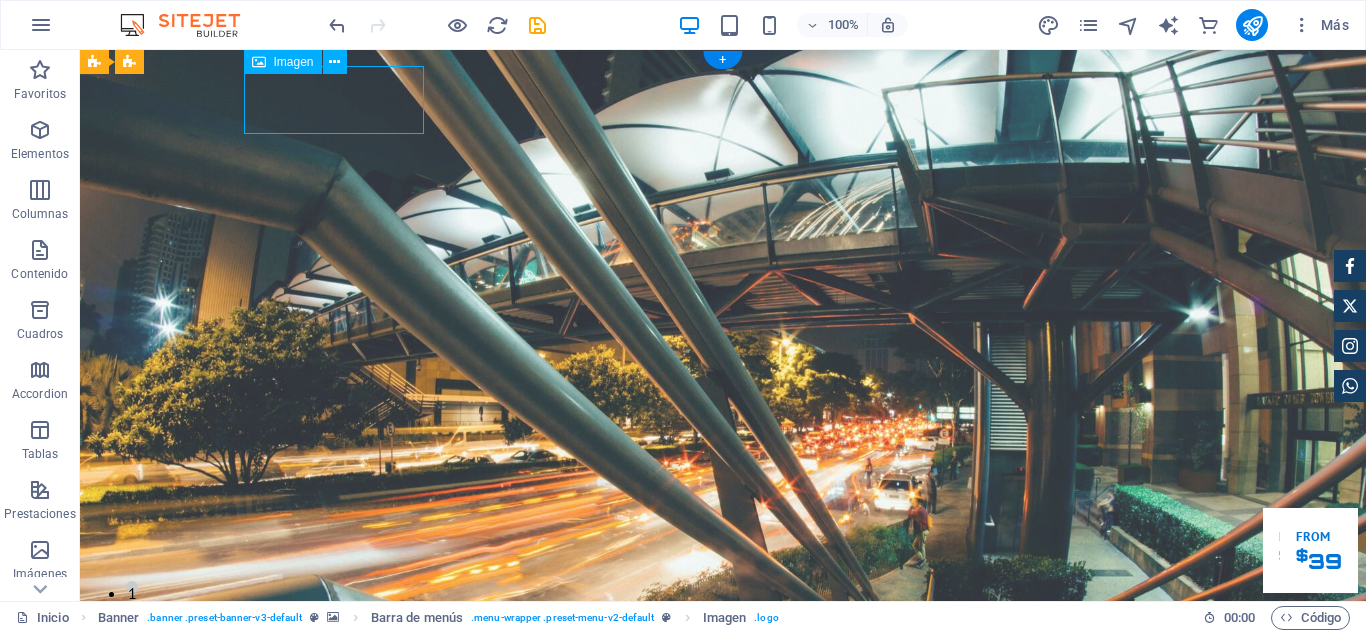 click at bounding box center [723, 795] 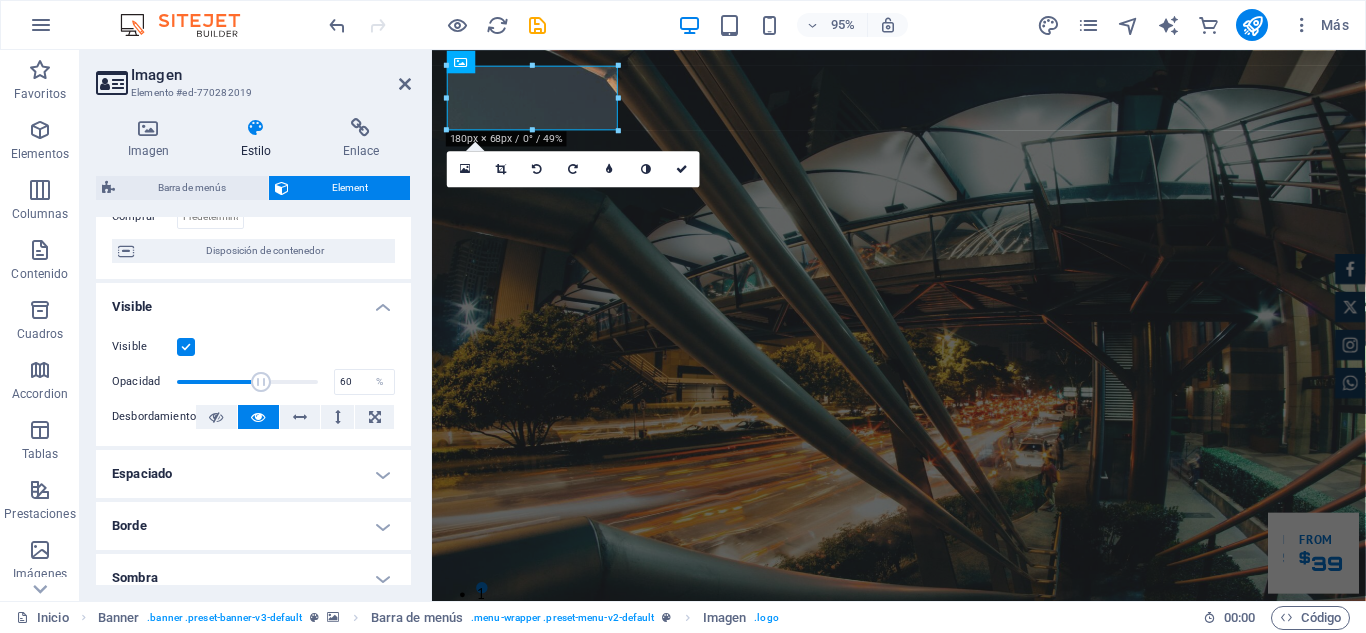 scroll, scrollTop: 166, scrollLeft: 0, axis: vertical 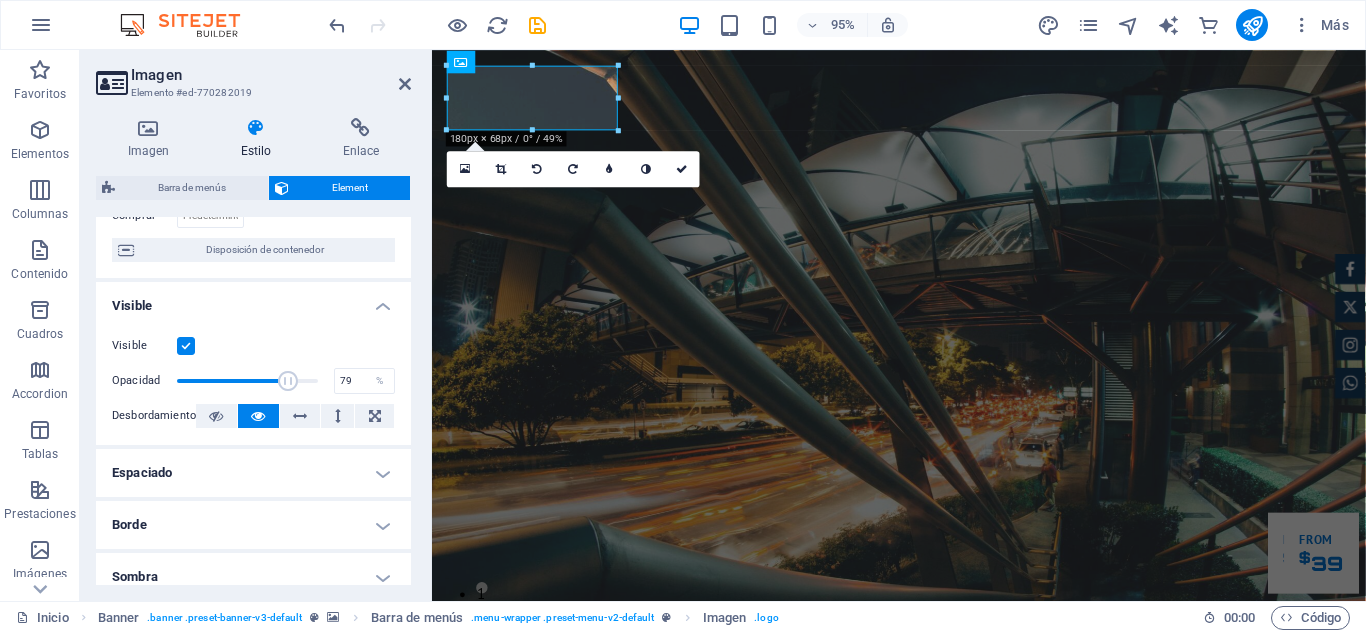 drag, startPoint x: 253, startPoint y: 394, endPoint x: 285, endPoint y: 391, distance: 32.140316 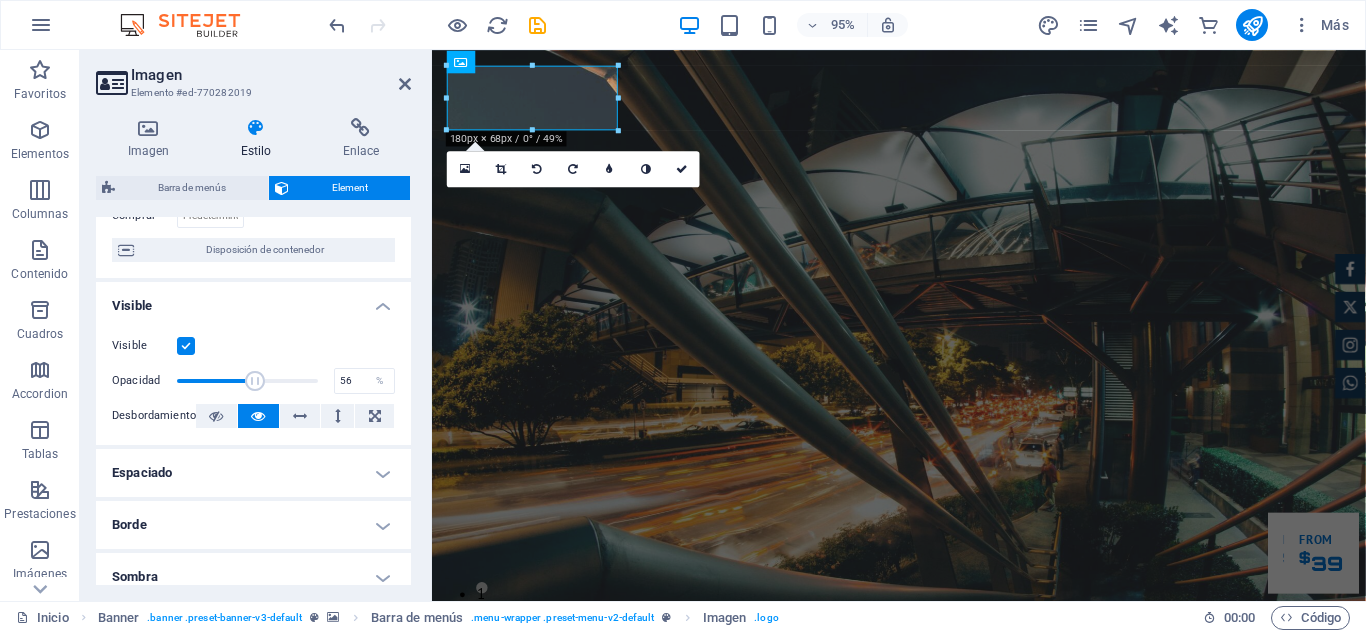 drag, startPoint x: 285, startPoint y: 391, endPoint x: 253, endPoint y: 387, distance: 32.24903 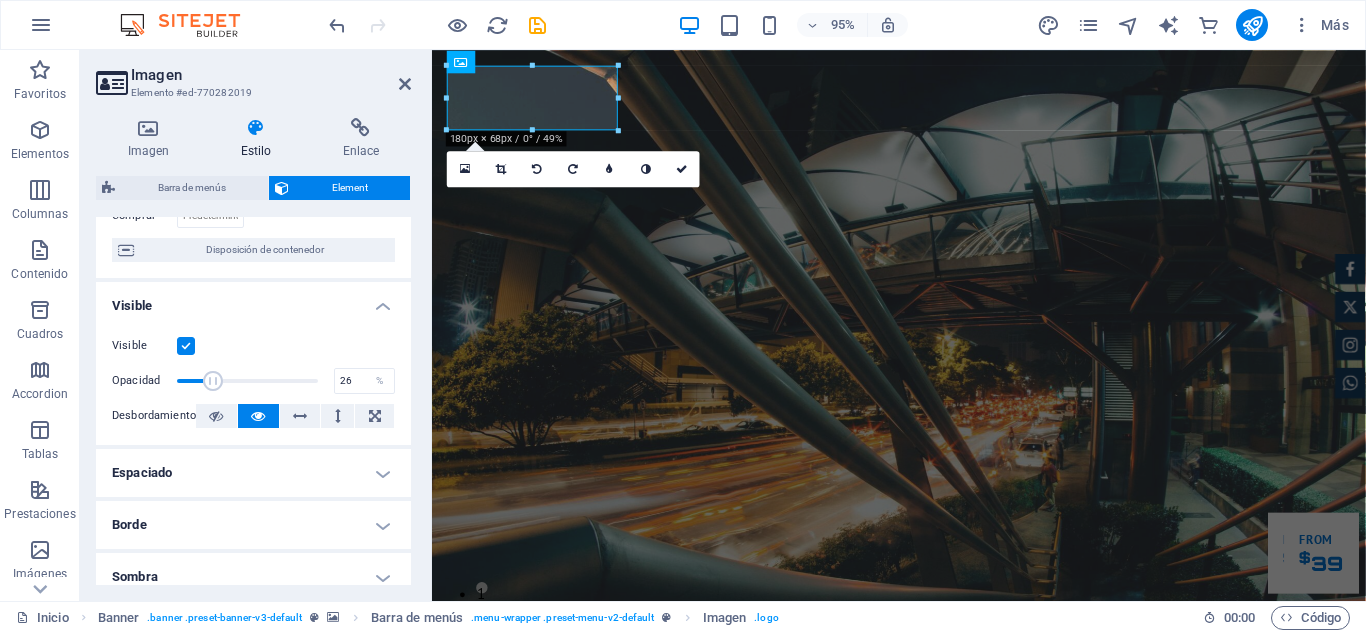 drag, startPoint x: 253, startPoint y: 387, endPoint x: 212, endPoint y: 383, distance: 41.19466 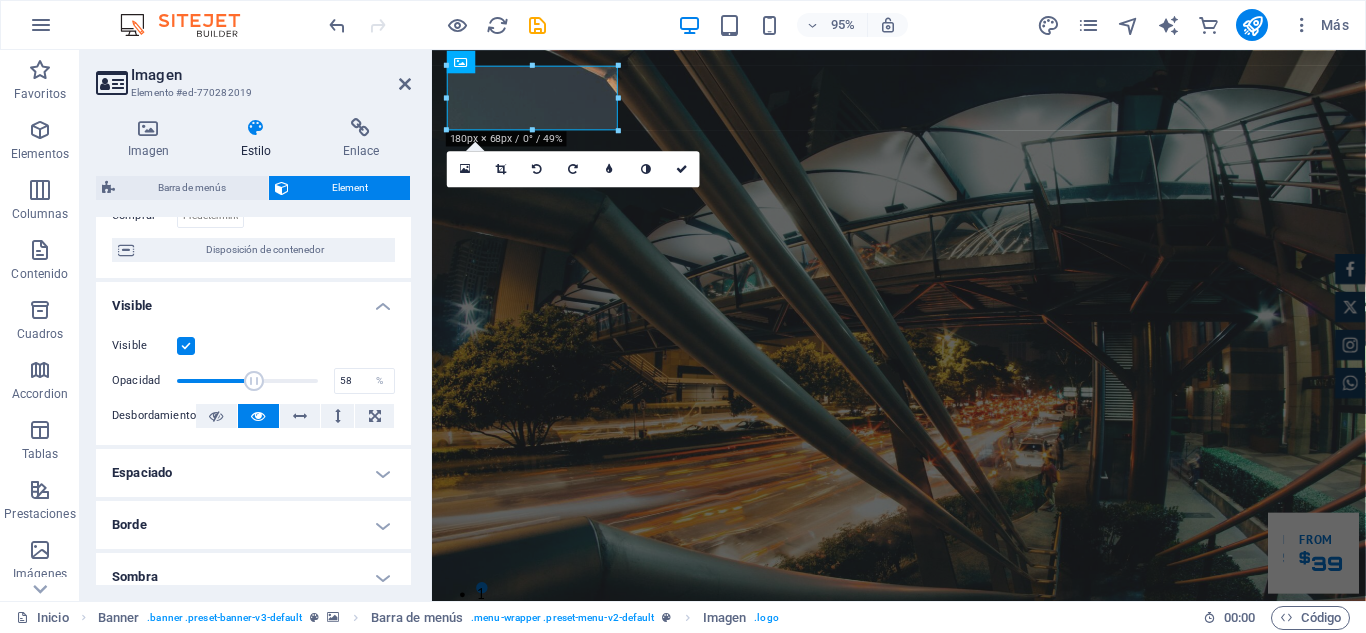 drag, startPoint x: 212, startPoint y: 383, endPoint x: 256, endPoint y: 388, distance: 44.28318 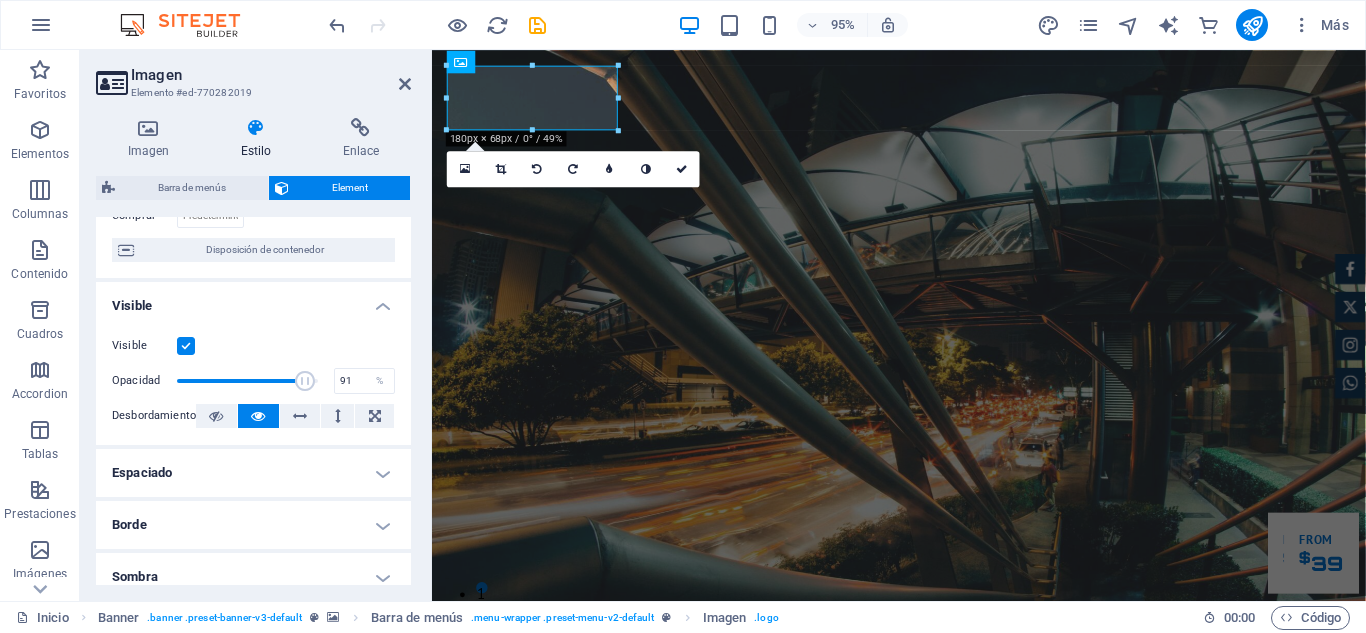 drag, startPoint x: 256, startPoint y: 388, endPoint x: 302, endPoint y: 390, distance: 46.043457 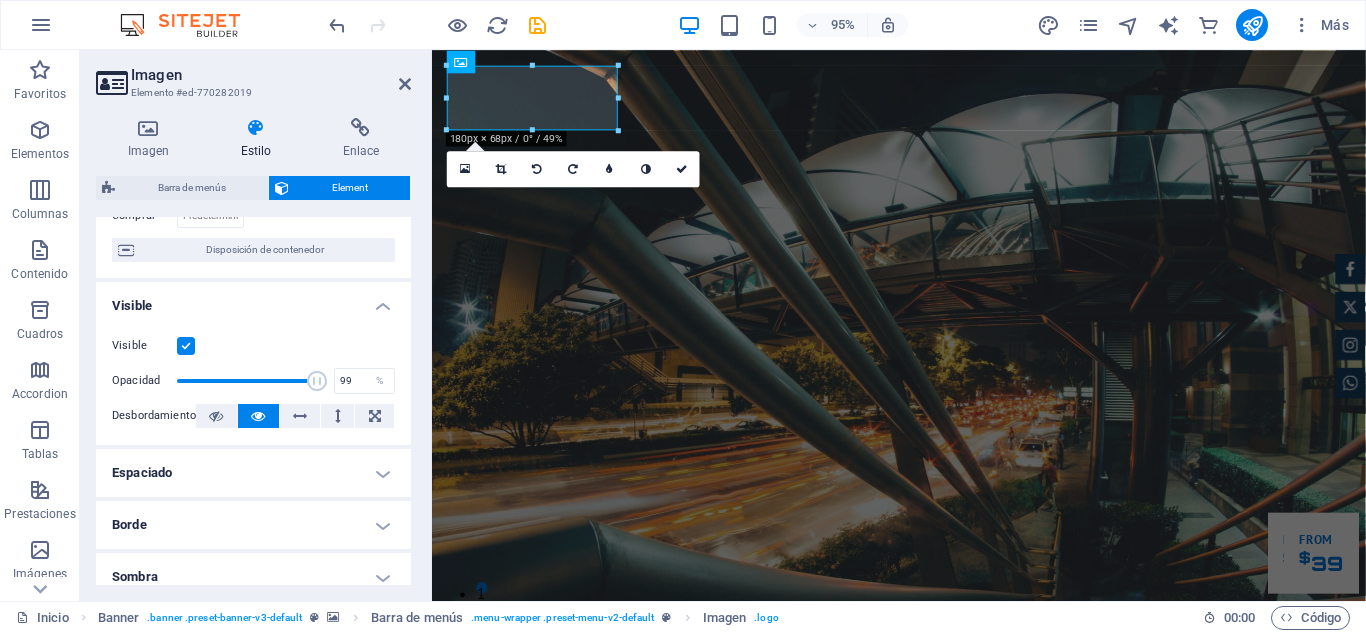 type on "100" 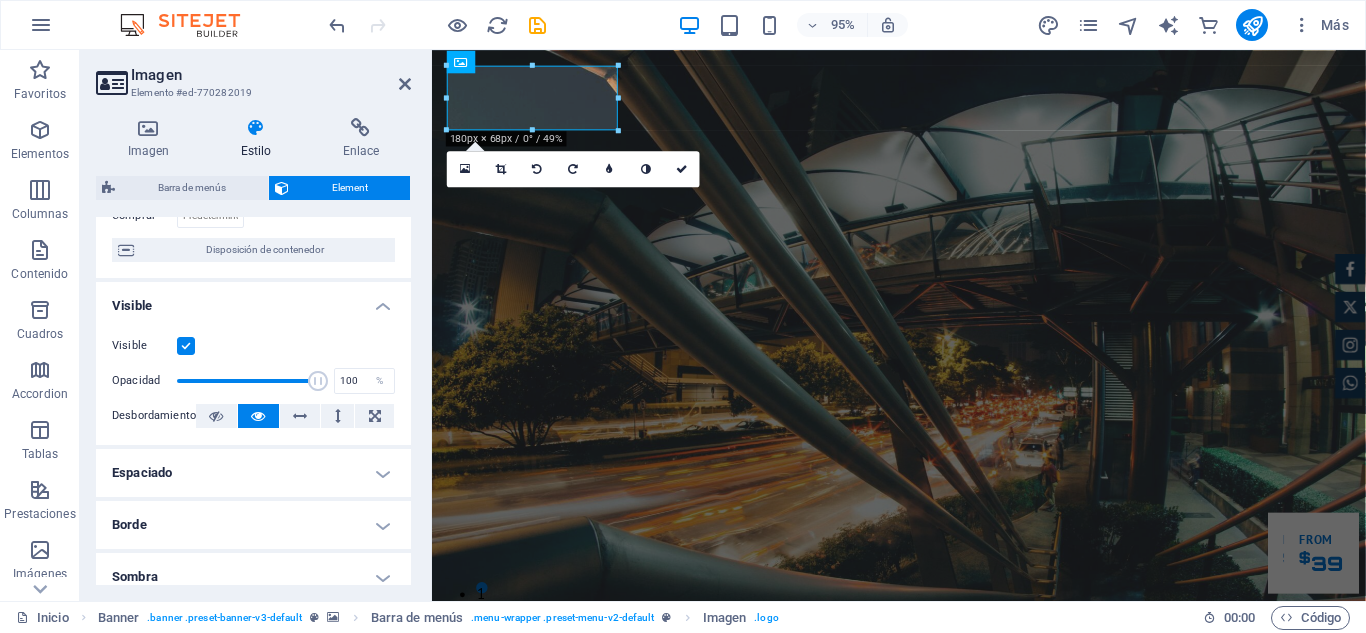 drag, startPoint x: 302, startPoint y: 385, endPoint x: 325, endPoint y: 385, distance: 23 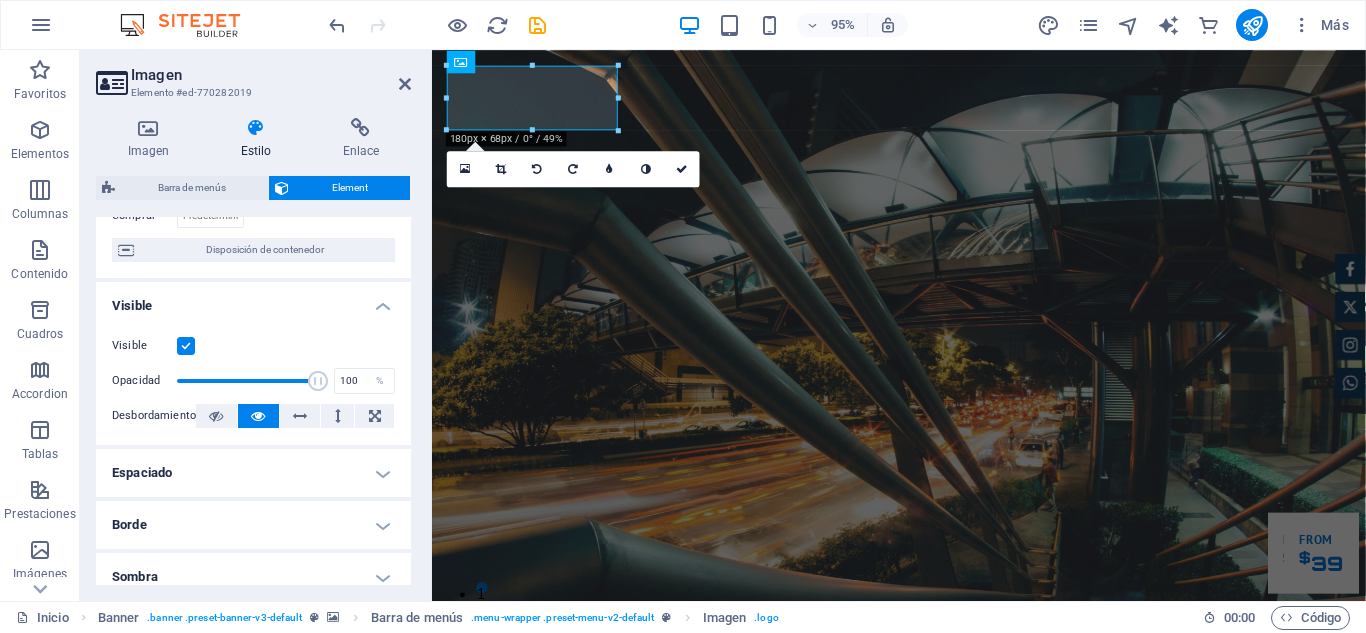 scroll, scrollTop: 0, scrollLeft: 0, axis: both 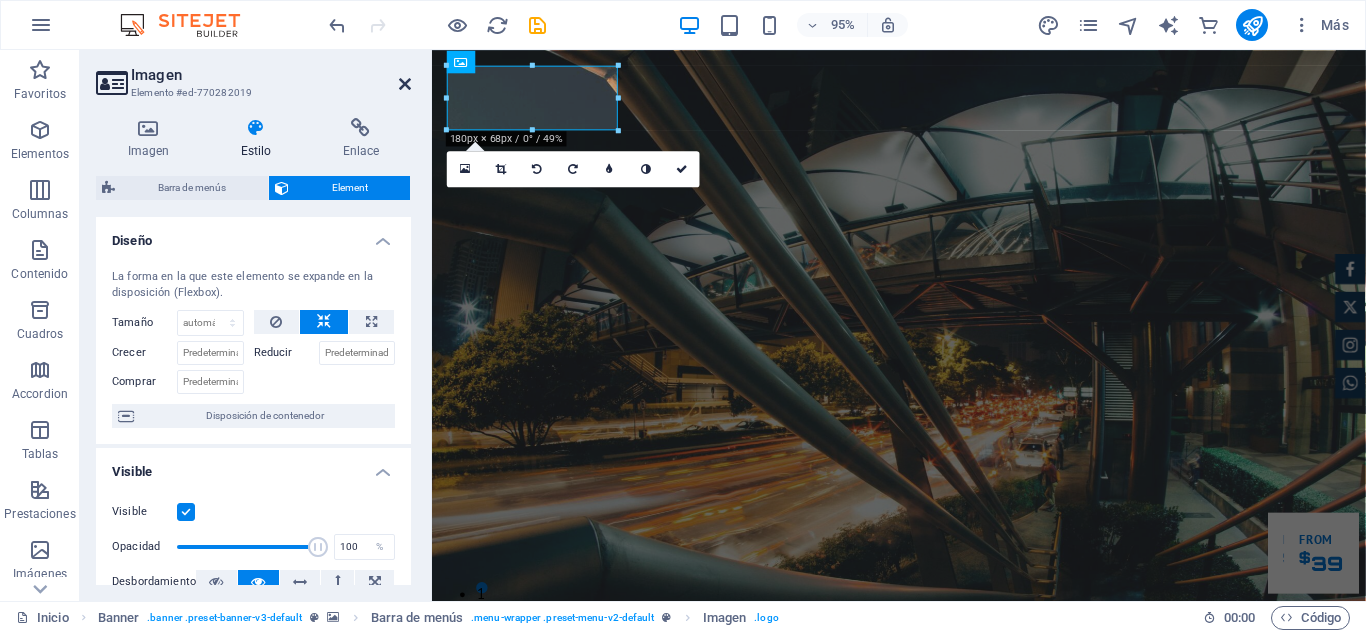 click at bounding box center [405, 84] 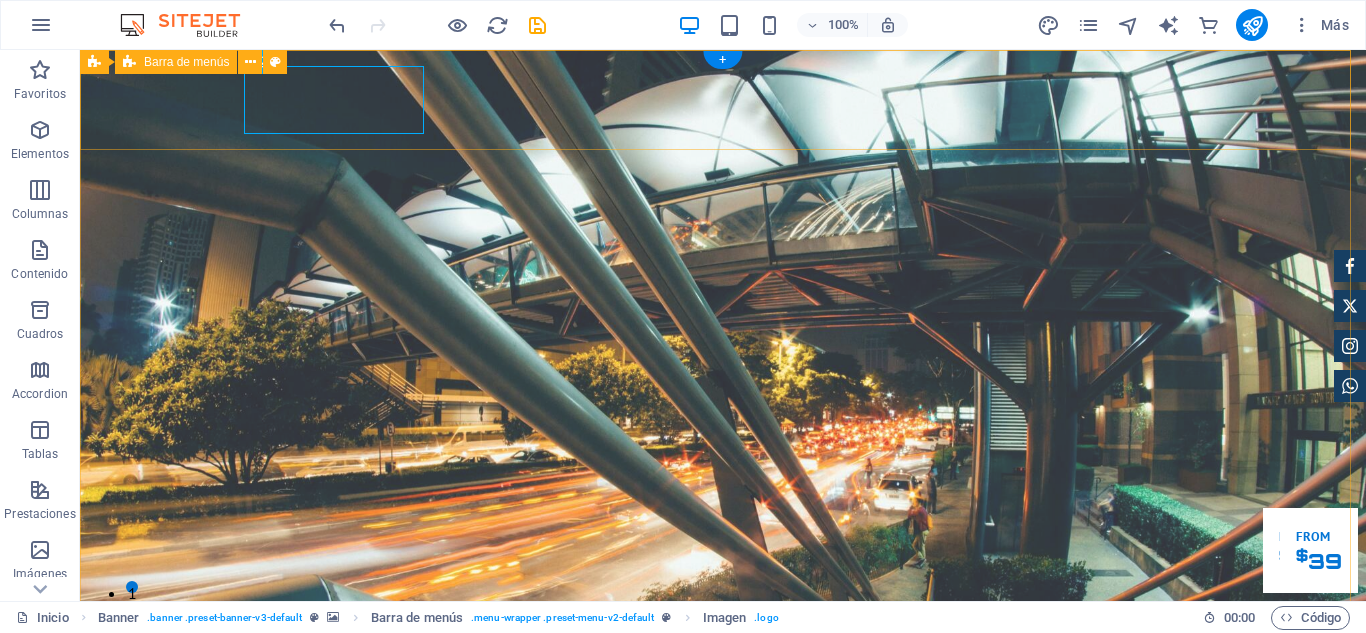 click on "Inico Acerca de Servicios Proyectos Clientes Contáctanos" at bounding box center (723, 819) 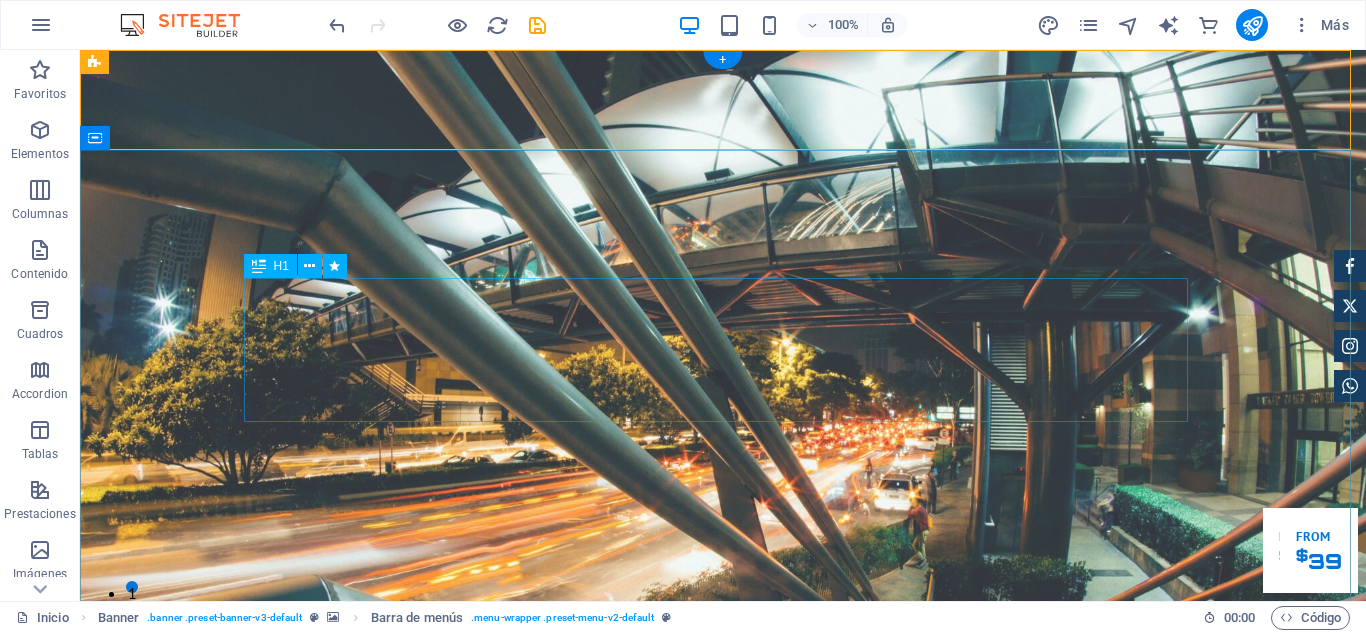 click on "Construimos estructuras que sostienen tu futuro" at bounding box center (723, 1093) 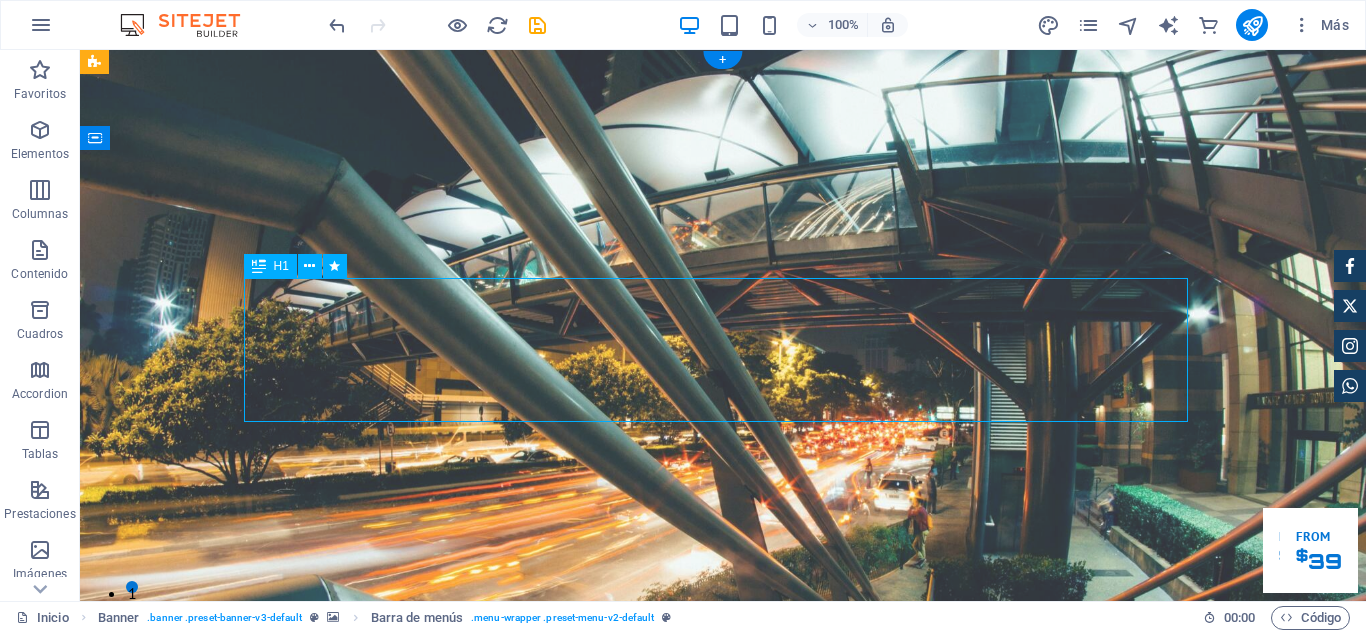 click on "Construimos estructuras que sostienen tu futuro" at bounding box center [723, 1093] 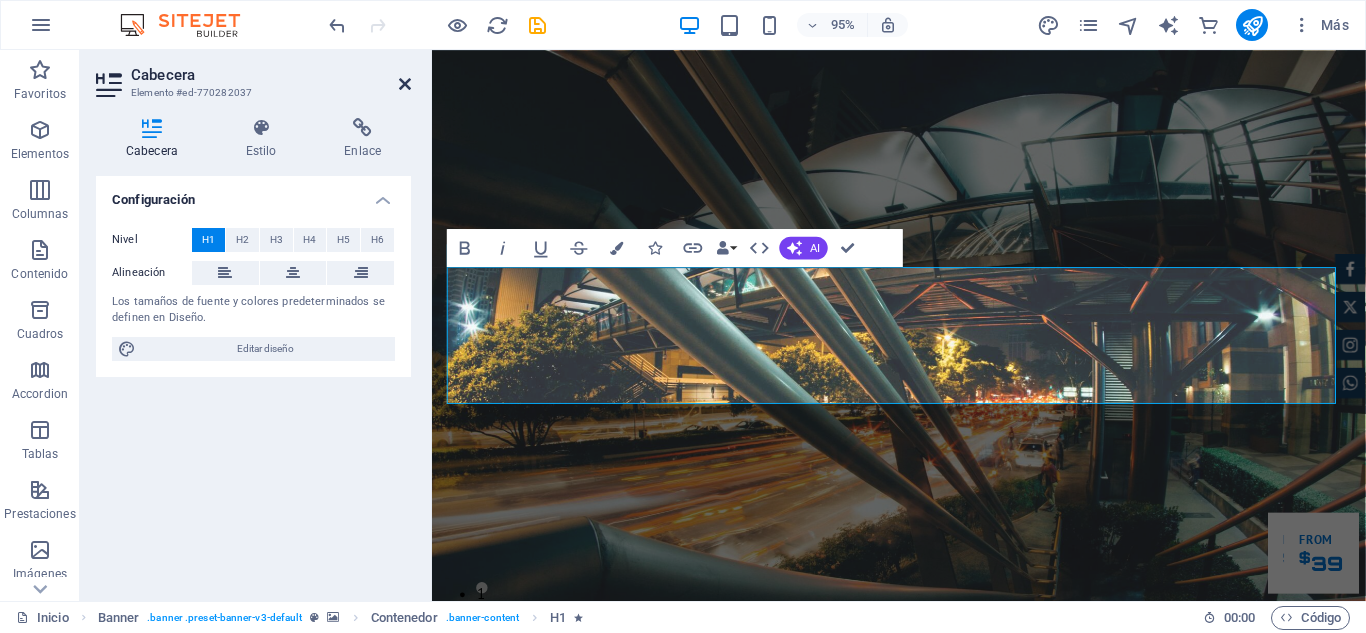 click at bounding box center (405, 84) 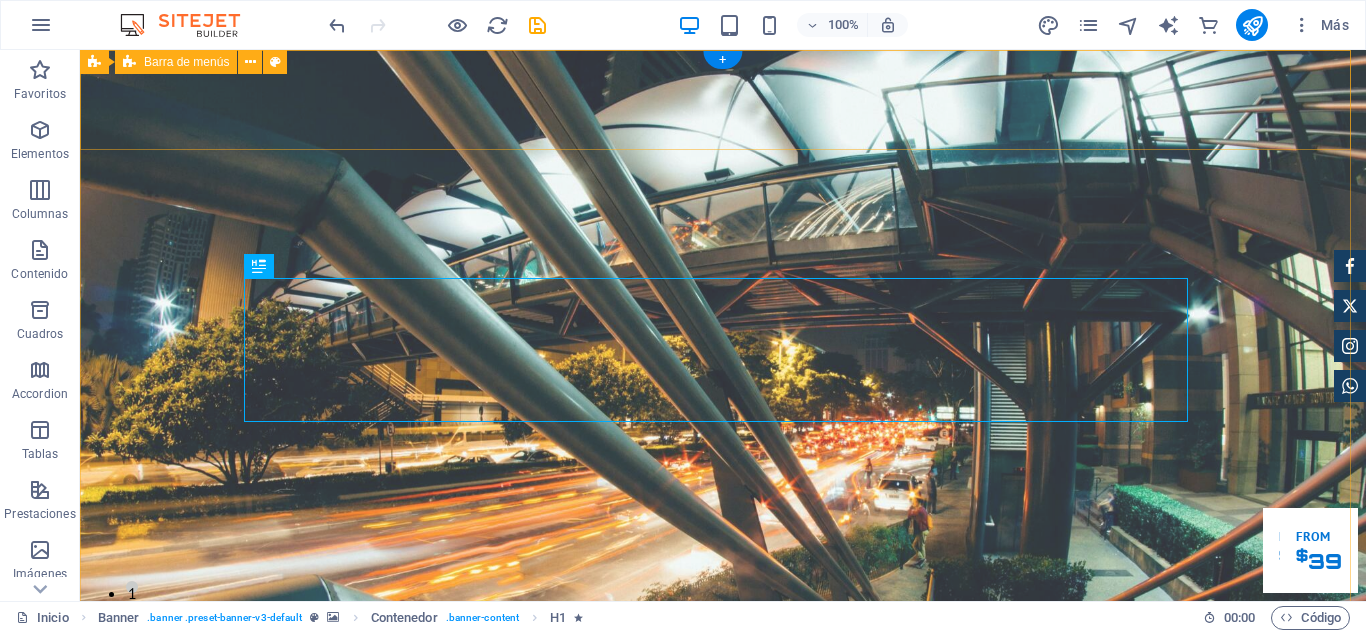 click on "Inico Acerca de Servicios Proyectos Clientes Contáctanos" at bounding box center (723, 819) 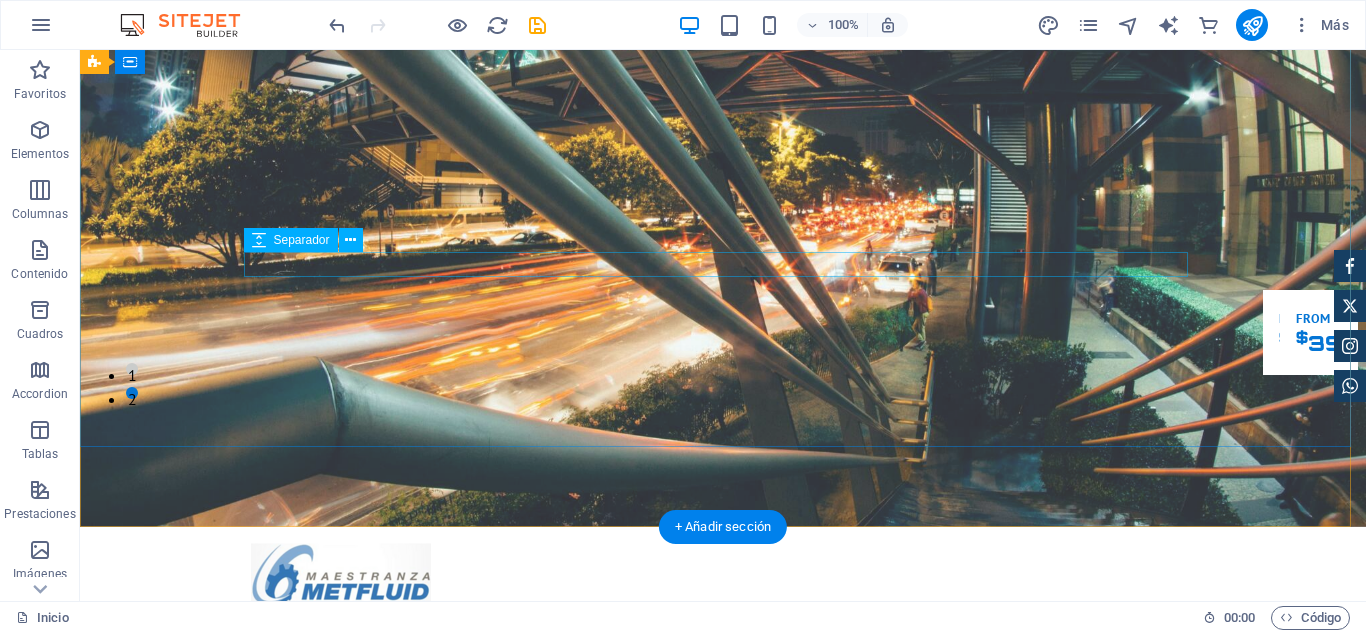 scroll, scrollTop: 0, scrollLeft: 0, axis: both 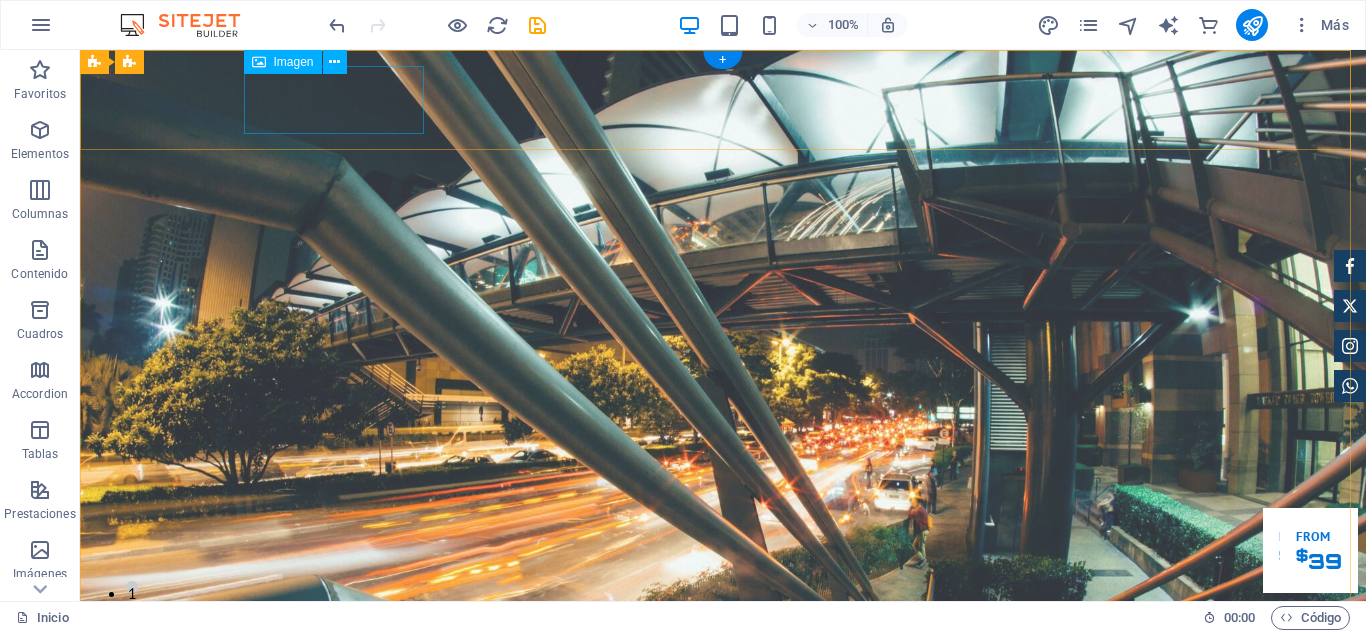 click at bounding box center (723, 795) 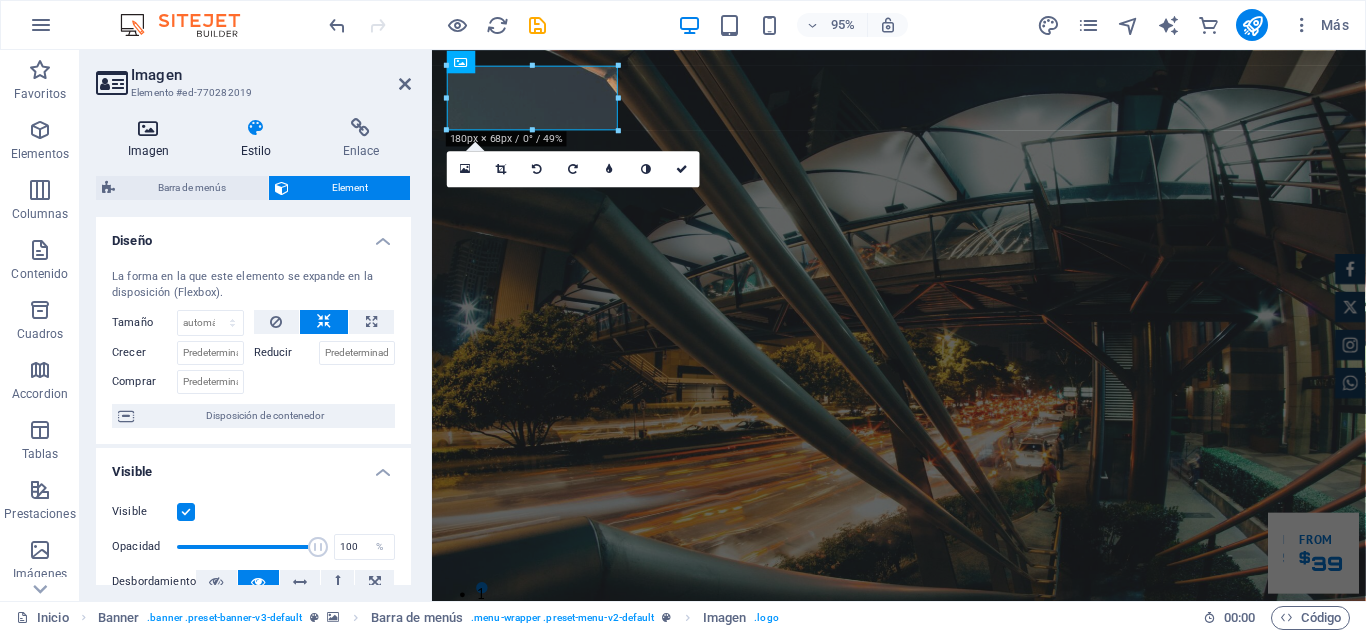 click at bounding box center (148, 128) 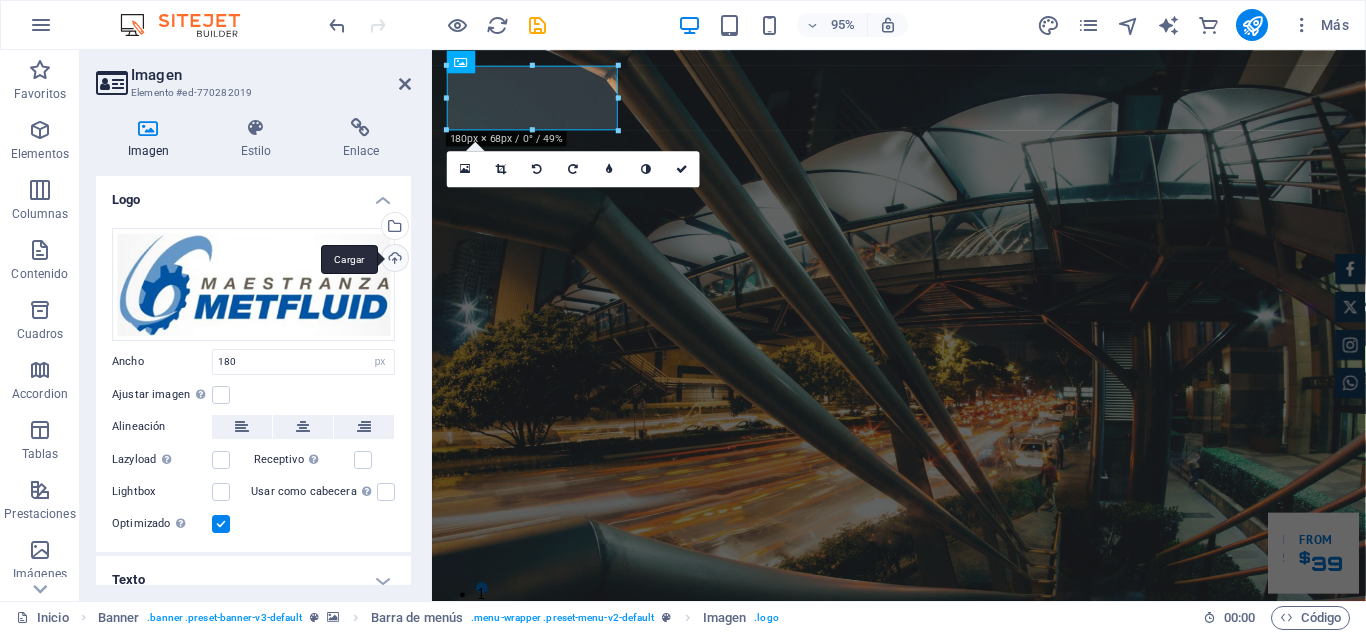 click on "Cargar" at bounding box center (393, 260) 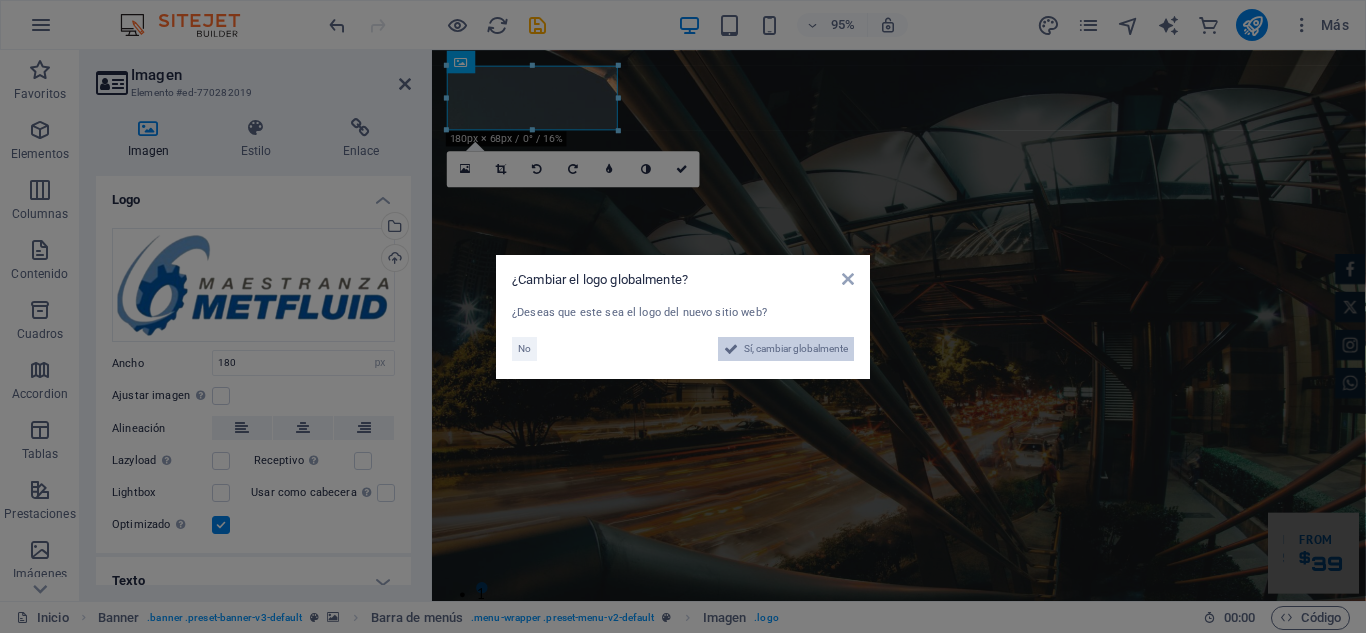 click on "Sí, cambiar globalmente" at bounding box center [796, 349] 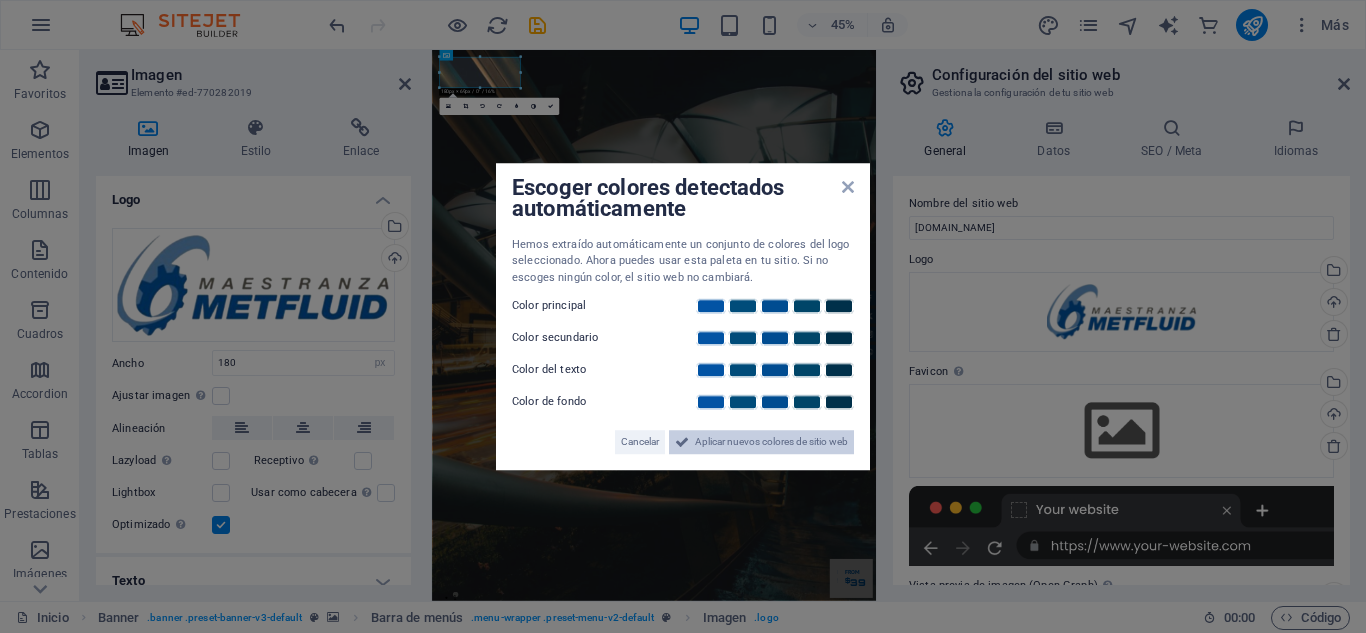 click on "Aplicar nuevos colores de sitio web" at bounding box center (771, 442) 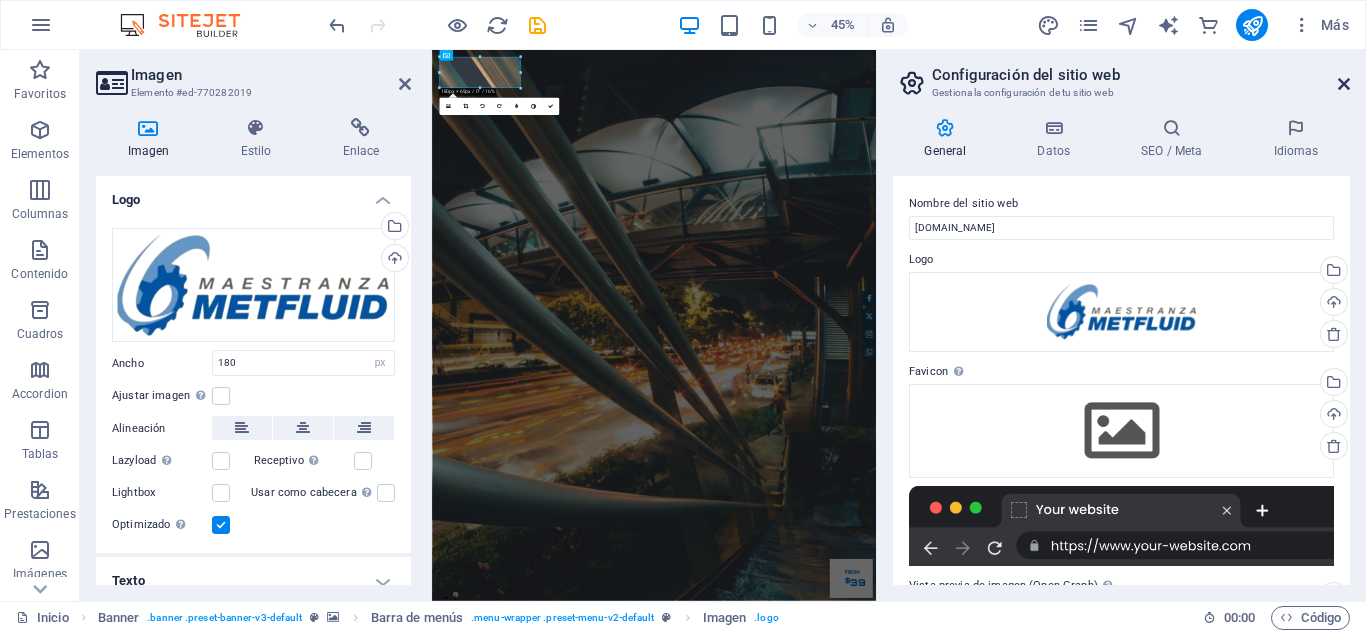 click at bounding box center (1344, 84) 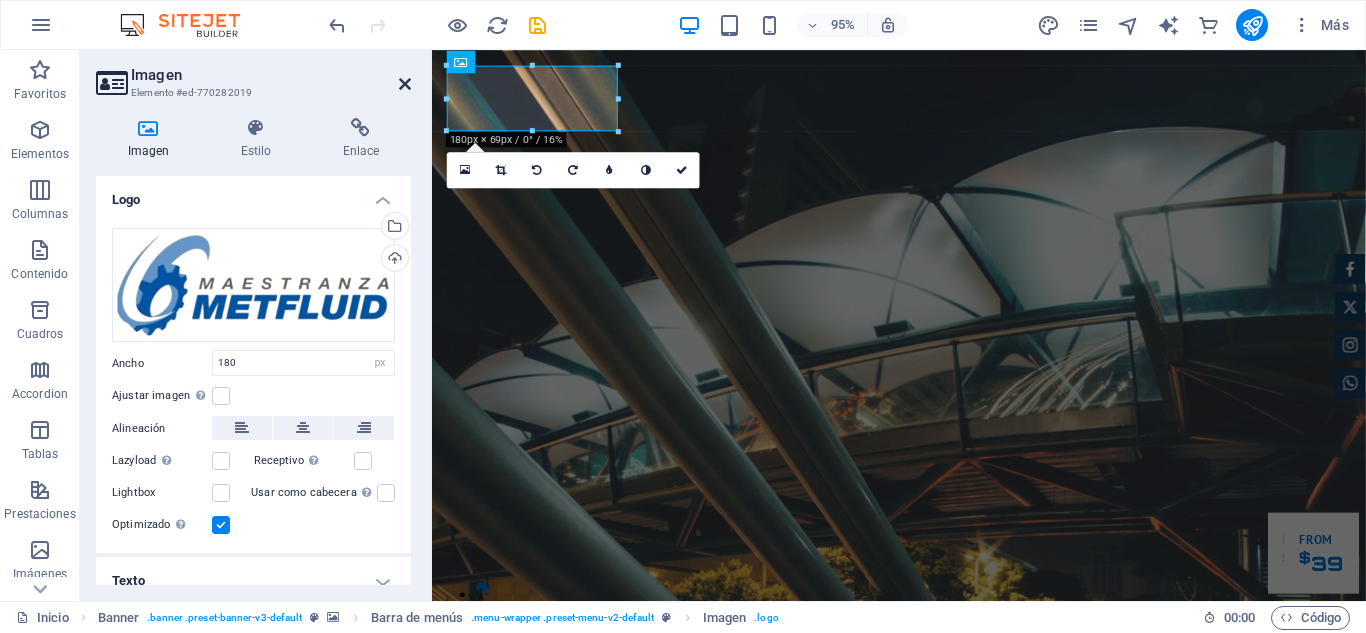 click at bounding box center [405, 84] 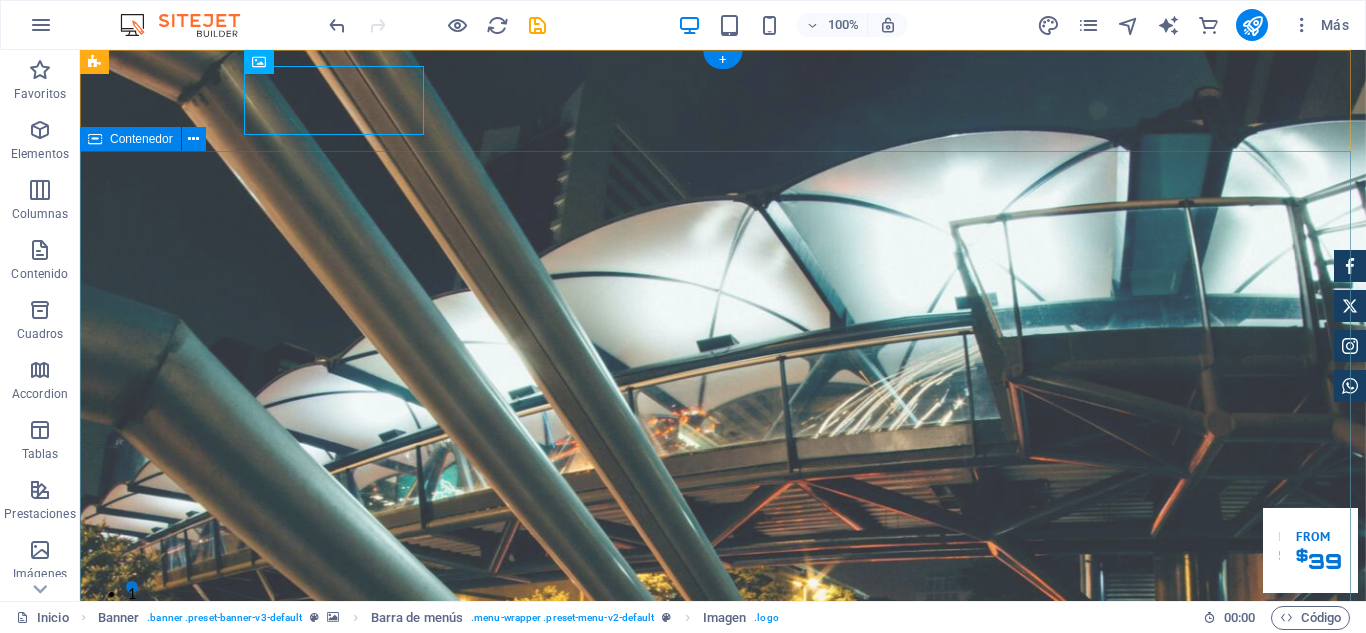 click on "Construimos estructuras que sostienen tu futuro Especialistas en estructuras metálicas industriales con más de una década de experiencia creando soluciones sólidas y duraderas.  NUESTROS PROYECTOS  COTIZA CON NOSOTROS" at bounding box center [723, 1719] 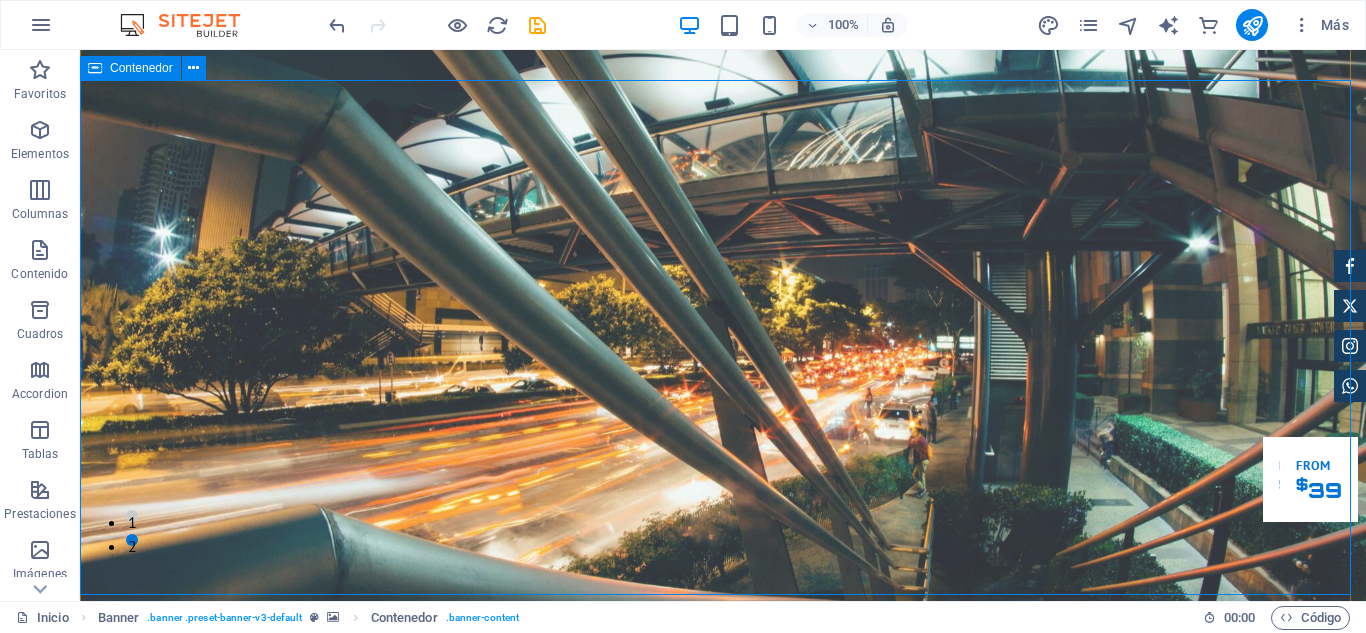 scroll, scrollTop: 0, scrollLeft: 0, axis: both 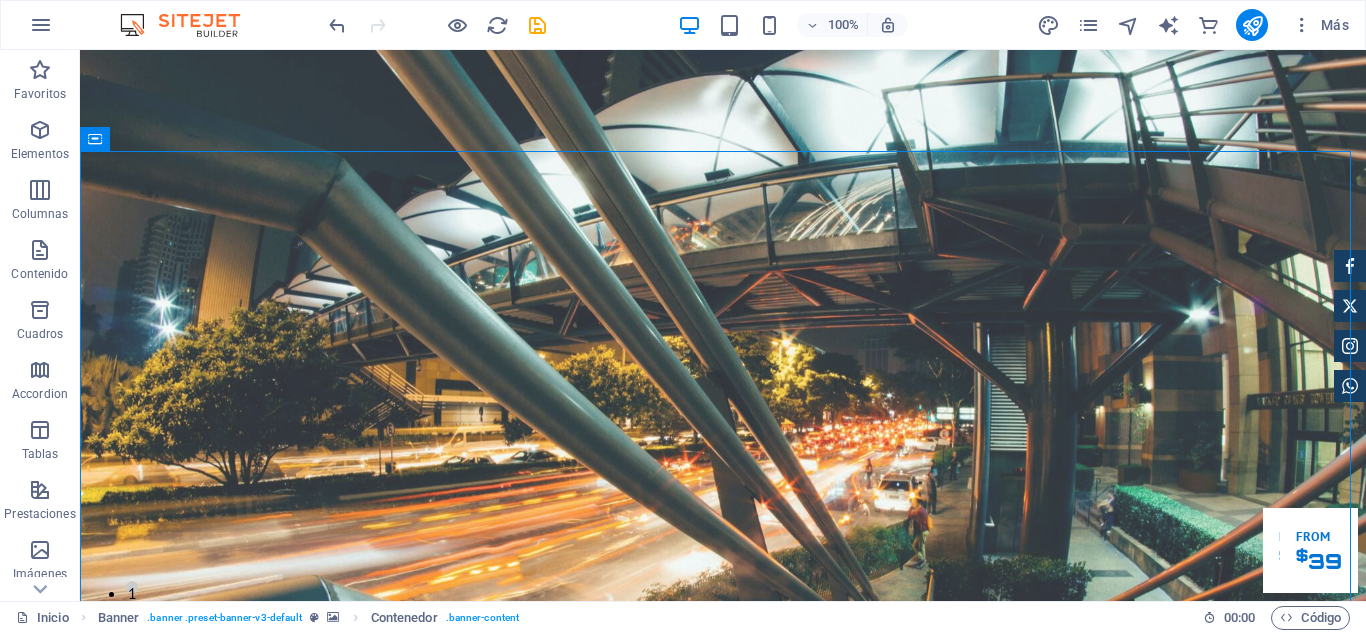 click at bounding box center [437, 25] 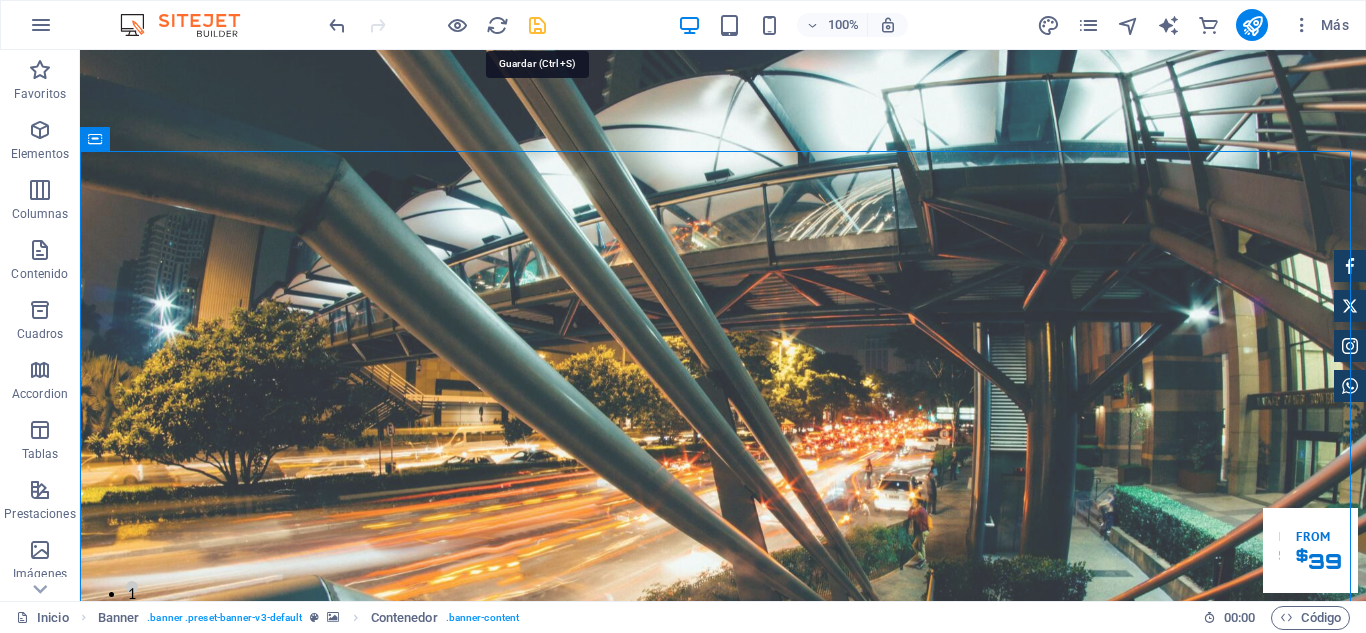 click at bounding box center [537, 25] 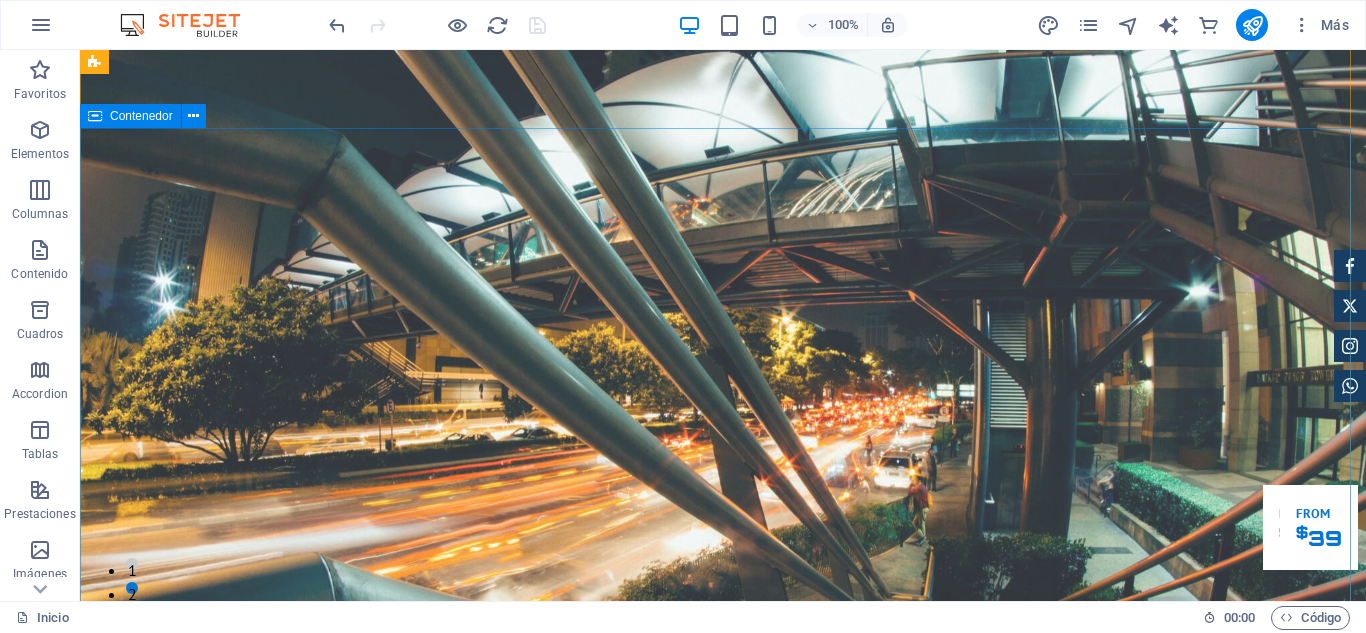 scroll, scrollTop: 0, scrollLeft: 0, axis: both 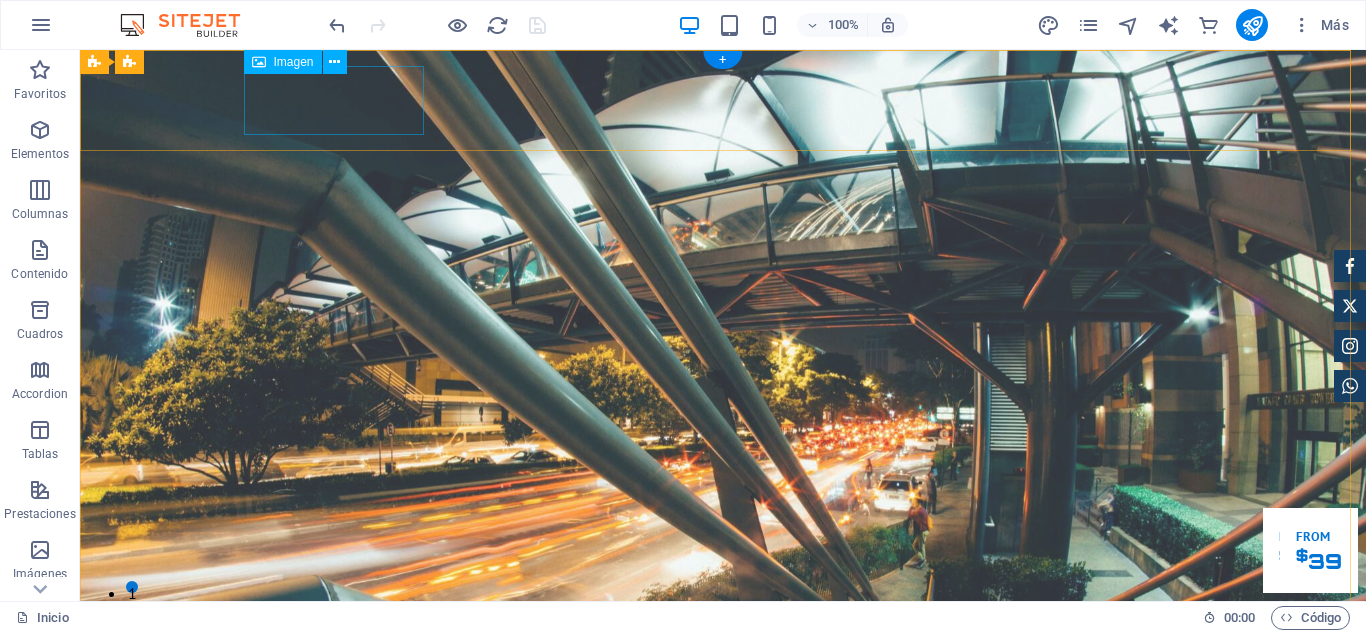 click at bounding box center (723, 796) 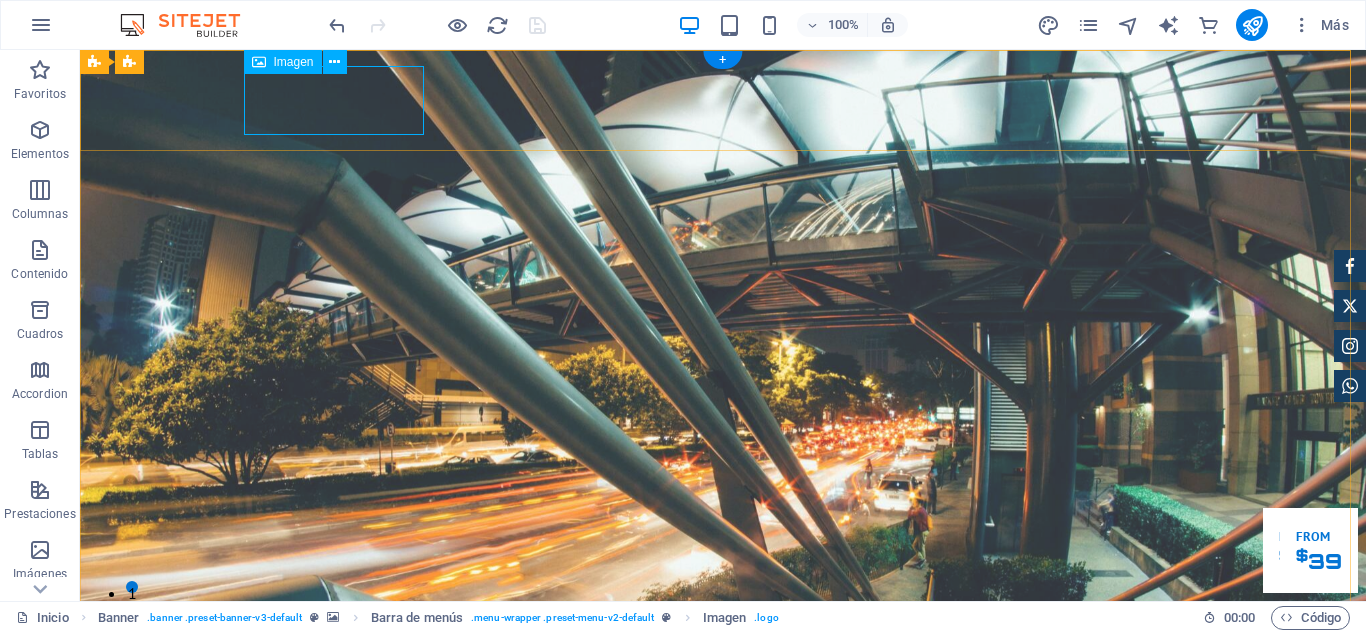 click at bounding box center (723, 796) 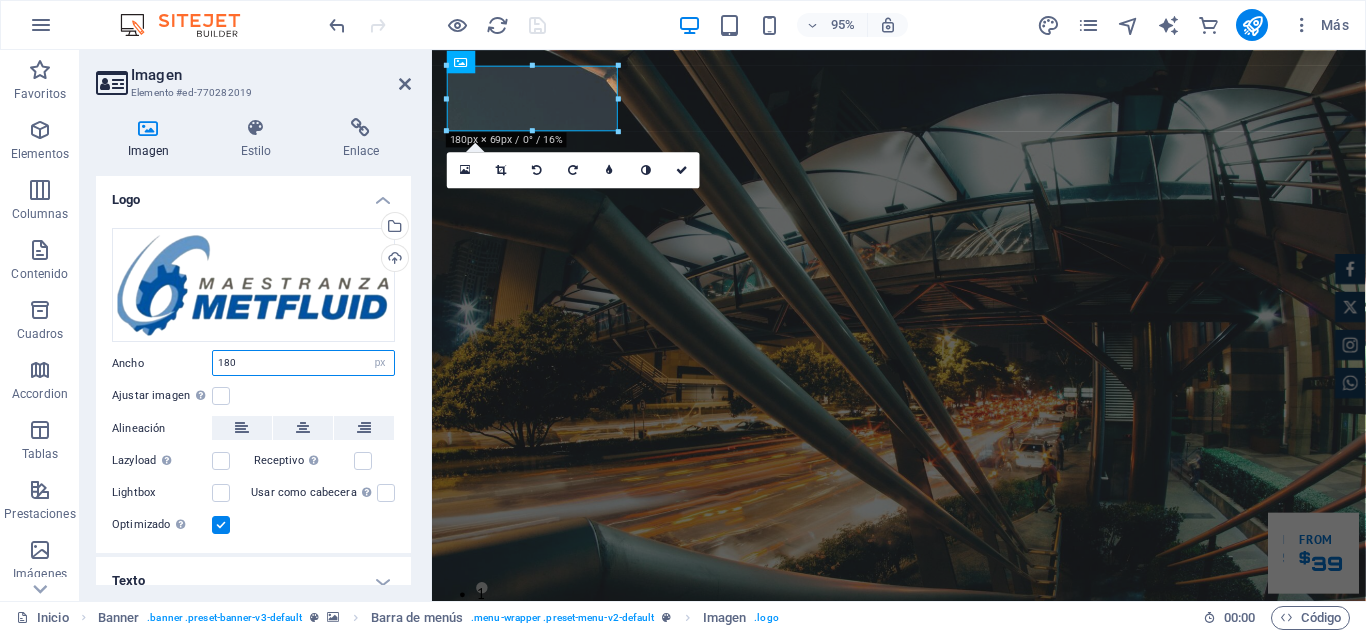 drag, startPoint x: 256, startPoint y: 367, endPoint x: 162, endPoint y: 359, distance: 94.33981 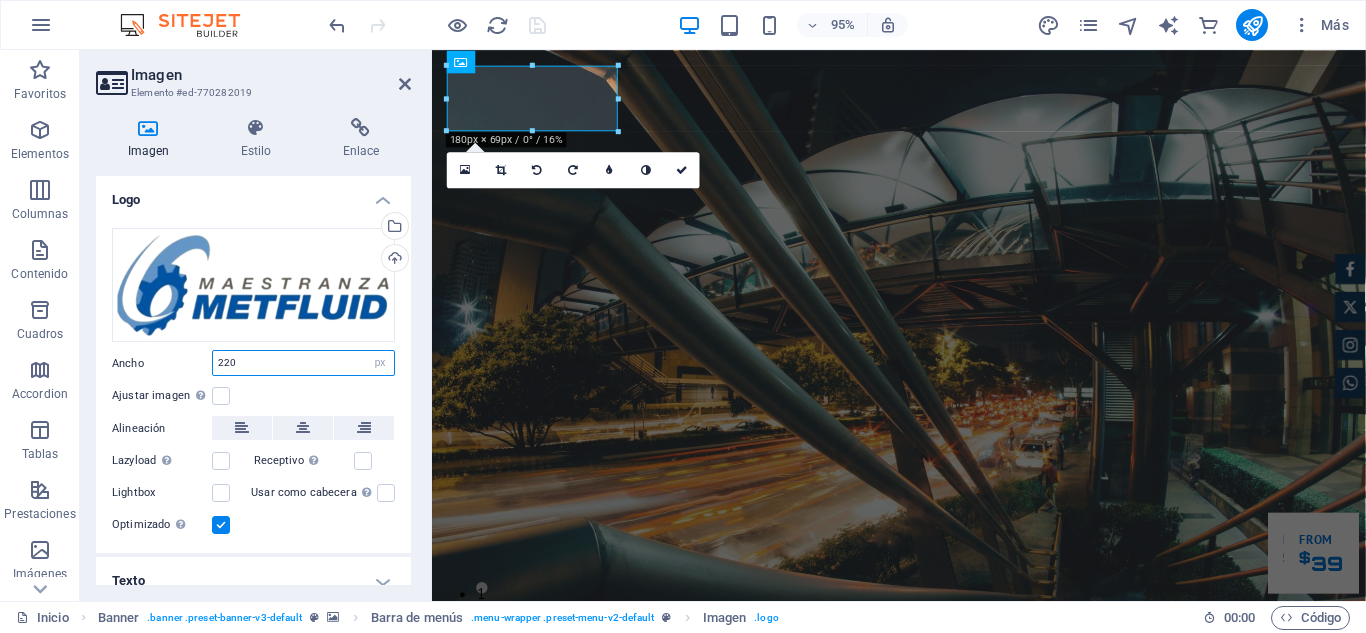 type on "220" 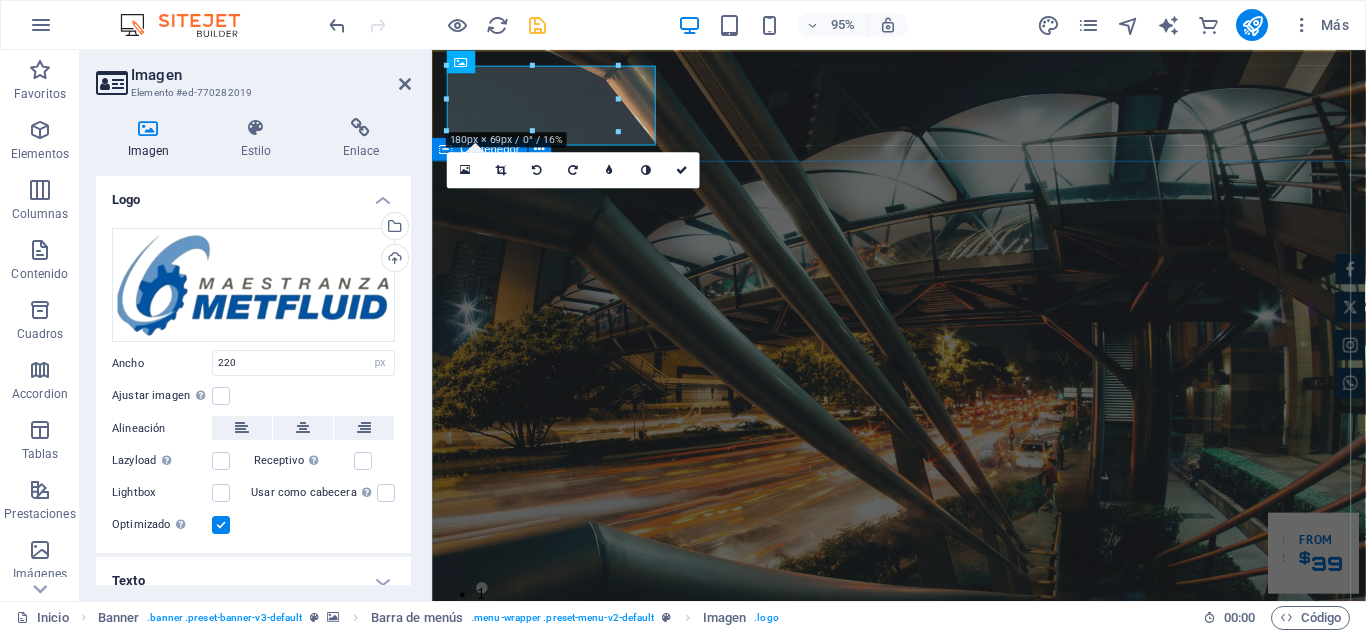 click on "Construimos estructuras que sostienen tu futuro Especialistas en estructuras metálicas industriales con más de una década de experiencia creando soluciones sólidas y duraderas.  NUESTROS PROYECTOS  COTIZA CON NOSOTROS" at bounding box center (923, 1206) 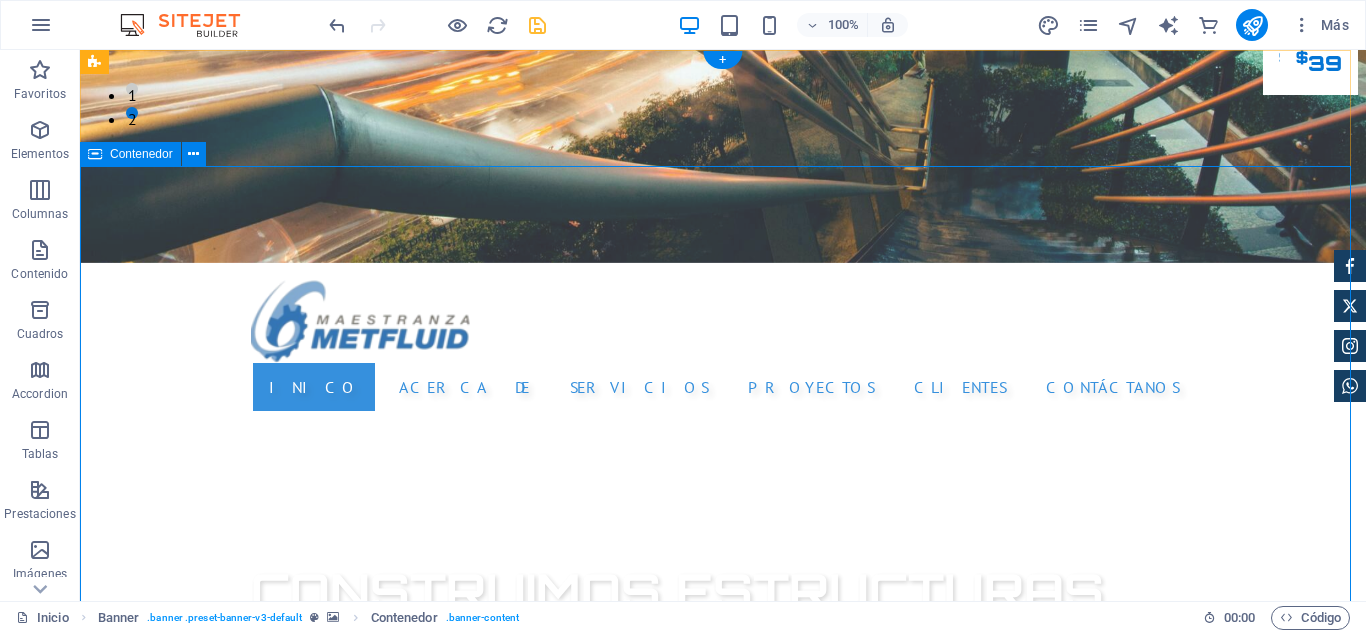 scroll, scrollTop: 0, scrollLeft: 0, axis: both 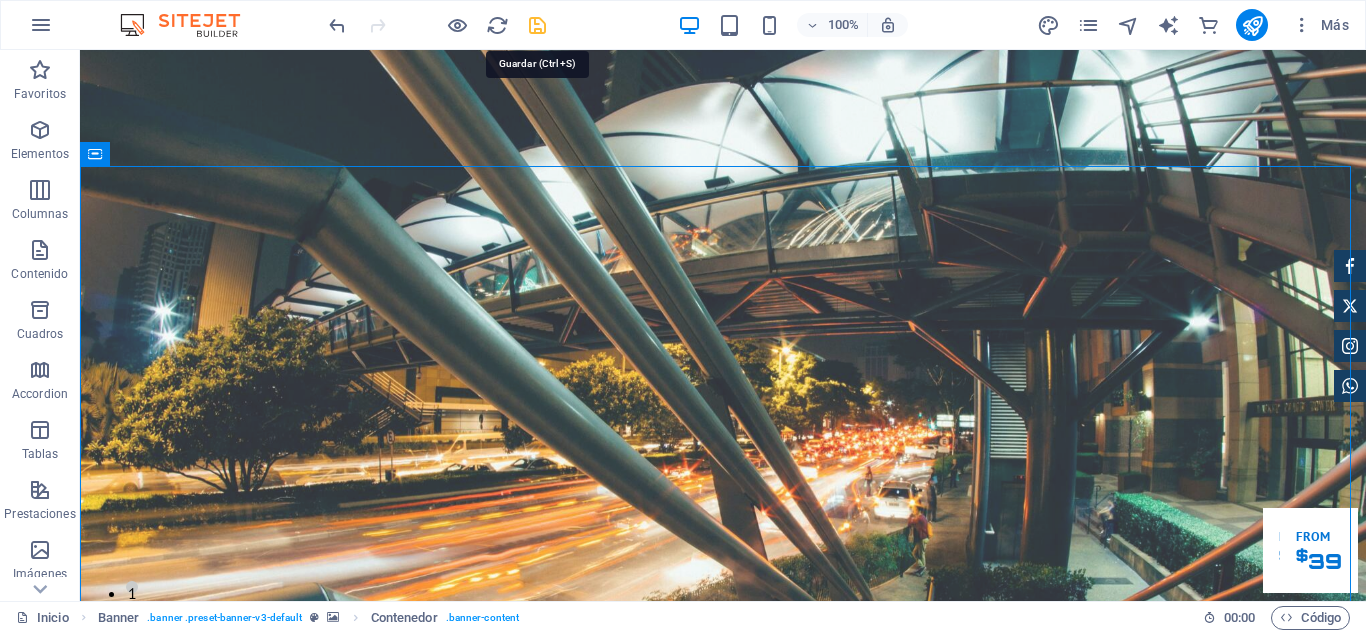 click at bounding box center (537, 25) 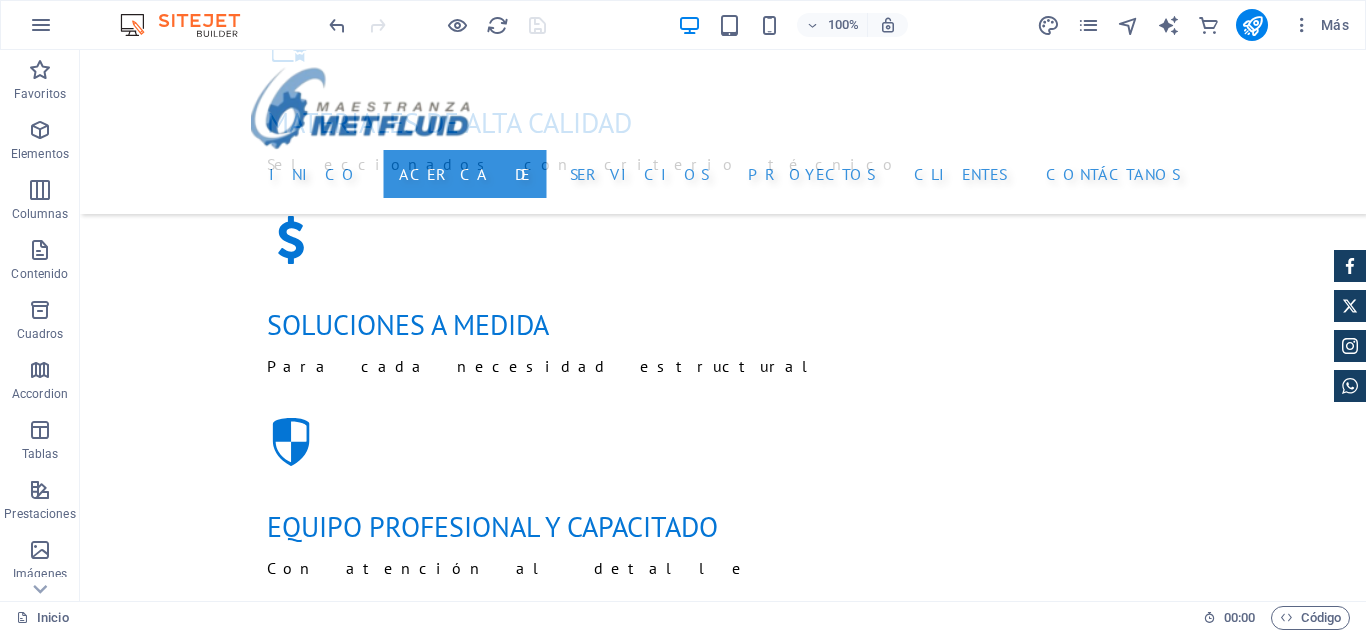 scroll, scrollTop: 0, scrollLeft: 0, axis: both 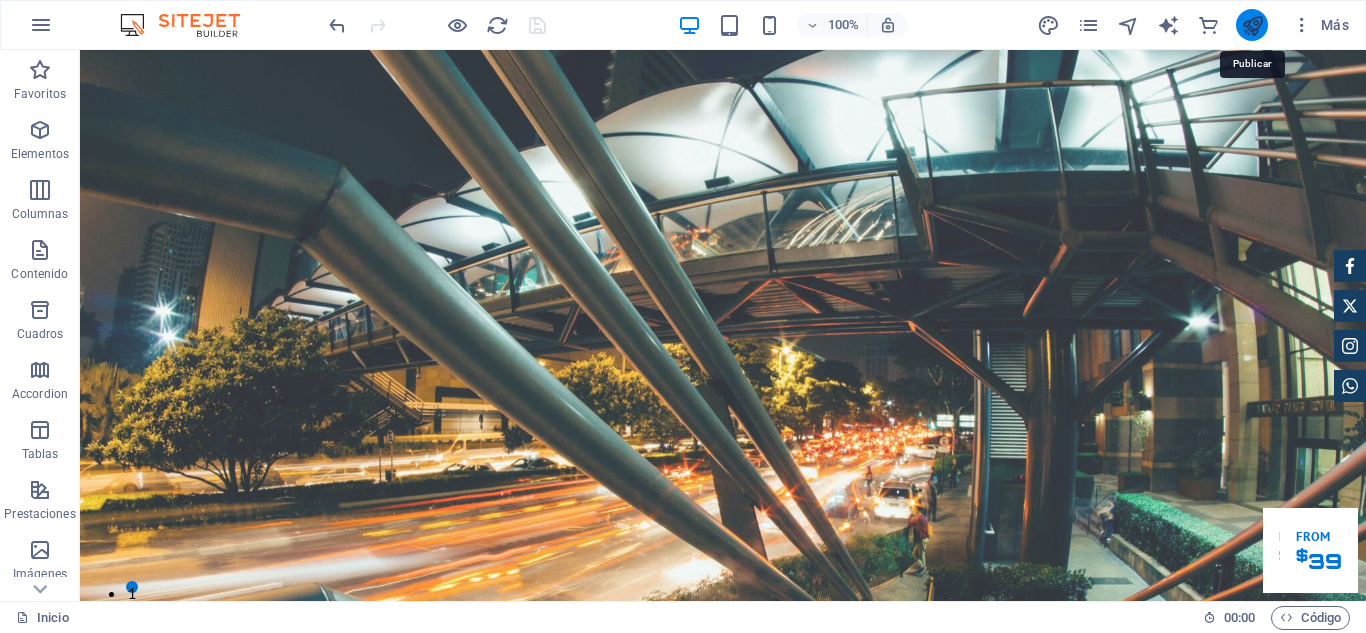 click at bounding box center (1252, 25) 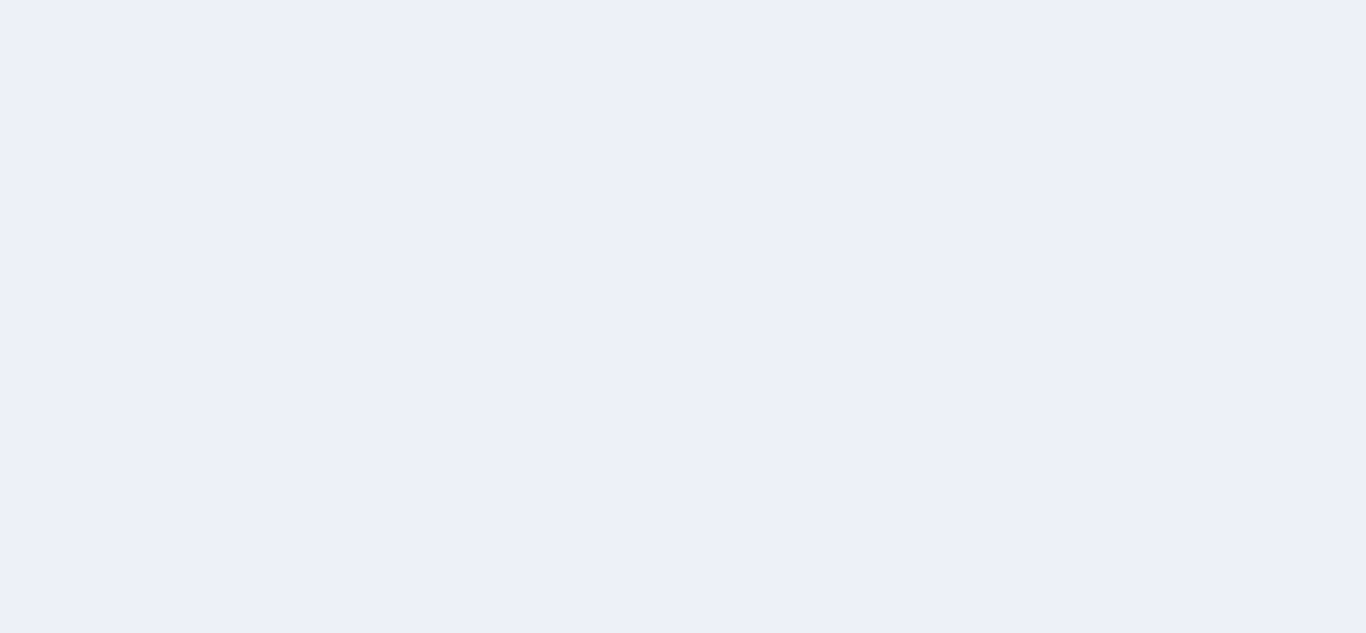 scroll, scrollTop: 0, scrollLeft: 0, axis: both 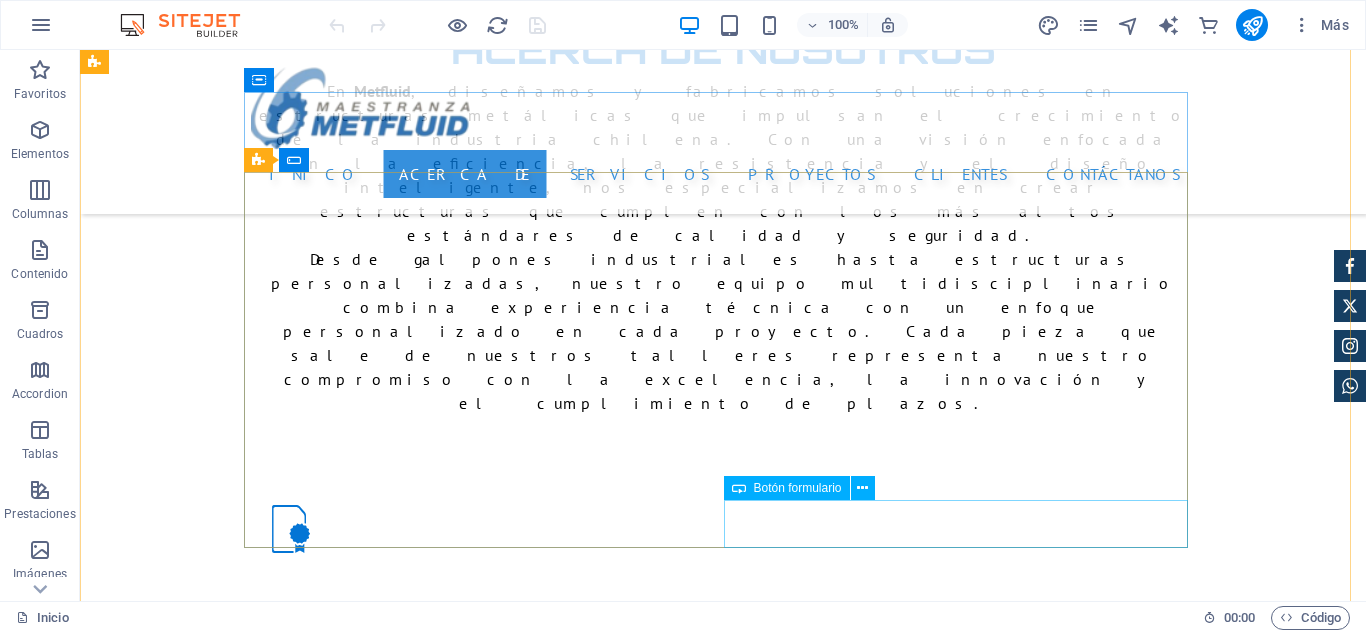 click on "Envia tu solicitud" at bounding box center (963, 2012) 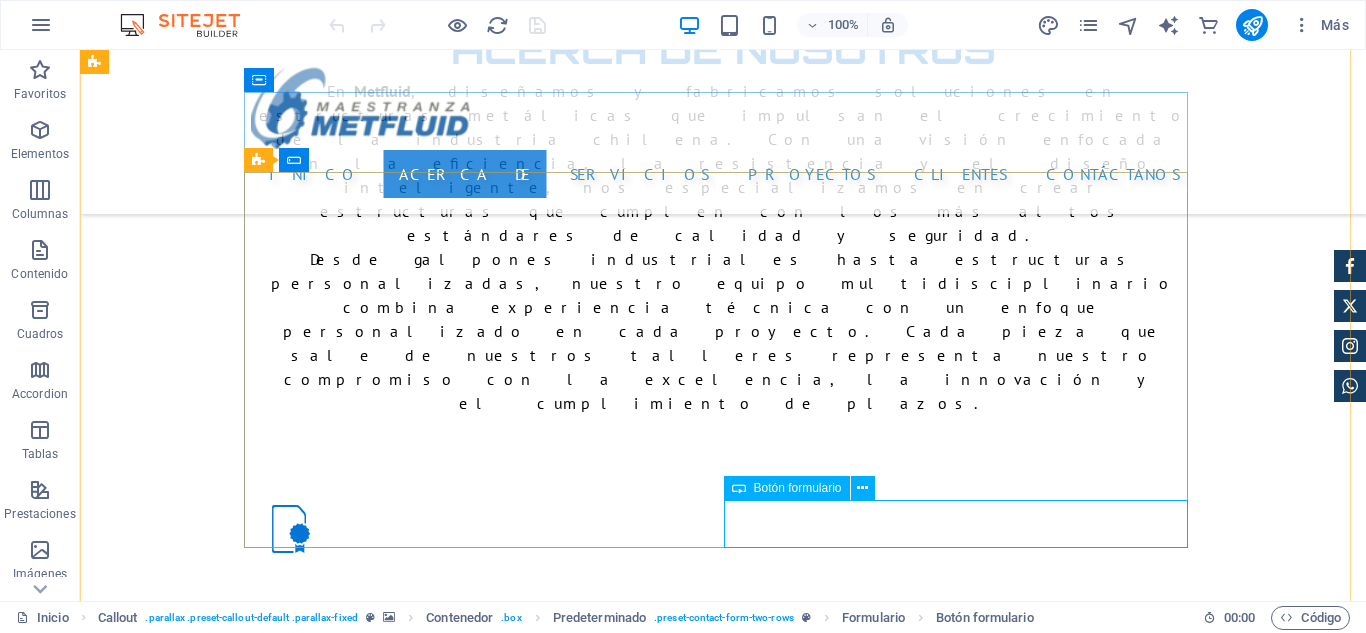 click on "Envia tu solicitud" at bounding box center [963, 2012] 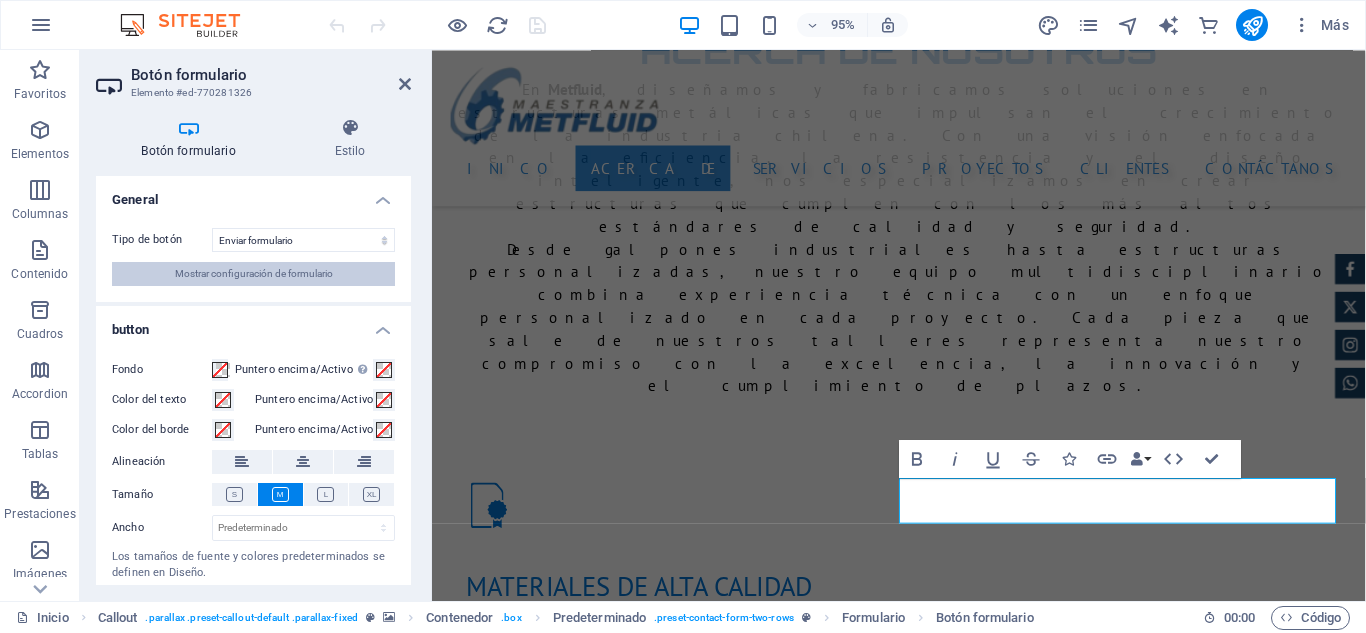 click on "Mostrar configuración de formulario" at bounding box center [254, 274] 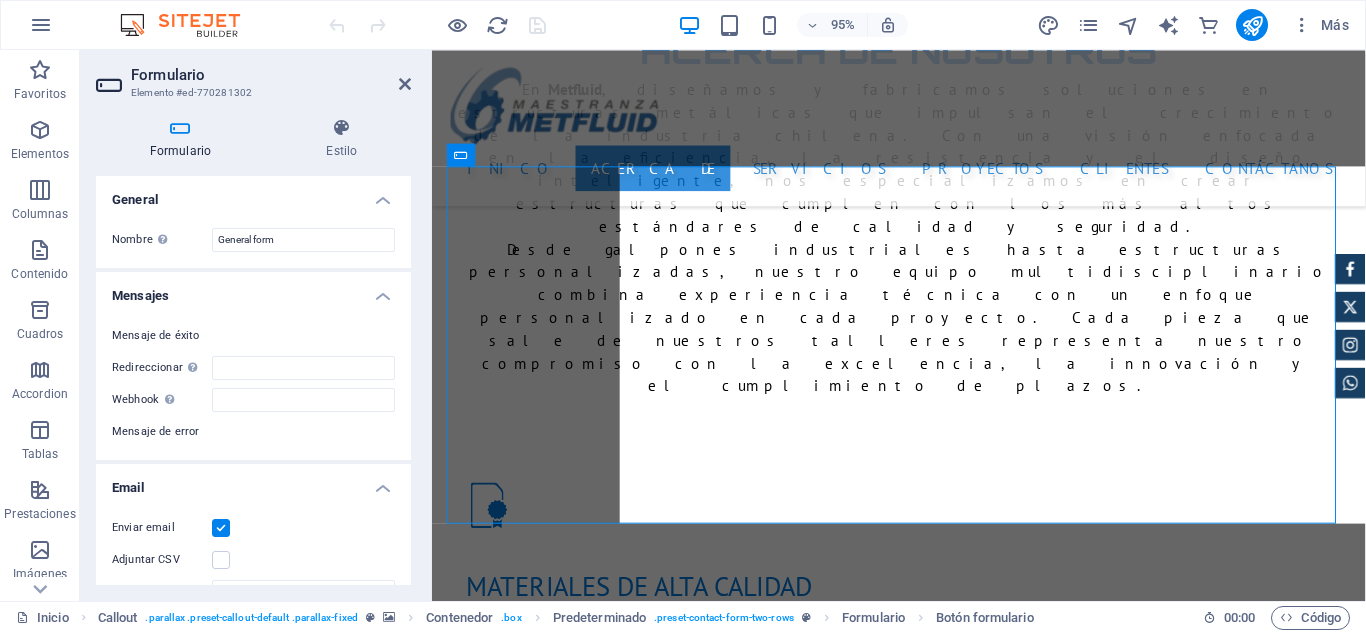 click on "Mensajes" at bounding box center [253, 290] 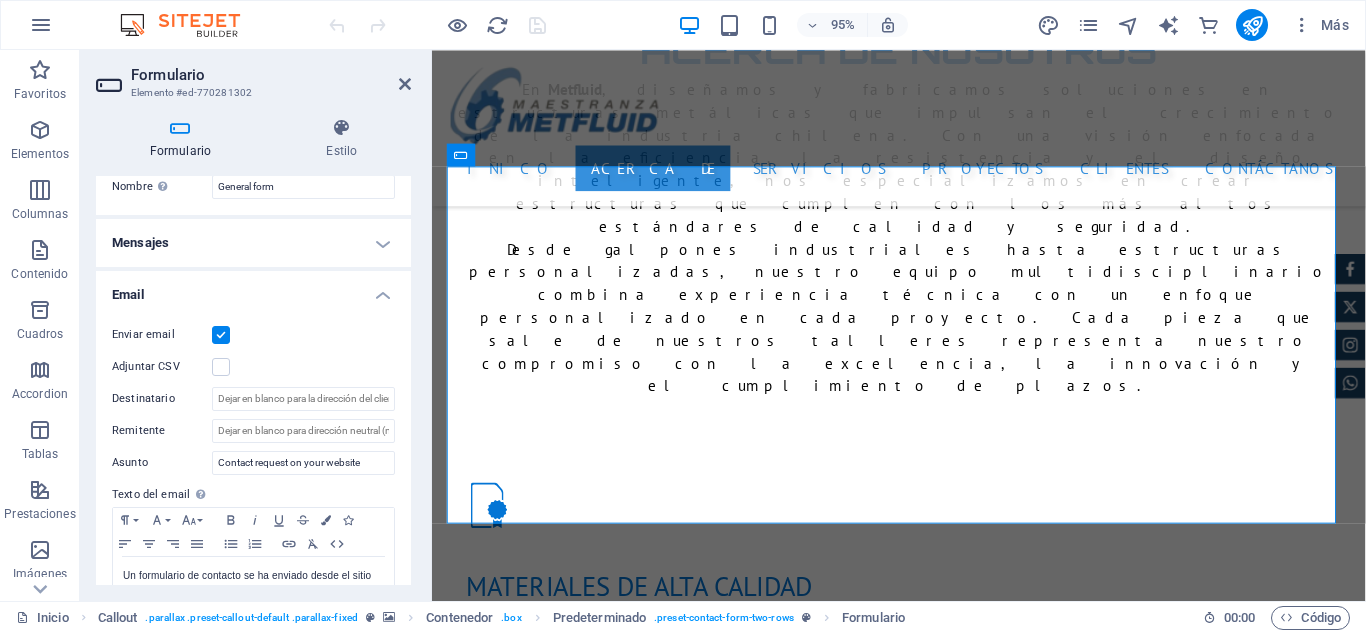 scroll, scrollTop: 0, scrollLeft: 0, axis: both 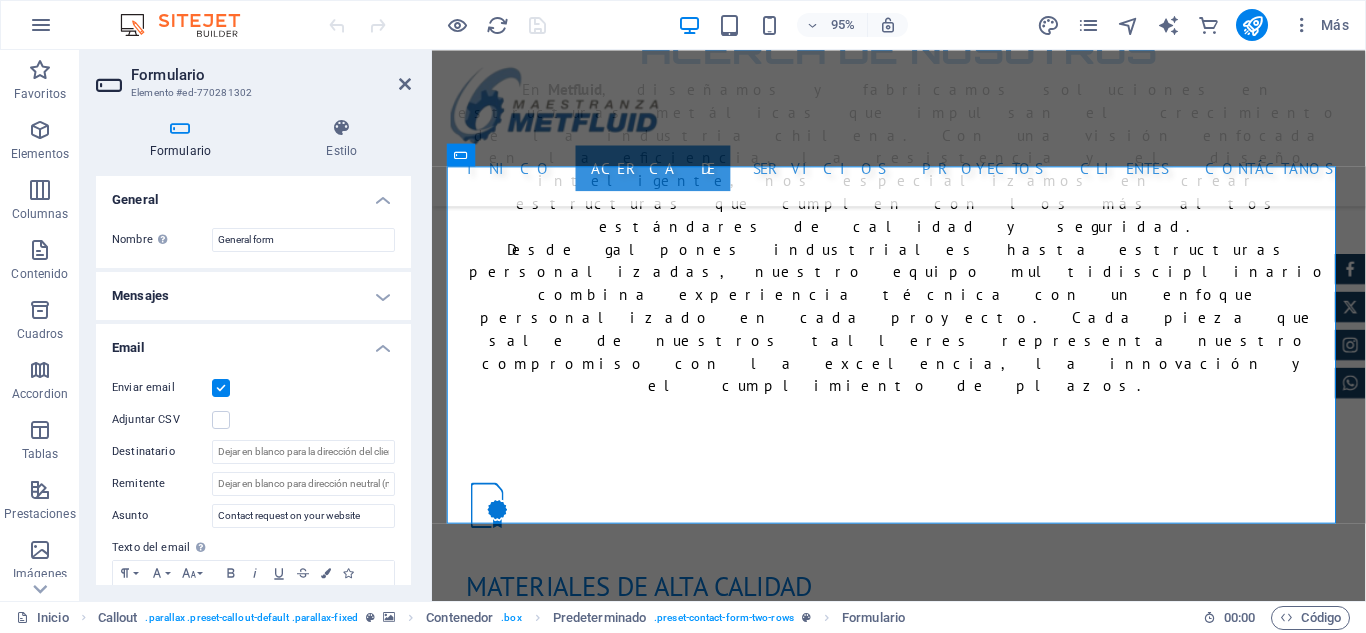 click on "Mensajes" at bounding box center [253, 296] 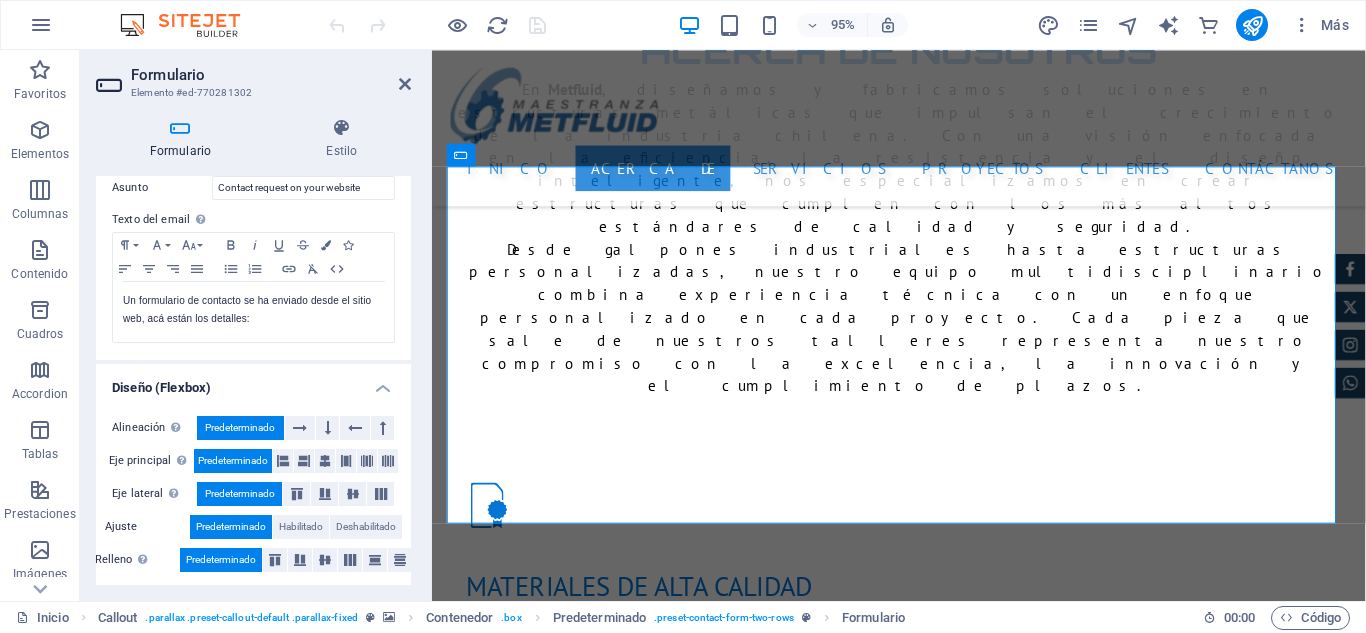 scroll, scrollTop: 696, scrollLeft: 0, axis: vertical 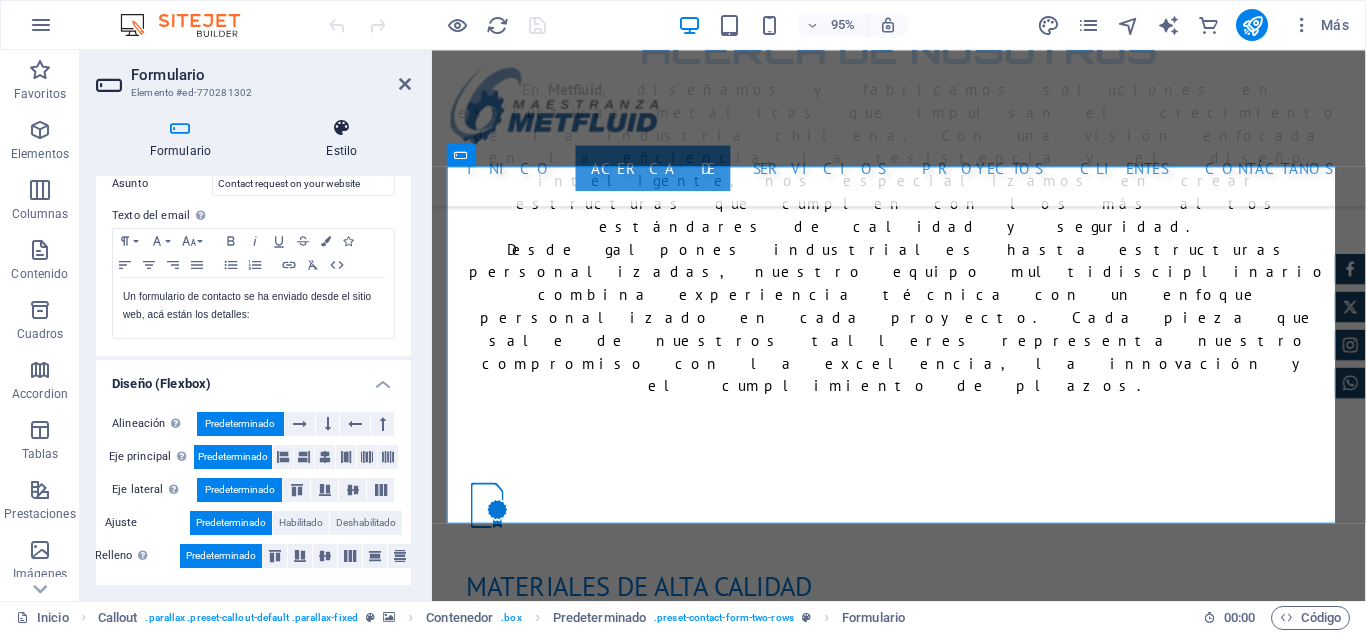 click at bounding box center (342, 128) 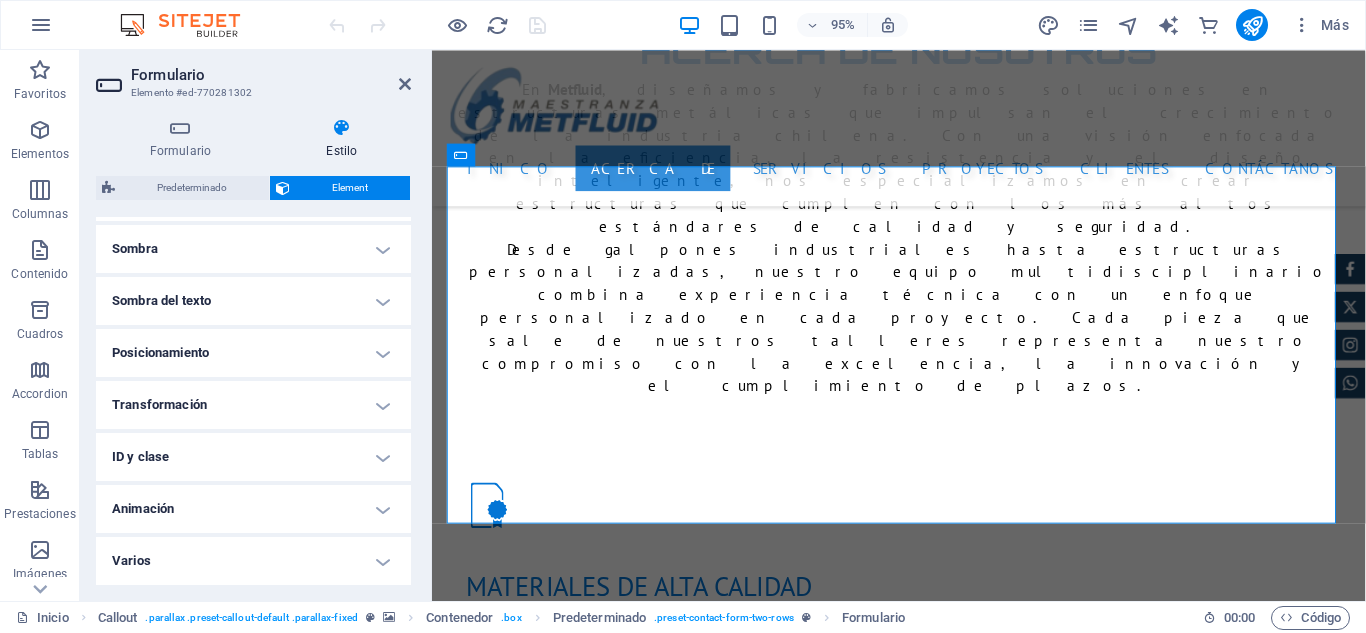 scroll, scrollTop: 0, scrollLeft: 0, axis: both 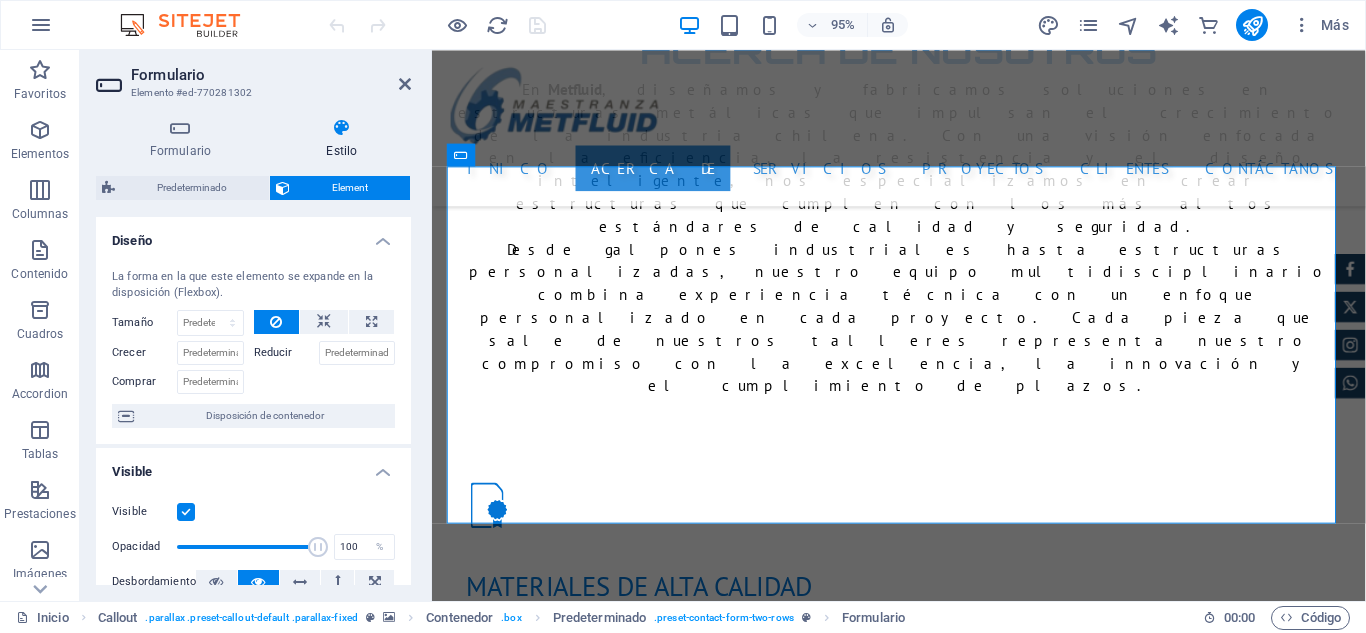 click on "Formulario" at bounding box center [271, 75] 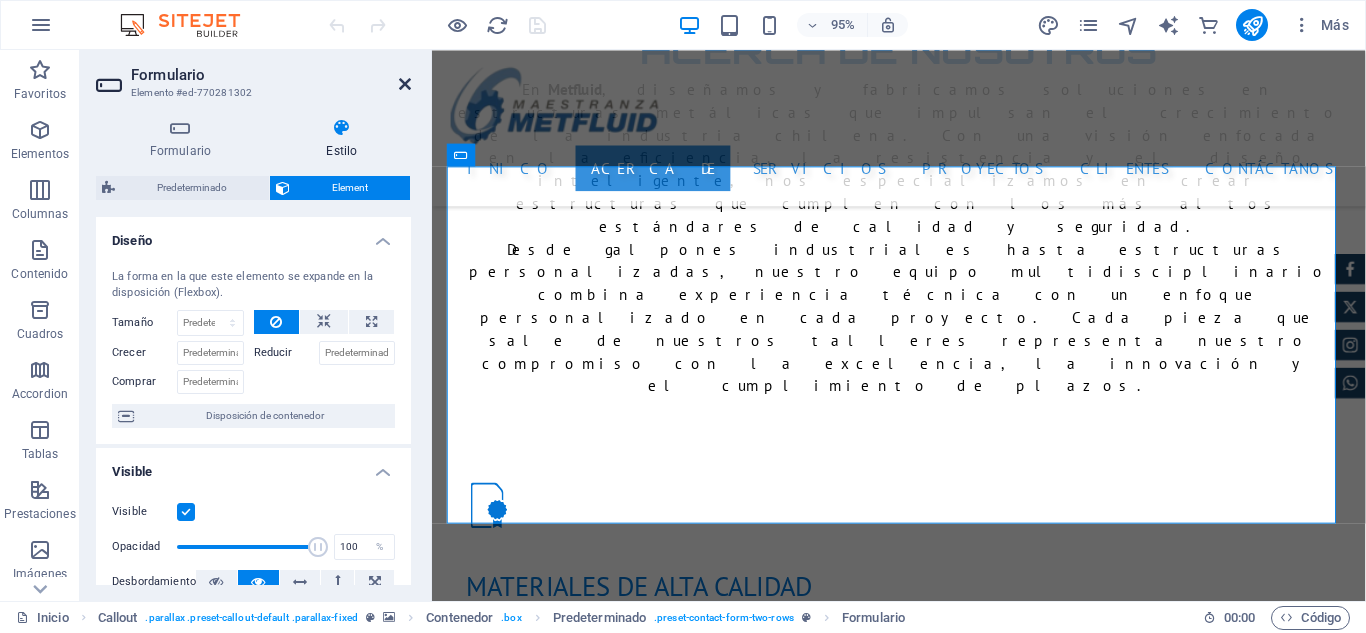 click at bounding box center (405, 84) 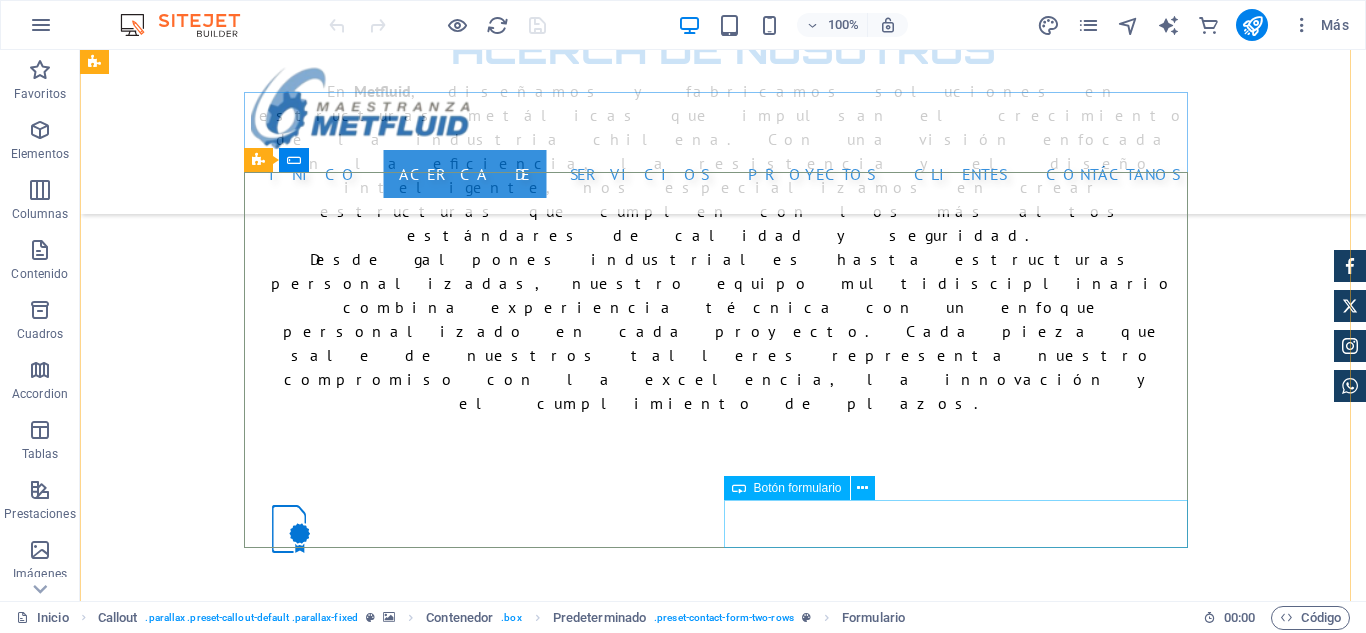 click on "Envia tu solicitud" at bounding box center [963, 2012] 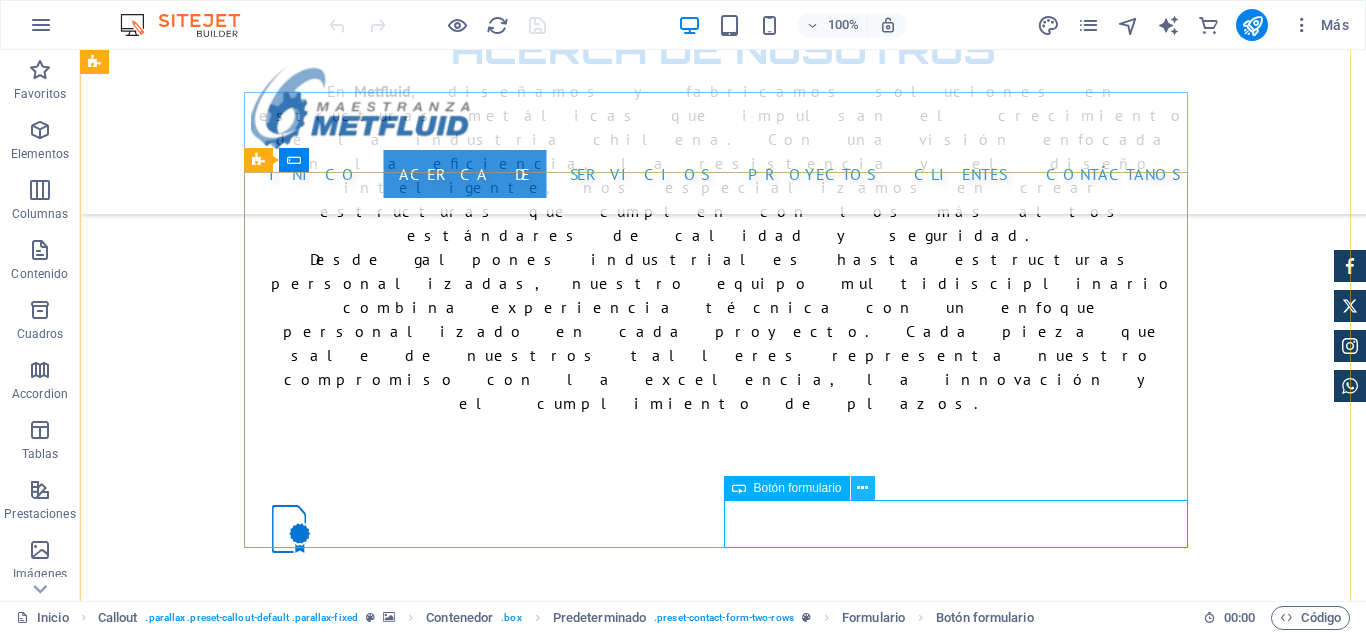 click at bounding box center [862, 488] 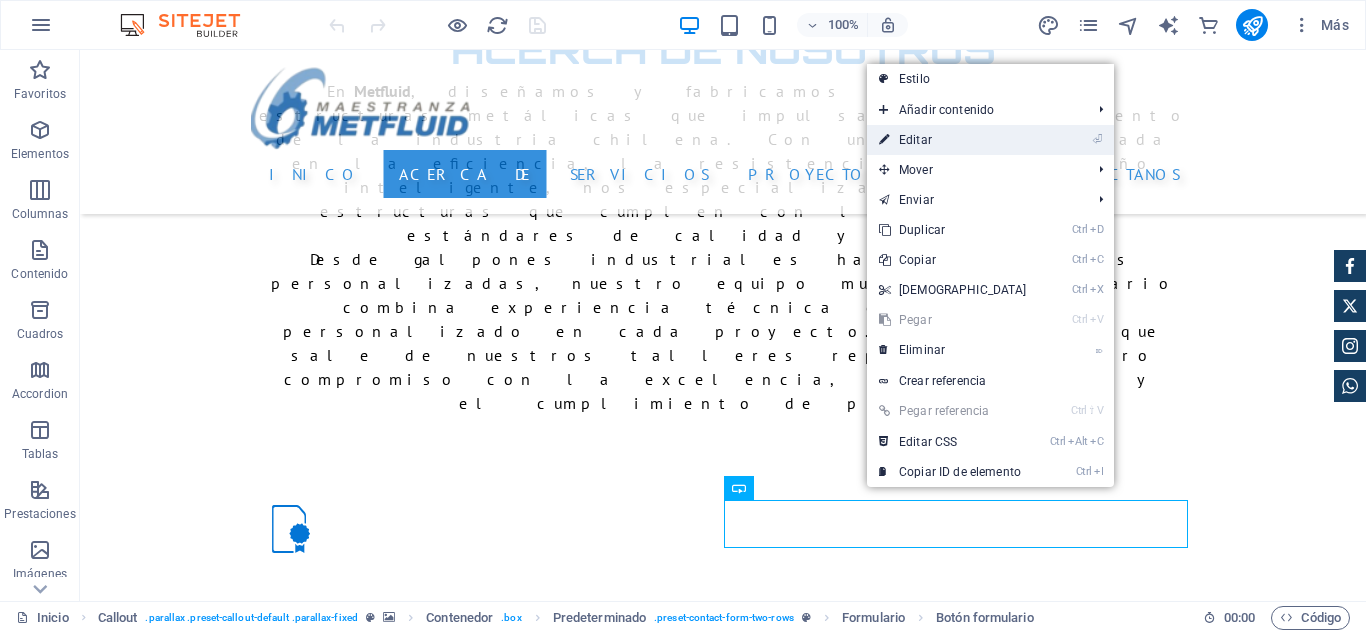 click on "⏎  Editar" at bounding box center (953, 140) 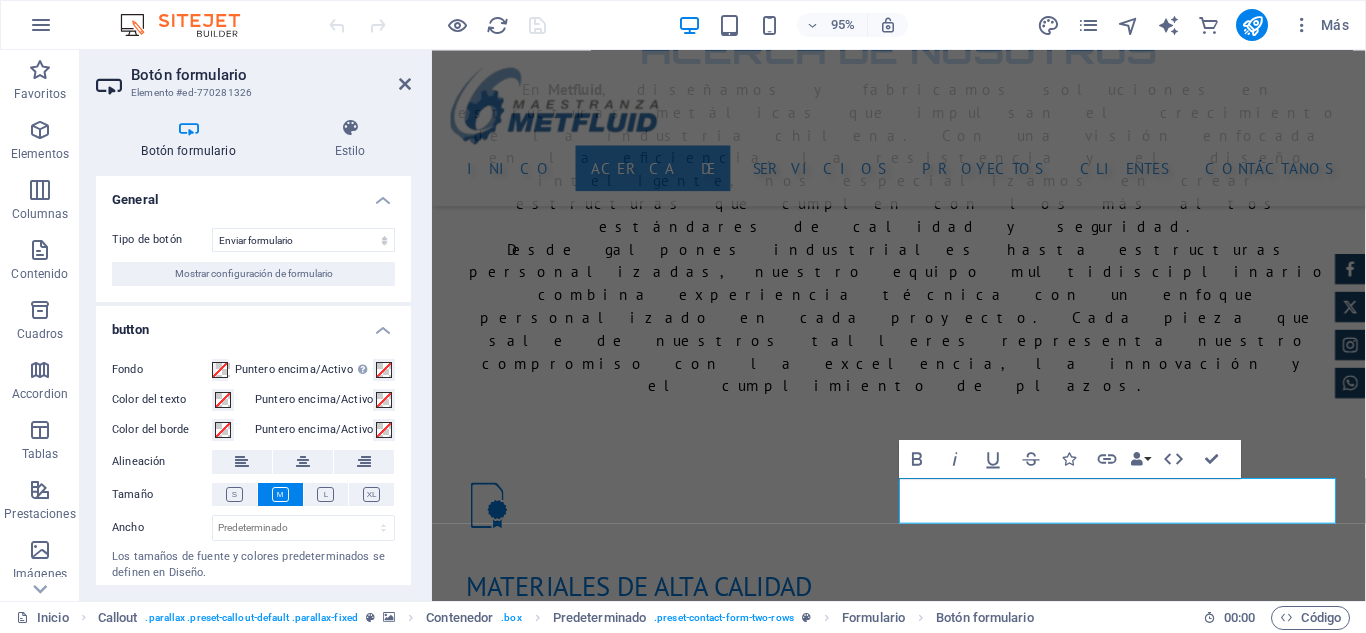 scroll, scrollTop: 47, scrollLeft: 0, axis: vertical 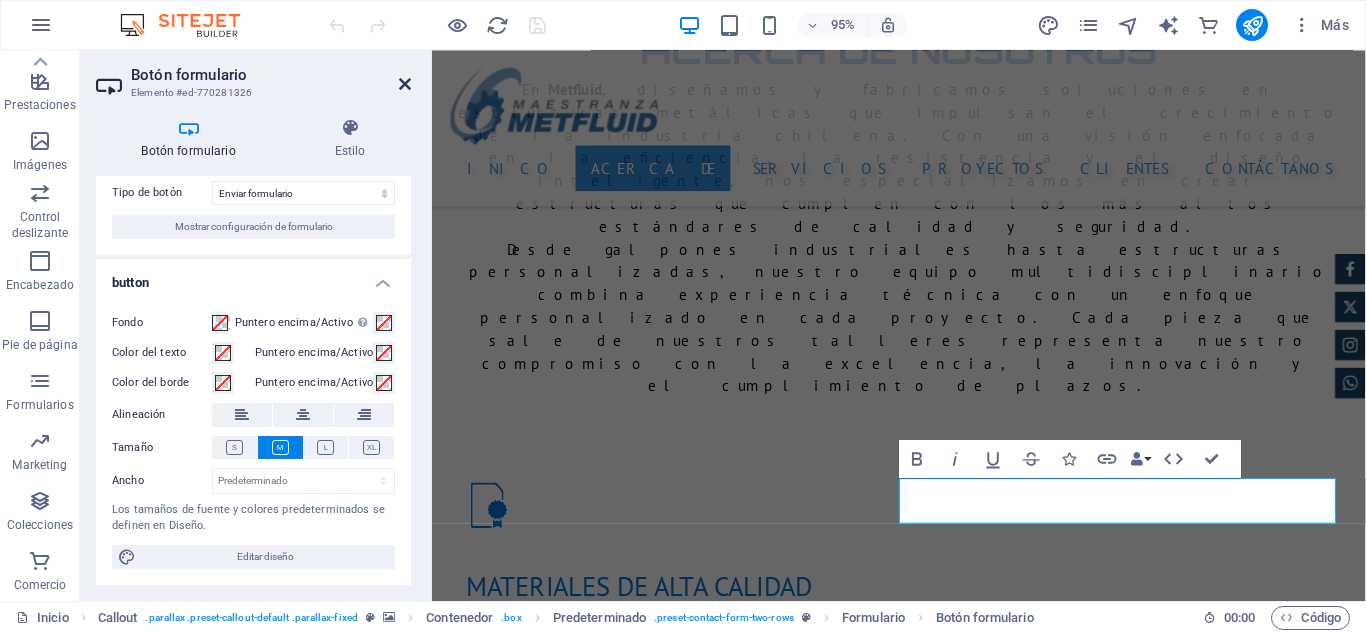 click at bounding box center (405, 84) 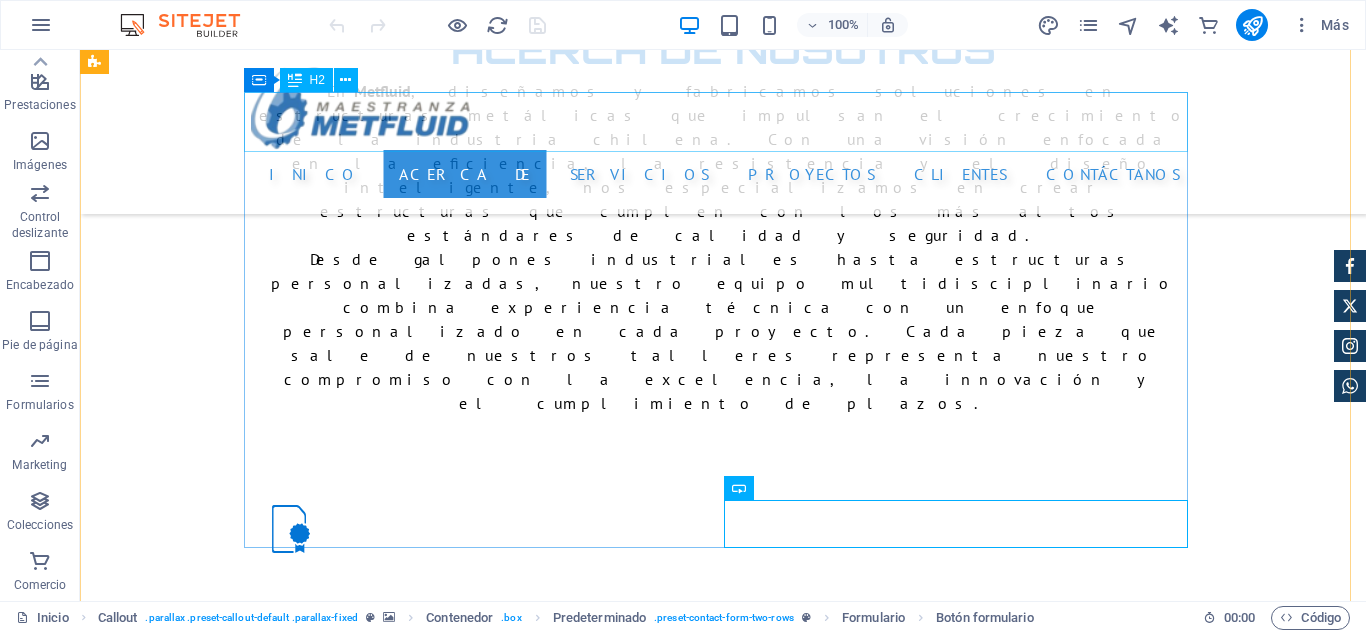 click on "cotiza con nosotros" at bounding box center (723, 1575) 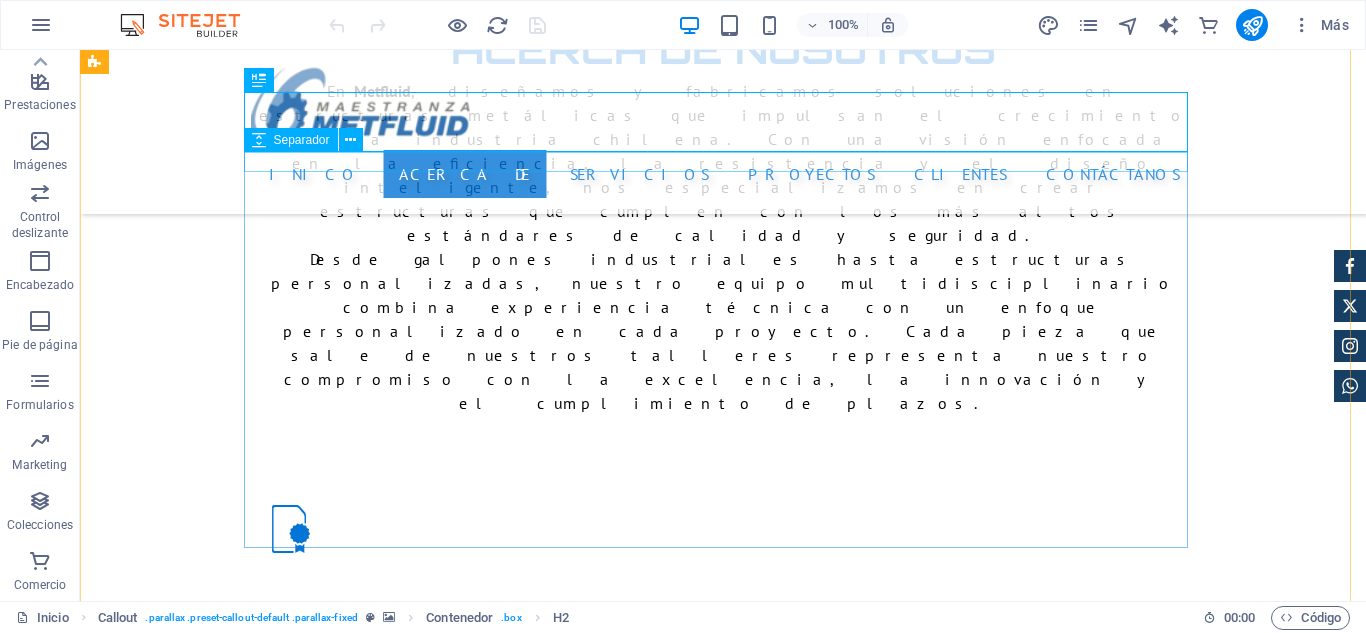 click at bounding box center [723, 1615] 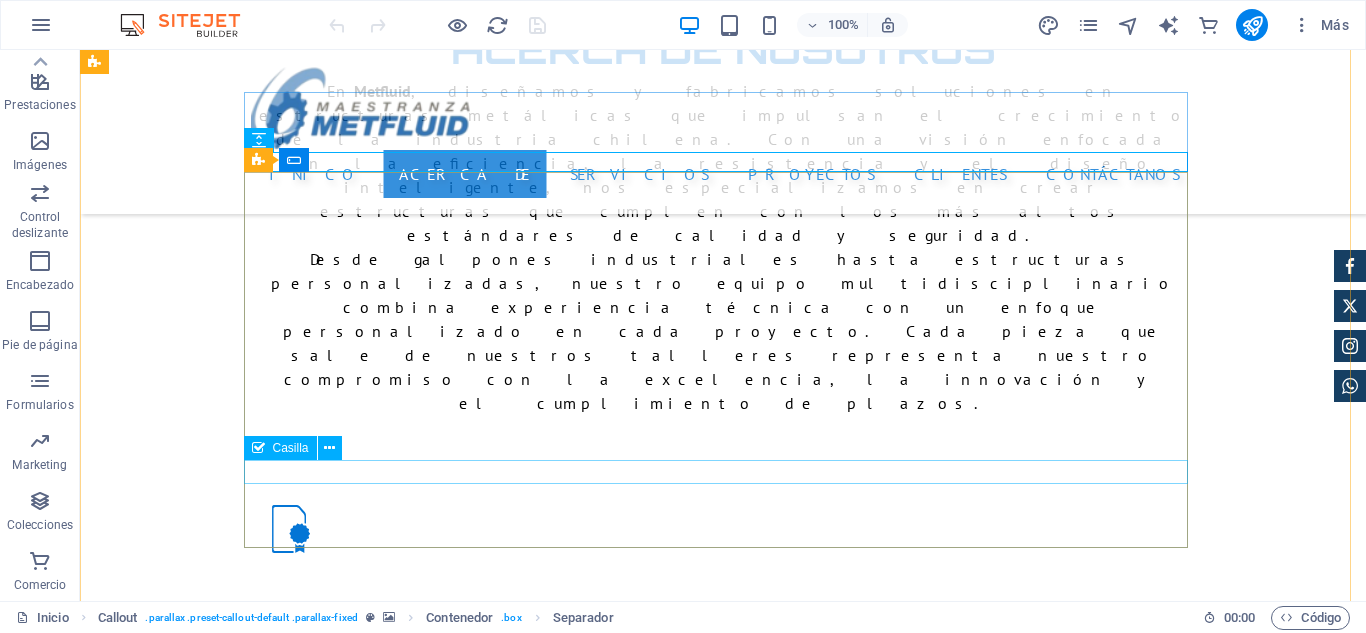 click on "He leído y acepto la política de privacidad." at bounding box center (723, 1947) 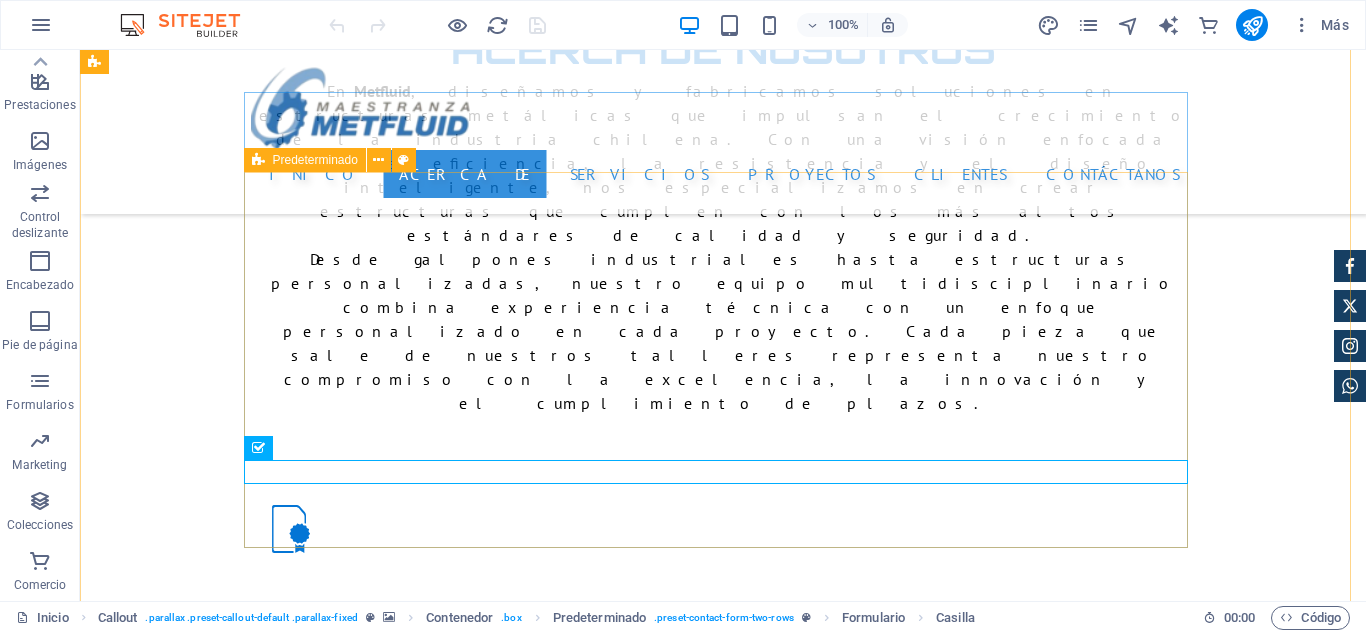 click at bounding box center (258, 160) 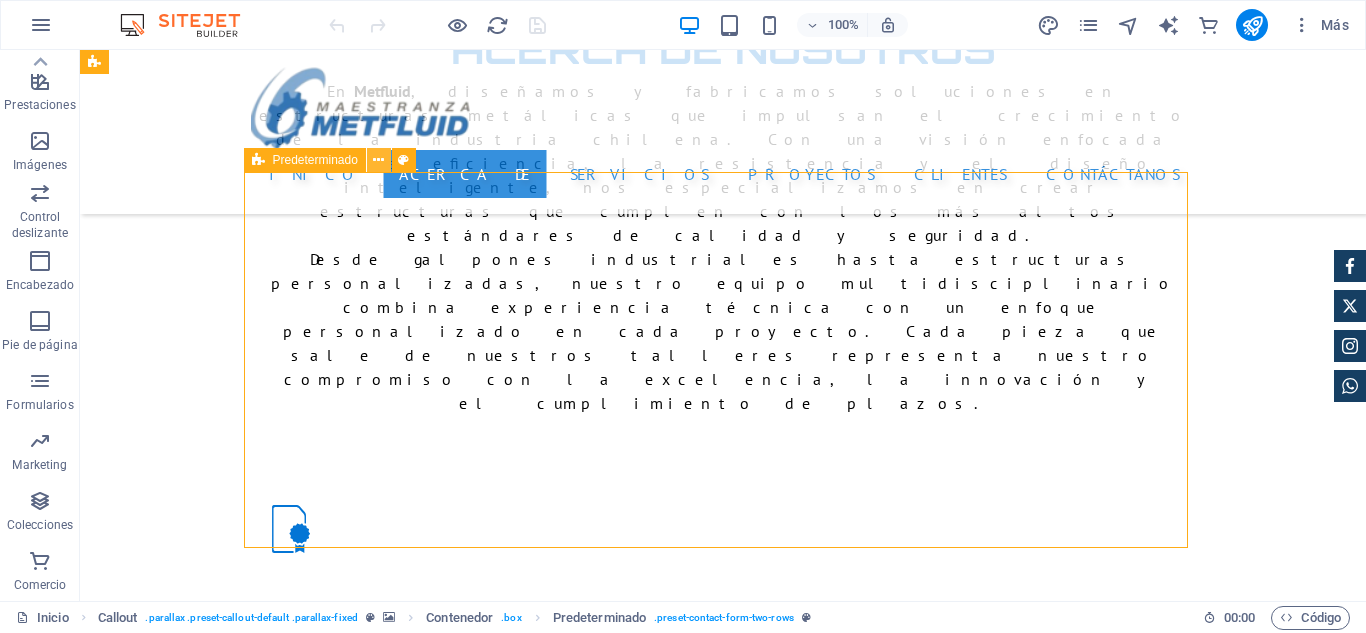 click at bounding box center [378, 160] 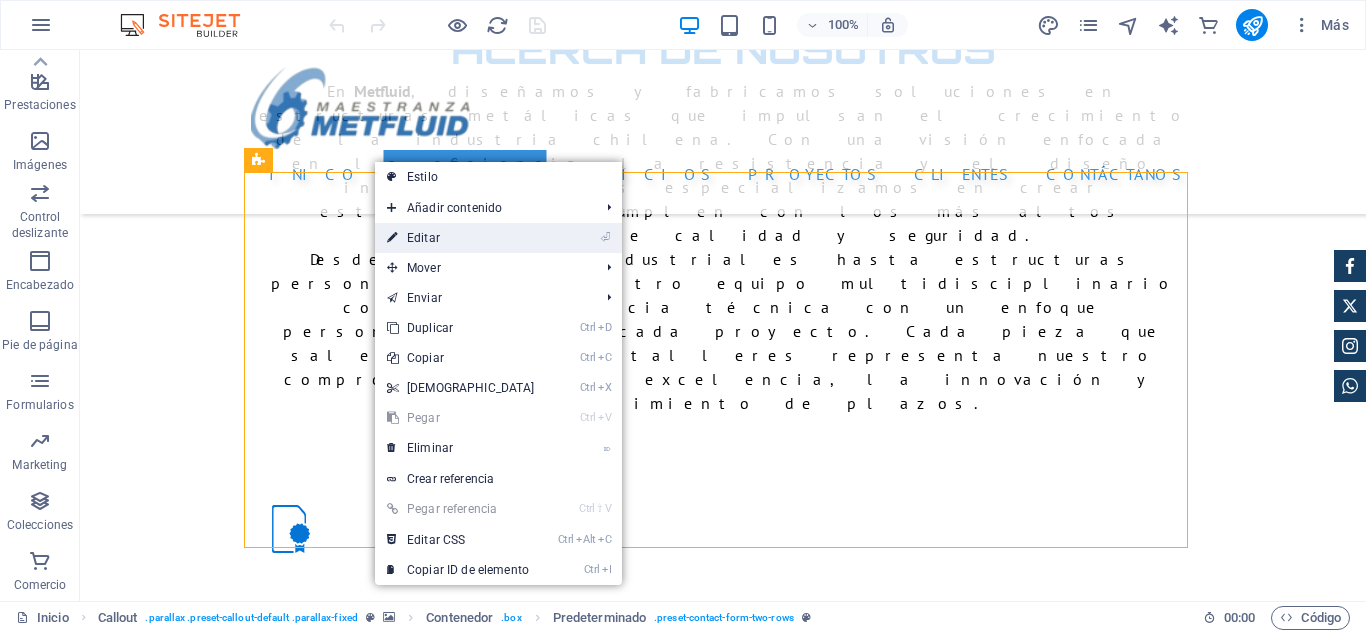 click on "⏎  Editar" at bounding box center [461, 238] 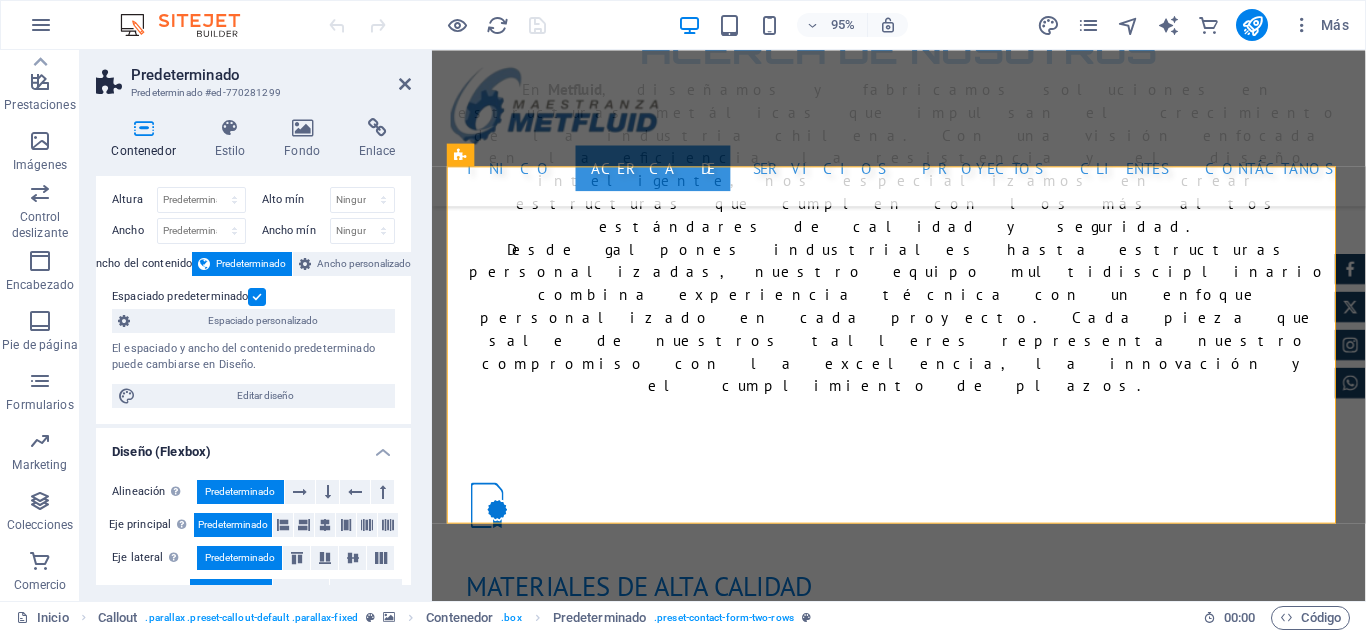 scroll, scrollTop: 0, scrollLeft: 0, axis: both 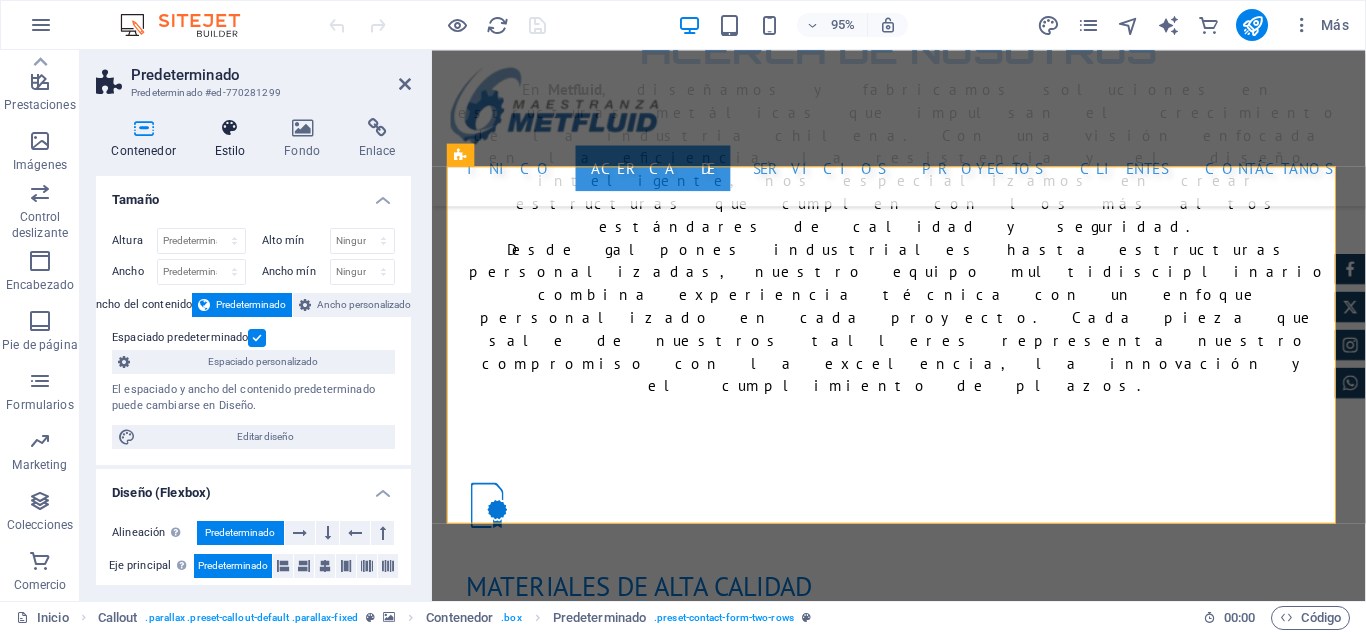 click at bounding box center (230, 128) 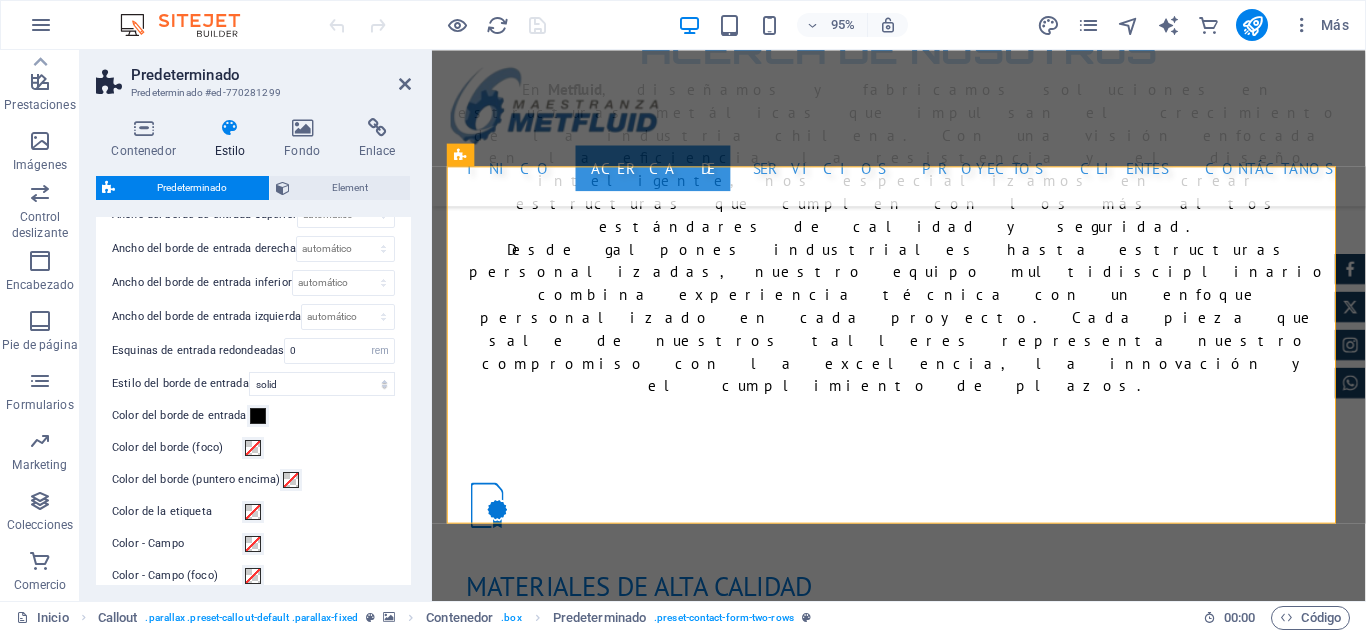scroll, scrollTop: 0, scrollLeft: 0, axis: both 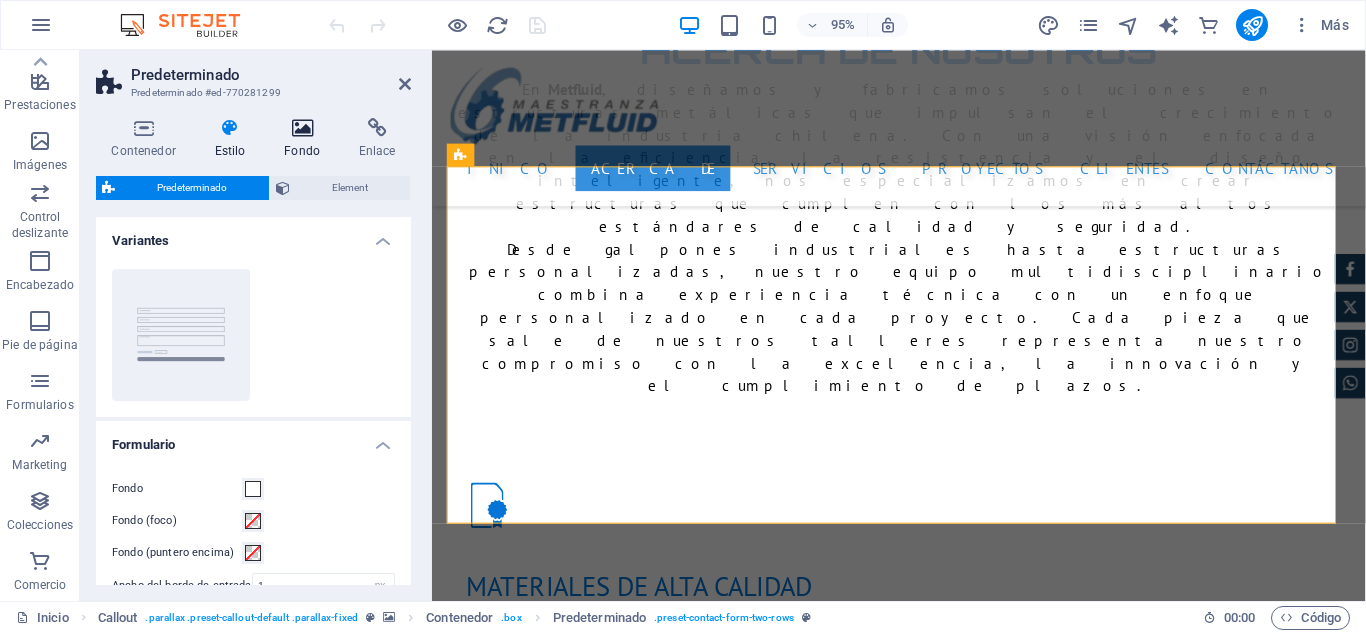 click on "Fondo" at bounding box center [306, 139] 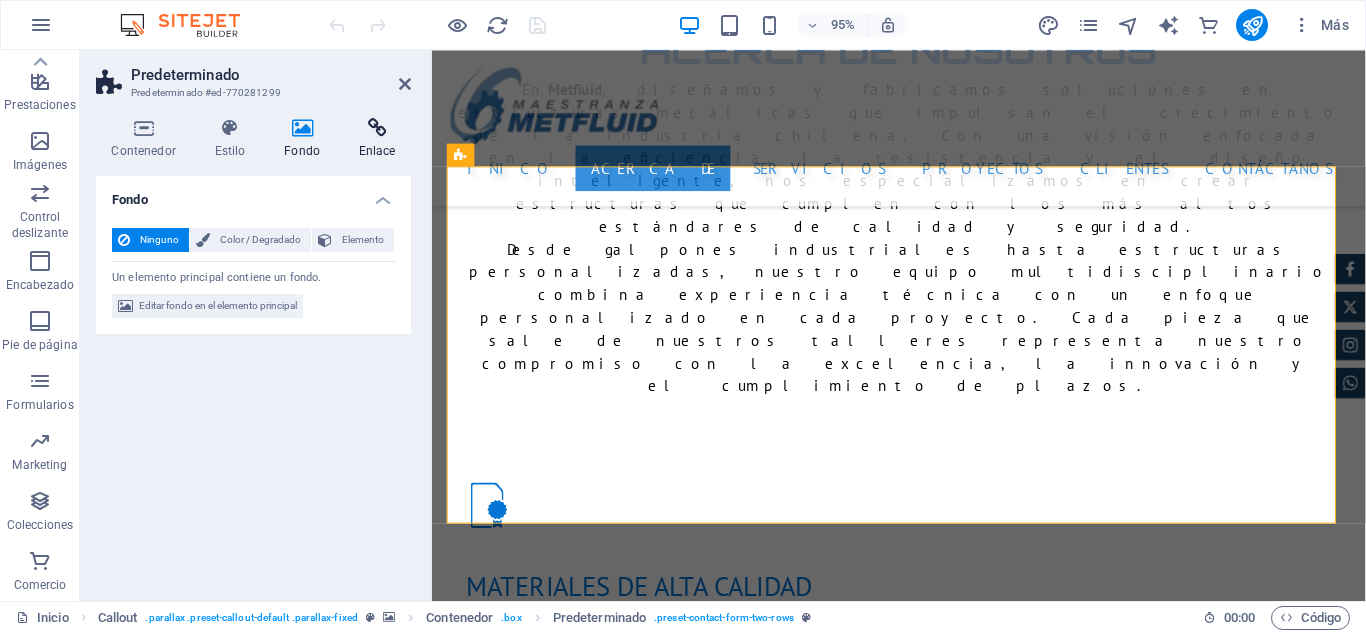 click on "Enlace" at bounding box center (377, 139) 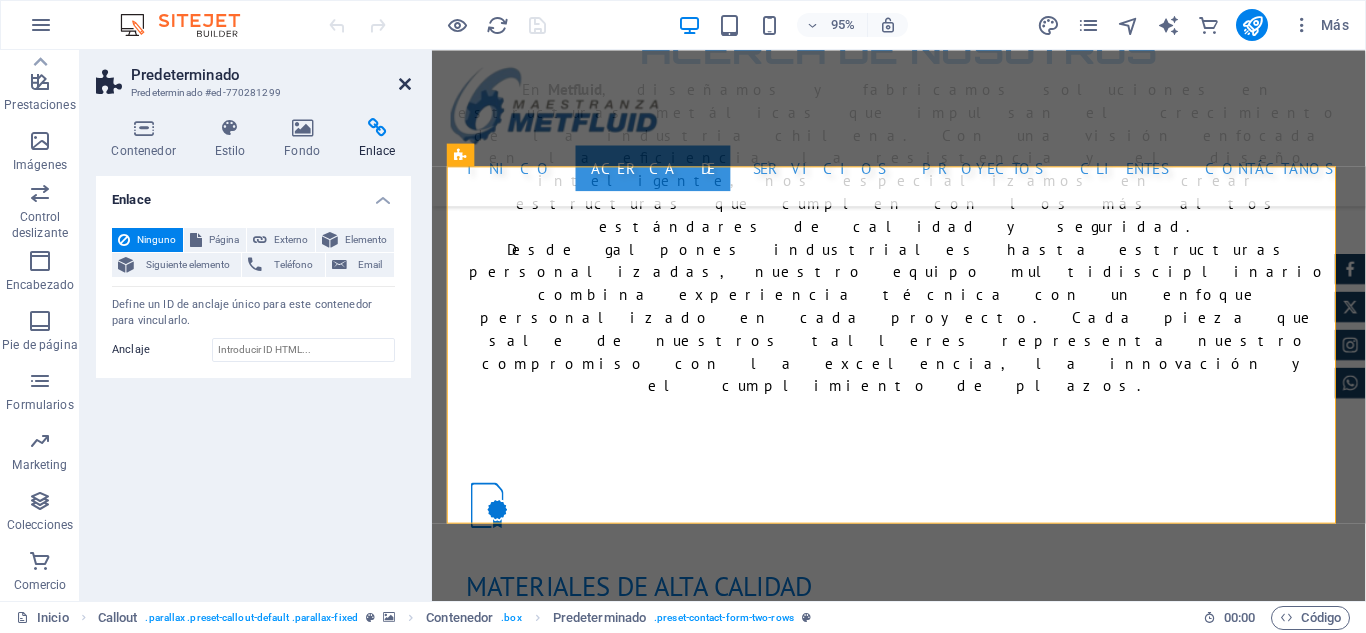 click at bounding box center (405, 84) 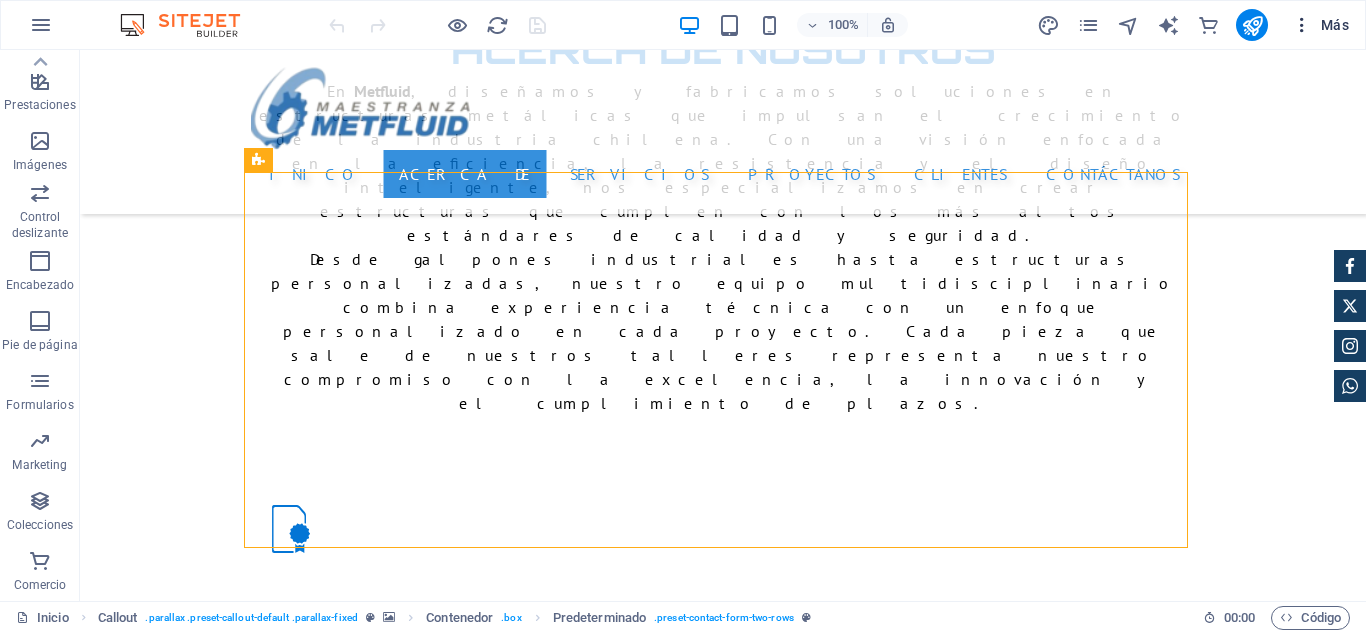 click on "Más" at bounding box center [1320, 25] 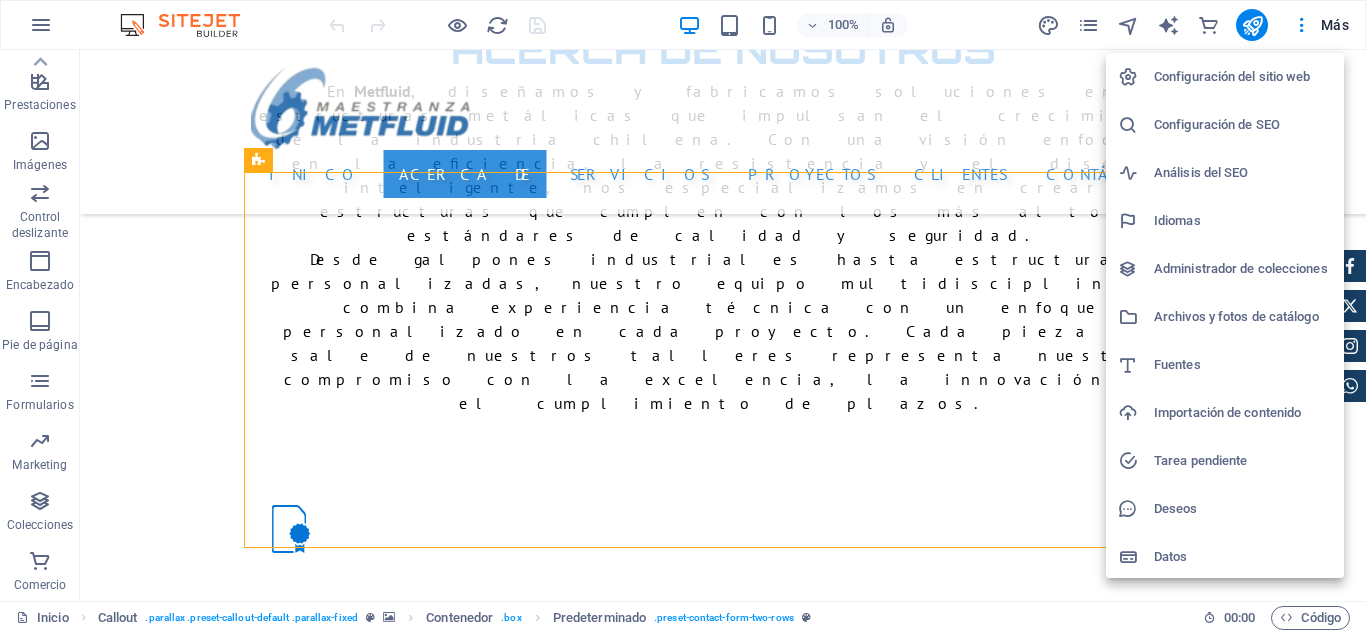 click on "Configuración del sitio web" at bounding box center [1243, 77] 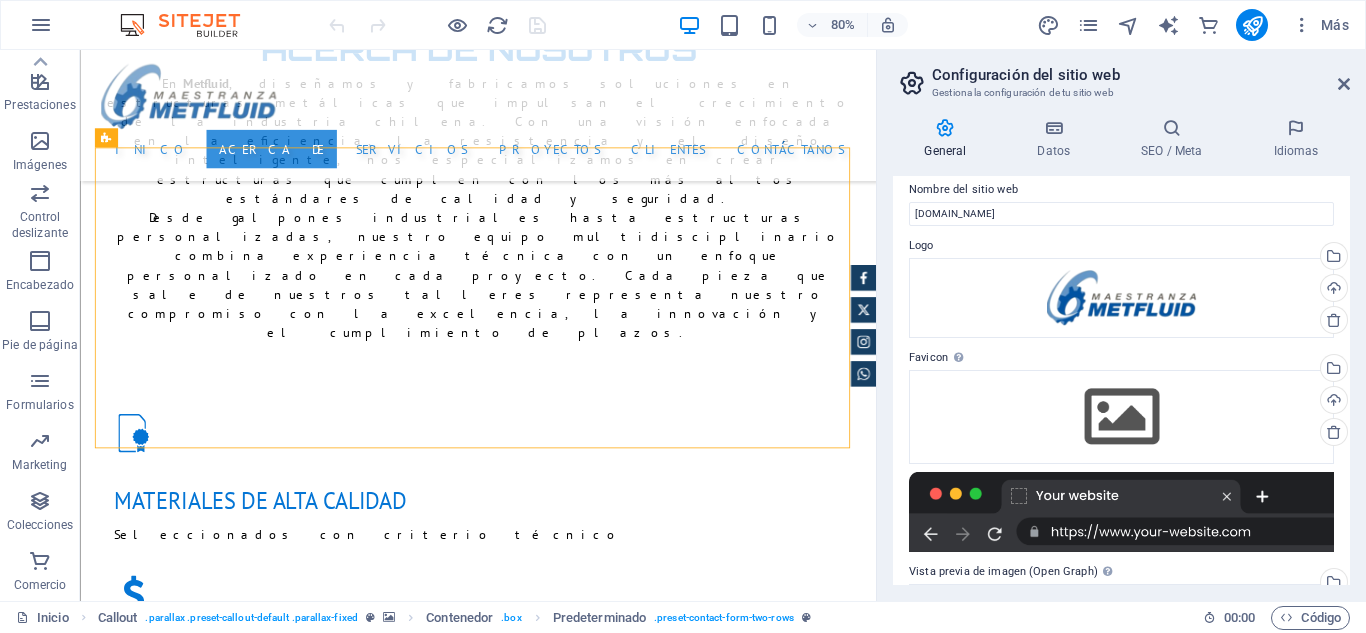 scroll, scrollTop: 0, scrollLeft: 0, axis: both 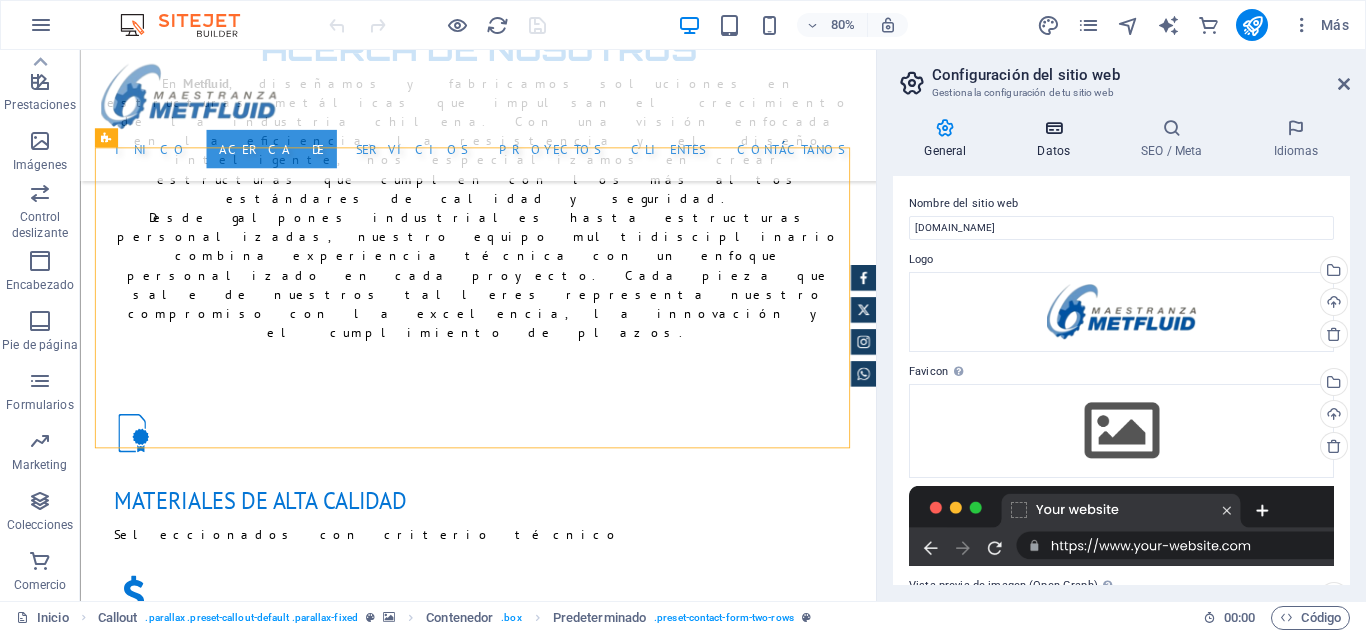 click on "Datos" at bounding box center [1058, 139] 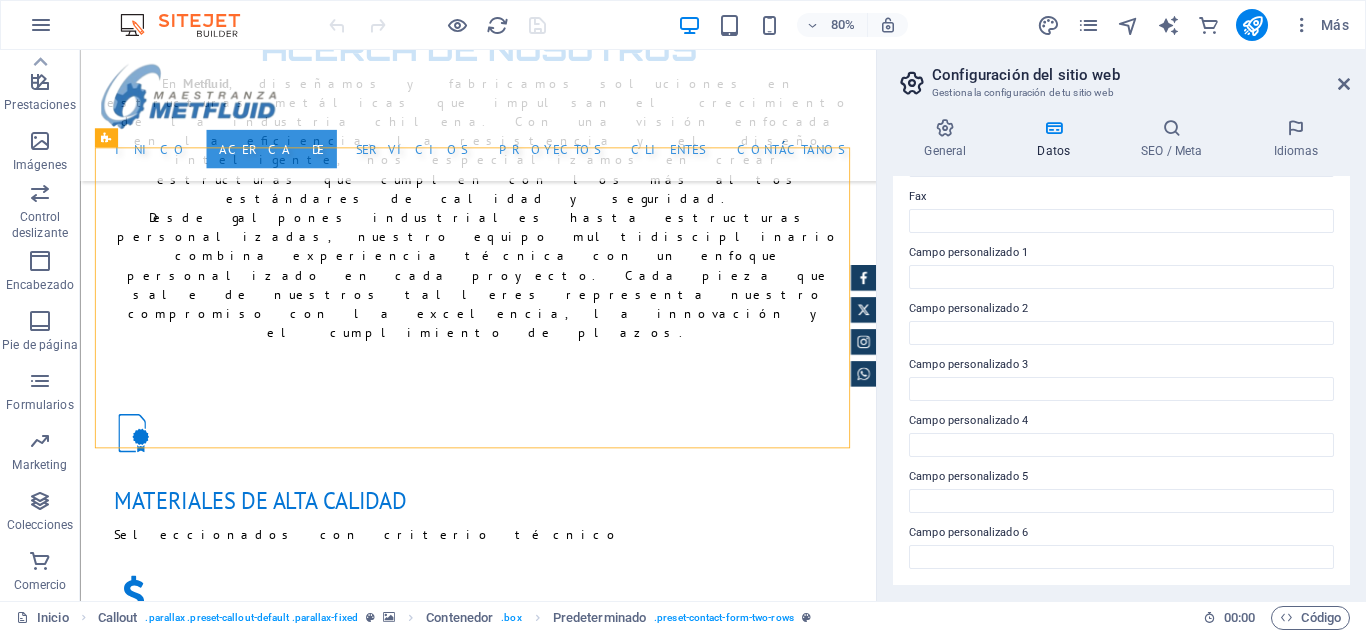 scroll, scrollTop: 0, scrollLeft: 0, axis: both 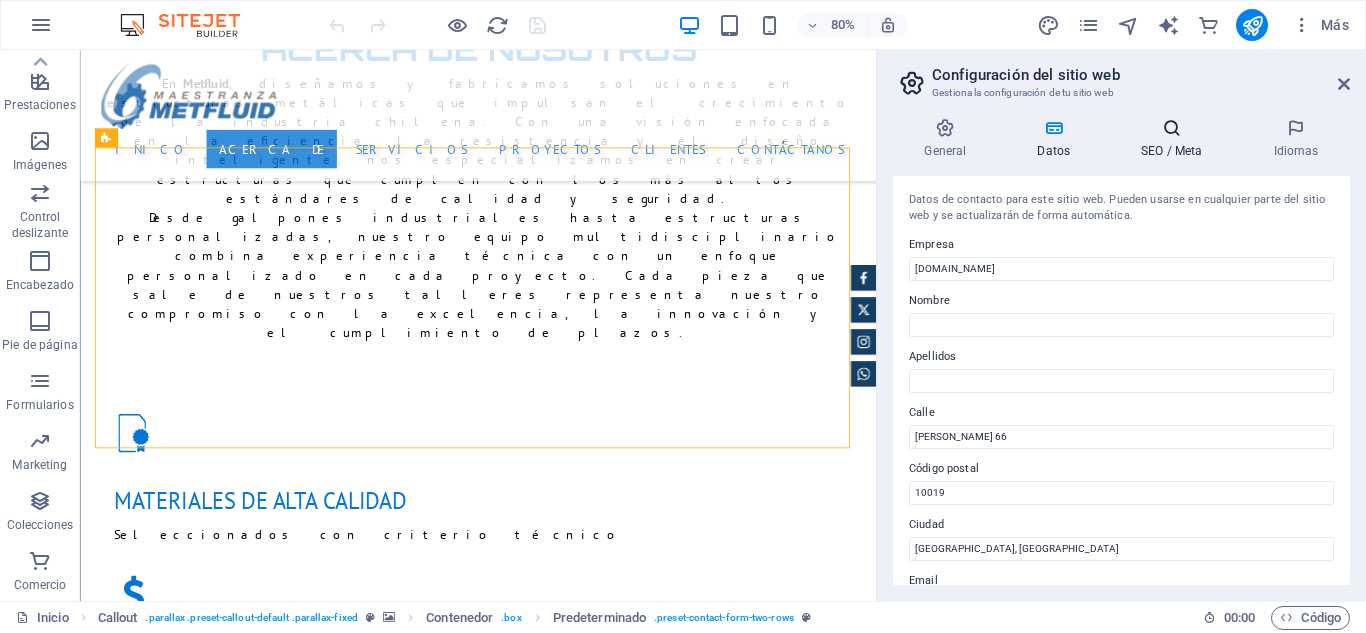 click on "SEO / Meta" at bounding box center (1176, 139) 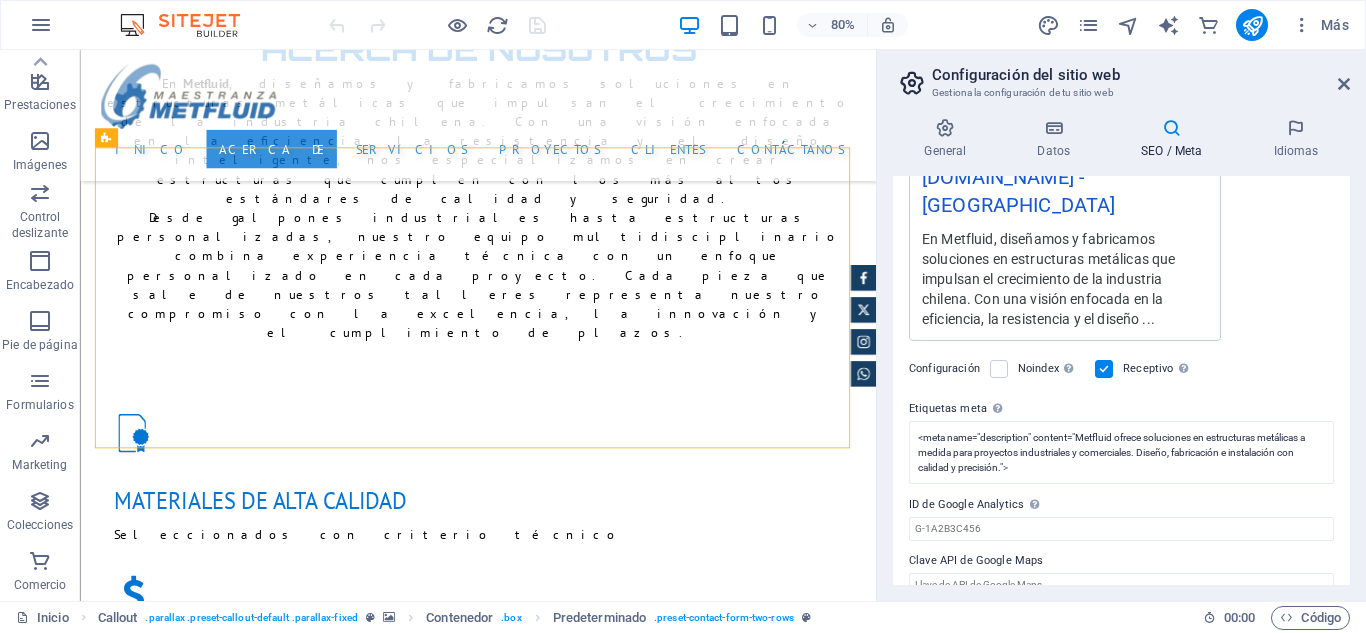 scroll, scrollTop: 0, scrollLeft: 0, axis: both 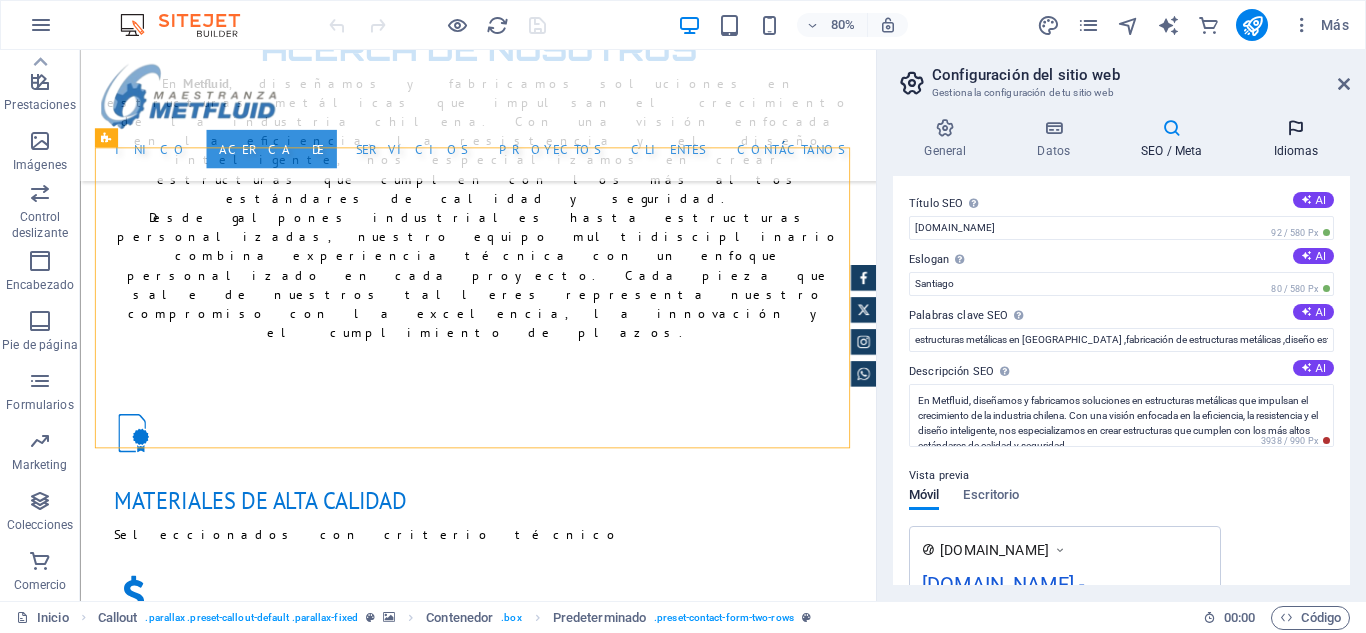 click on "Idiomas" at bounding box center (1296, 139) 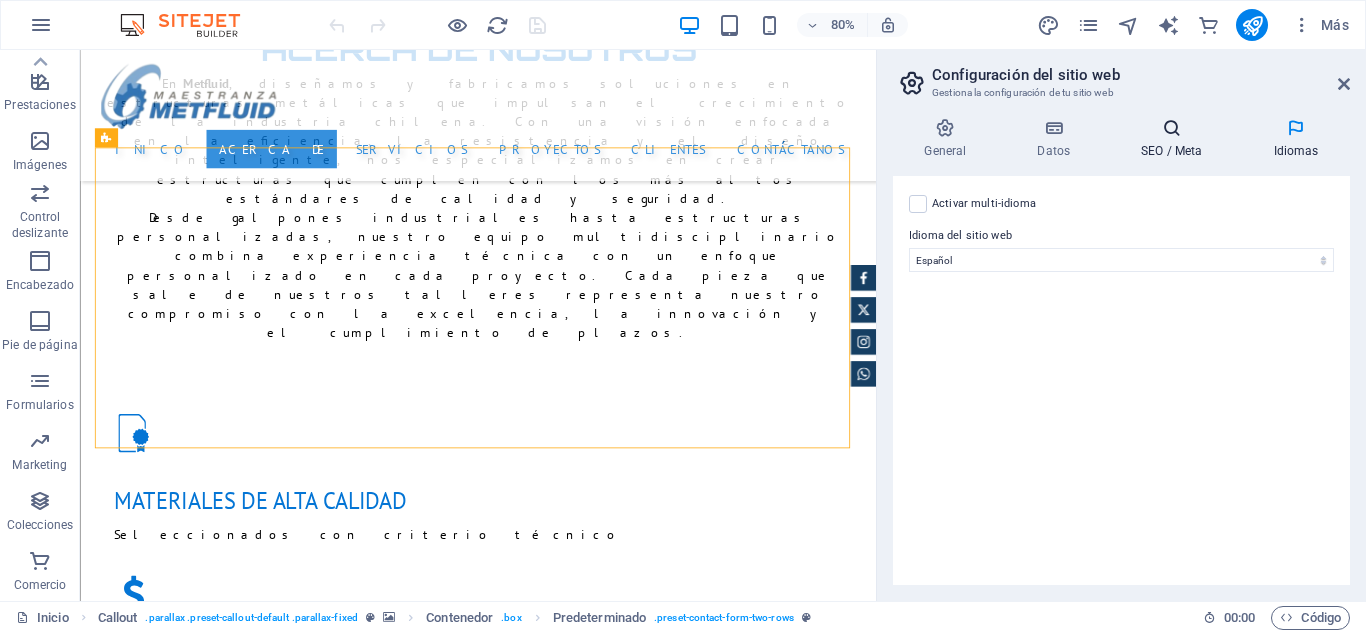 click on "SEO / Meta" at bounding box center (1176, 139) 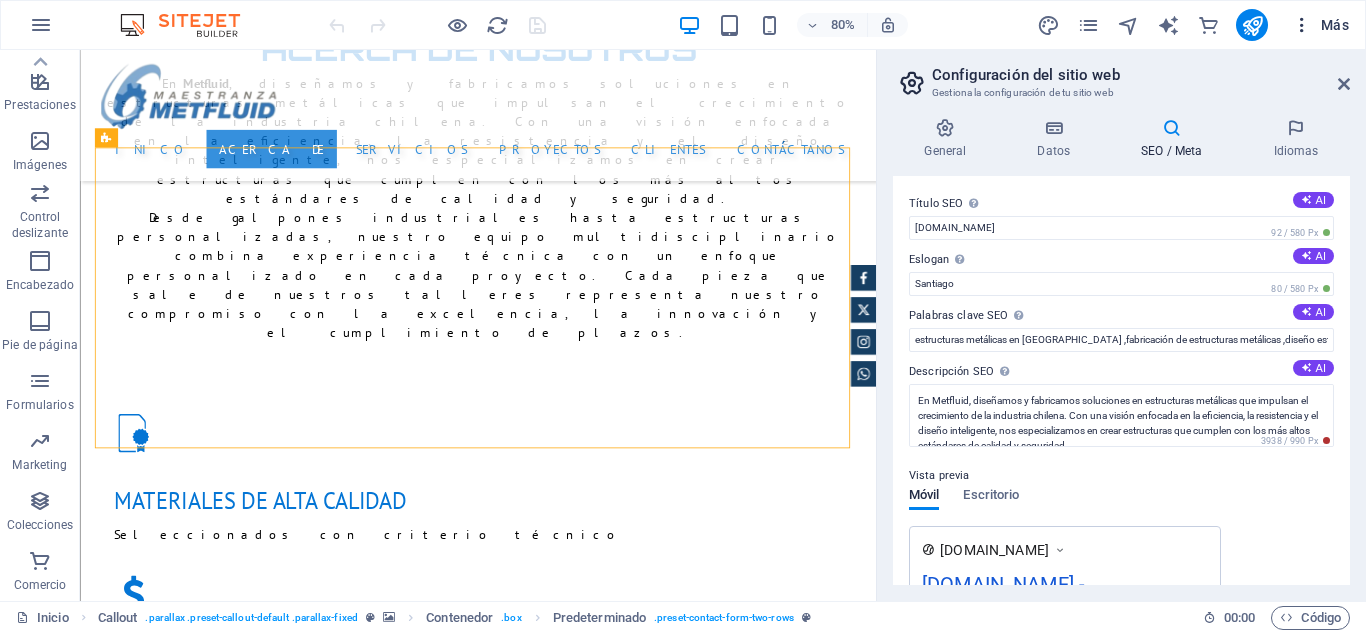 click on "Más" at bounding box center [1320, 25] 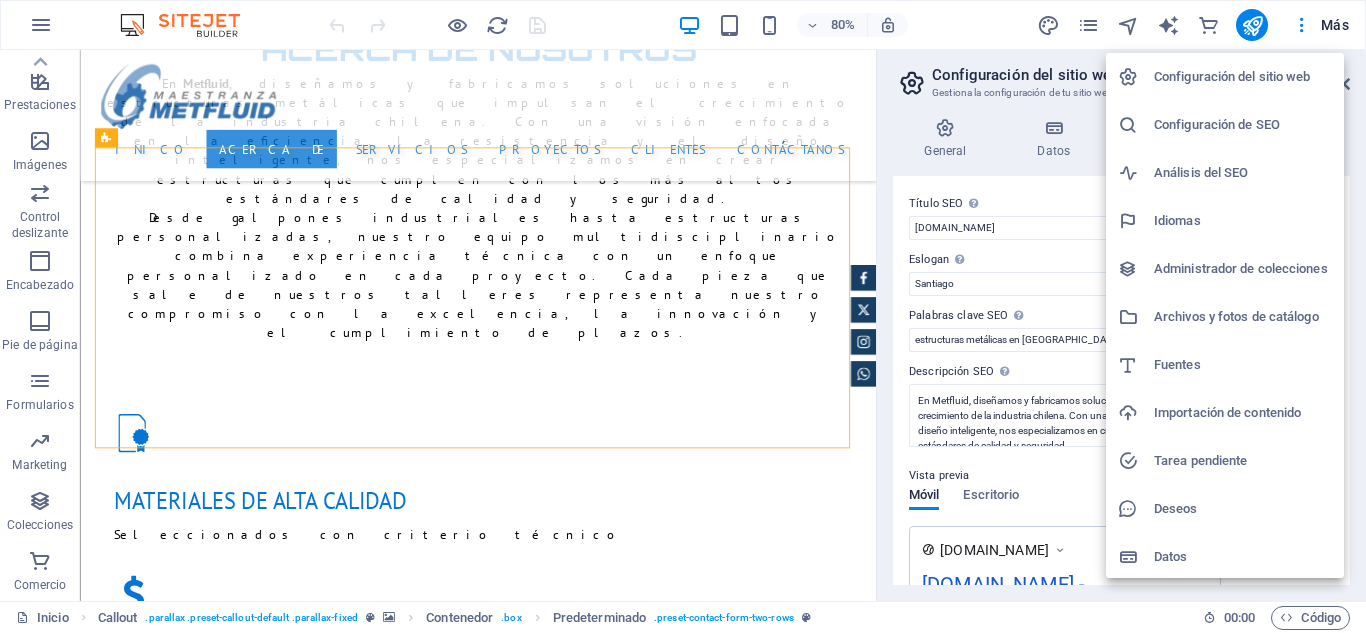 click on "Configuración de SEO" at bounding box center (1243, 125) 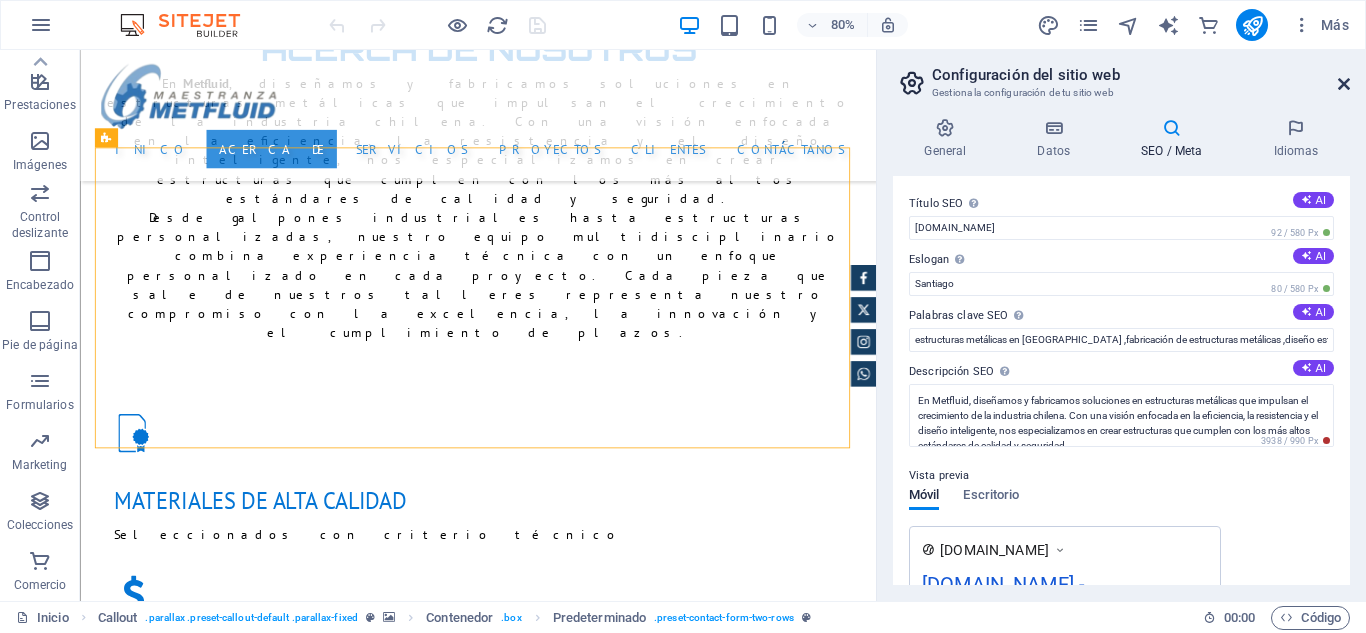 click at bounding box center (1344, 84) 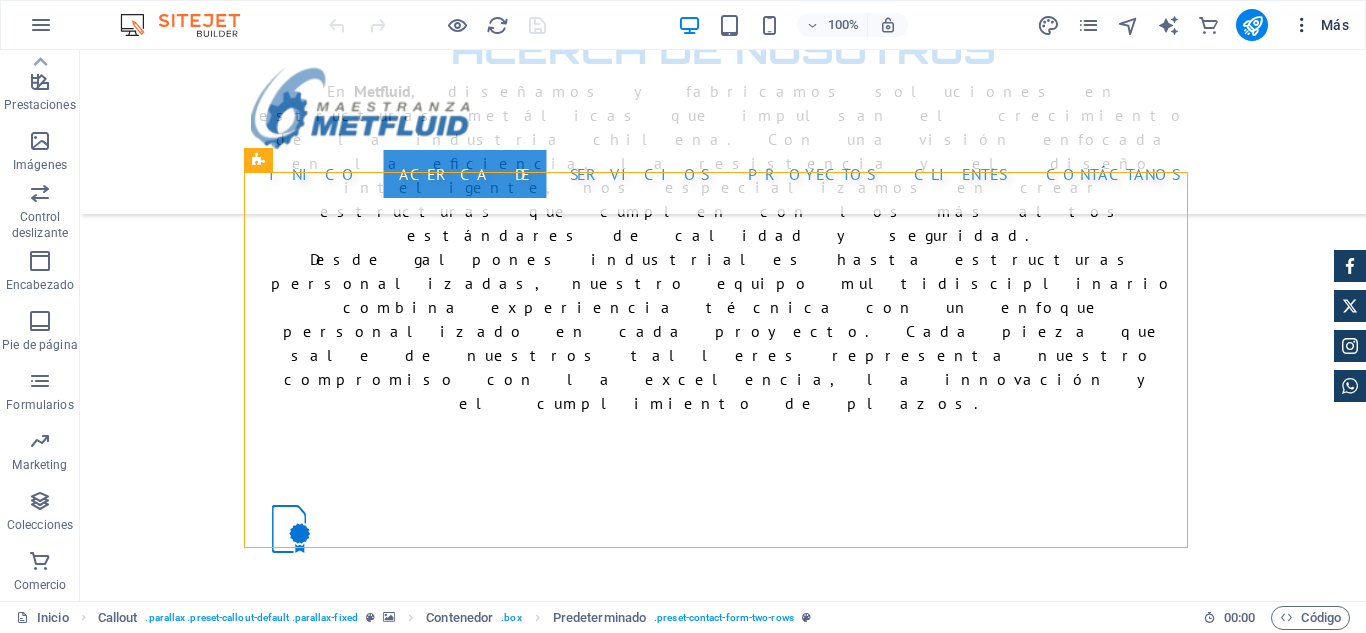 click on "Más" at bounding box center [1320, 25] 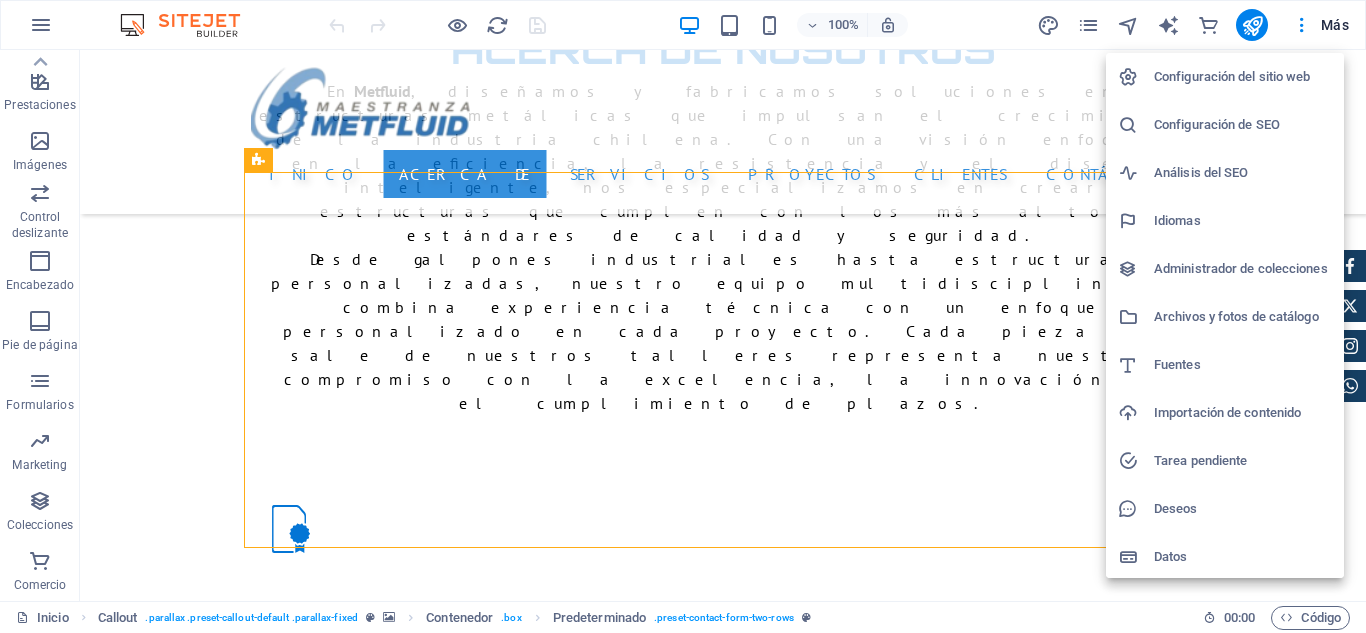 click on "Análisis del SEO" at bounding box center (1243, 173) 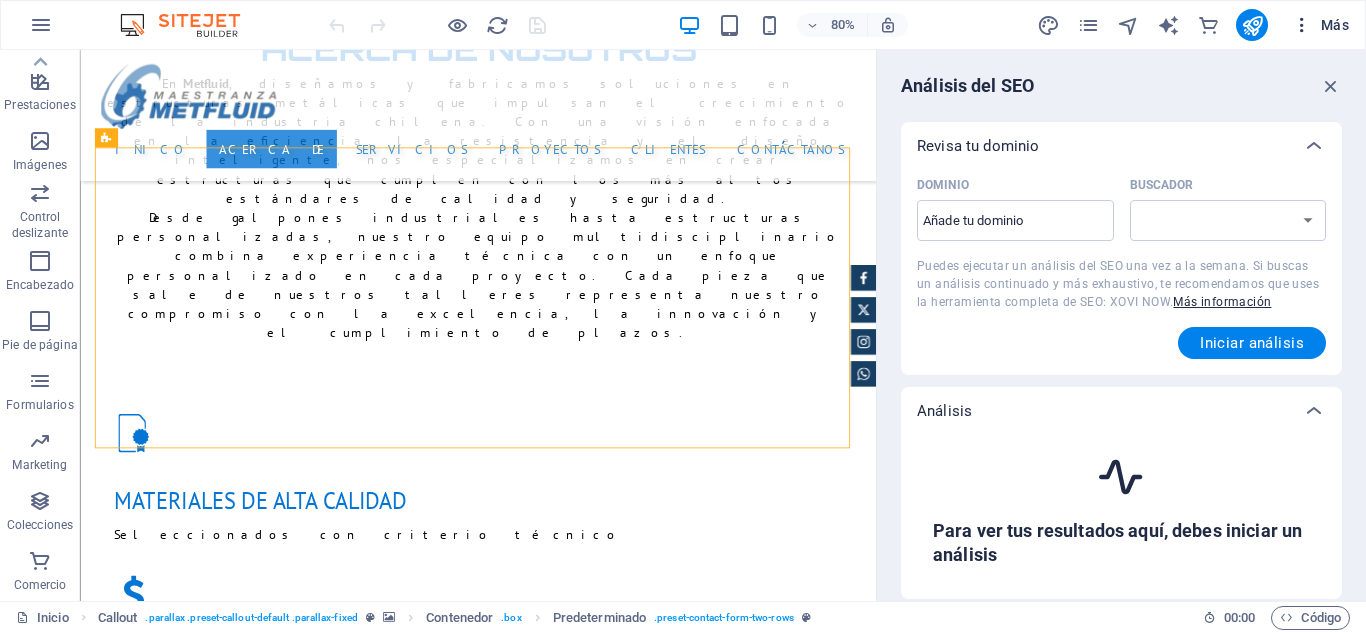 select on "google.com" 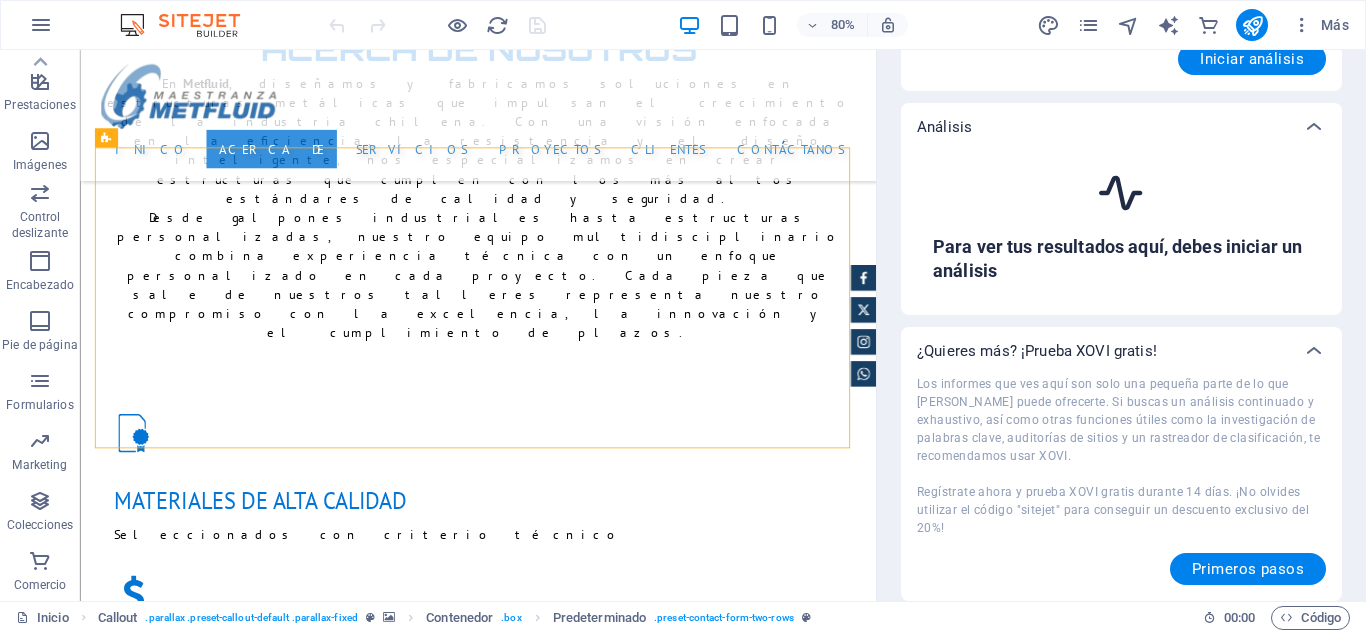 scroll, scrollTop: 0, scrollLeft: 0, axis: both 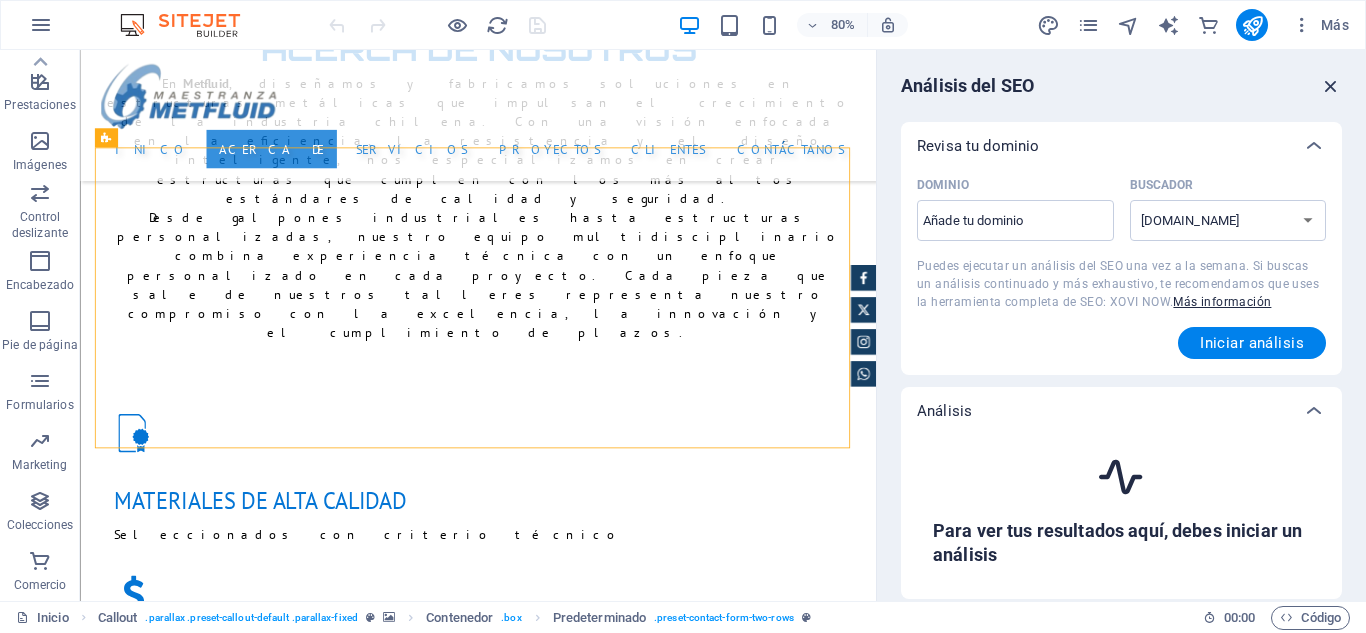 click at bounding box center (1331, 86) 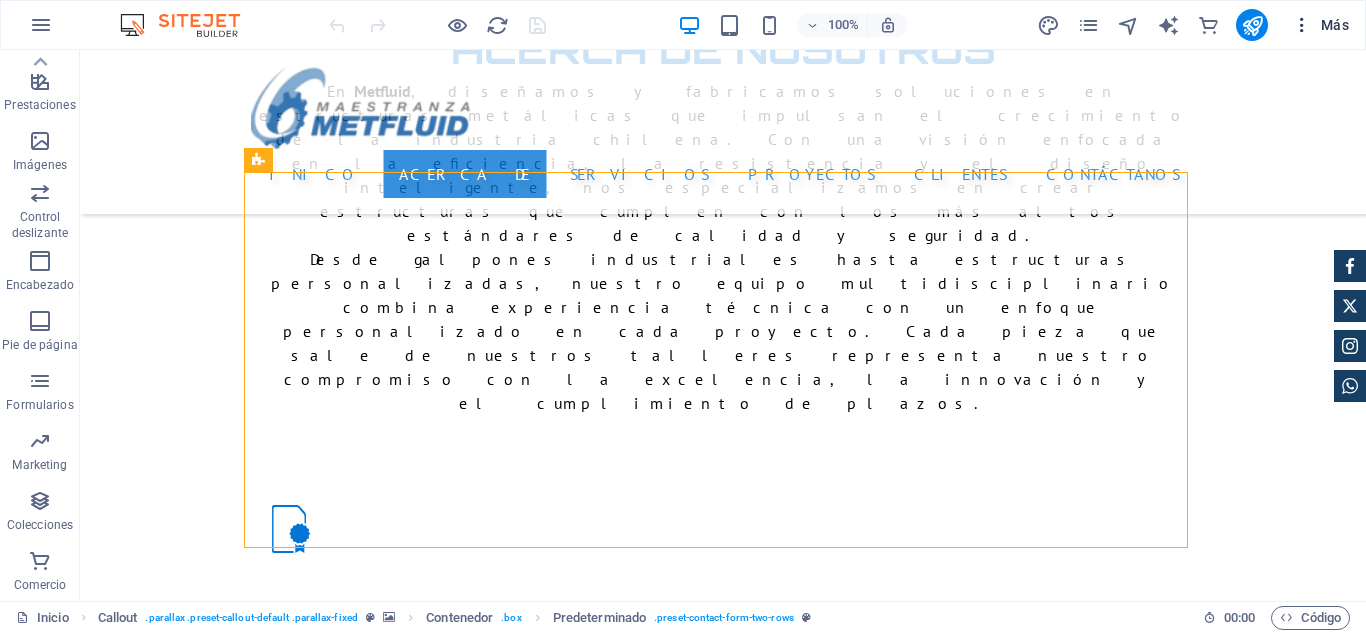 click on "Más" at bounding box center (1320, 25) 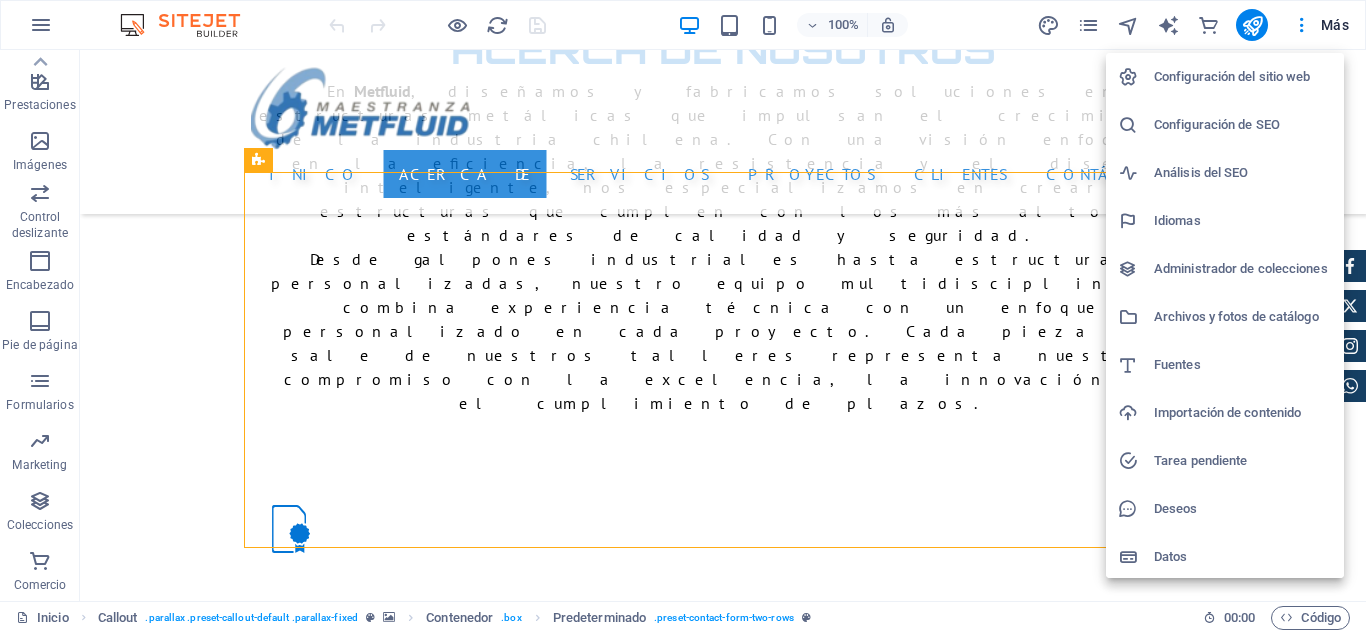 click on "Administrador de colecciones" at bounding box center (1243, 269) 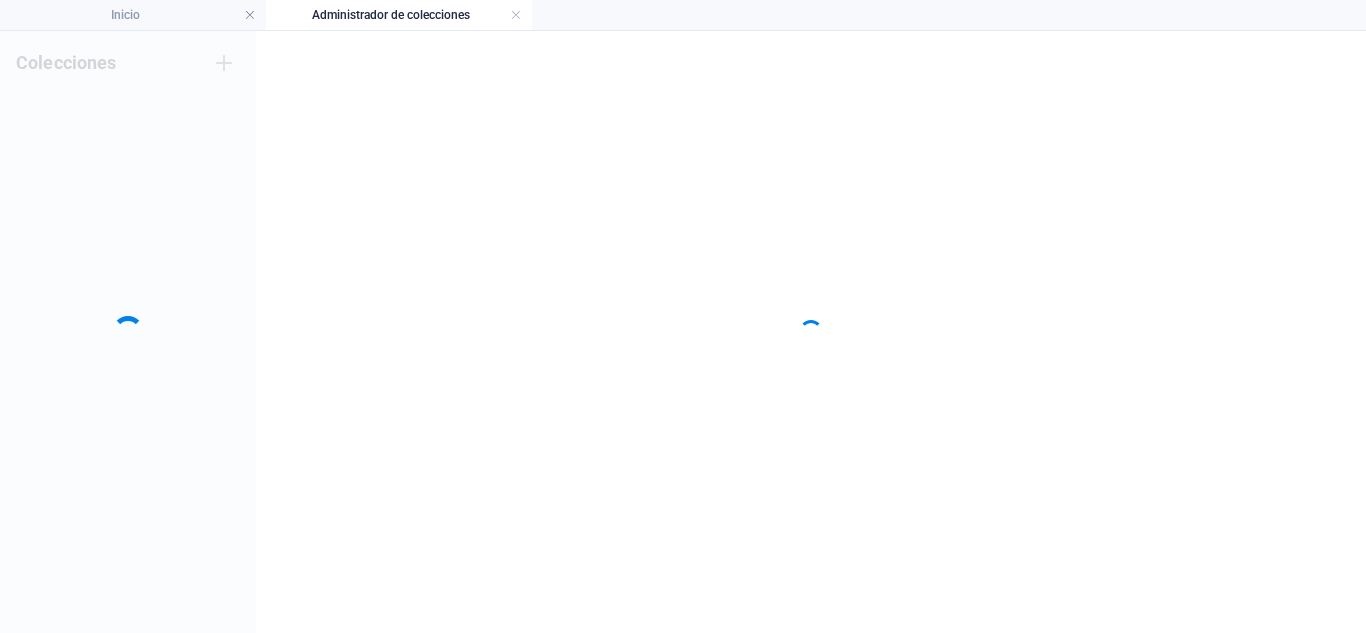 scroll, scrollTop: 0, scrollLeft: 0, axis: both 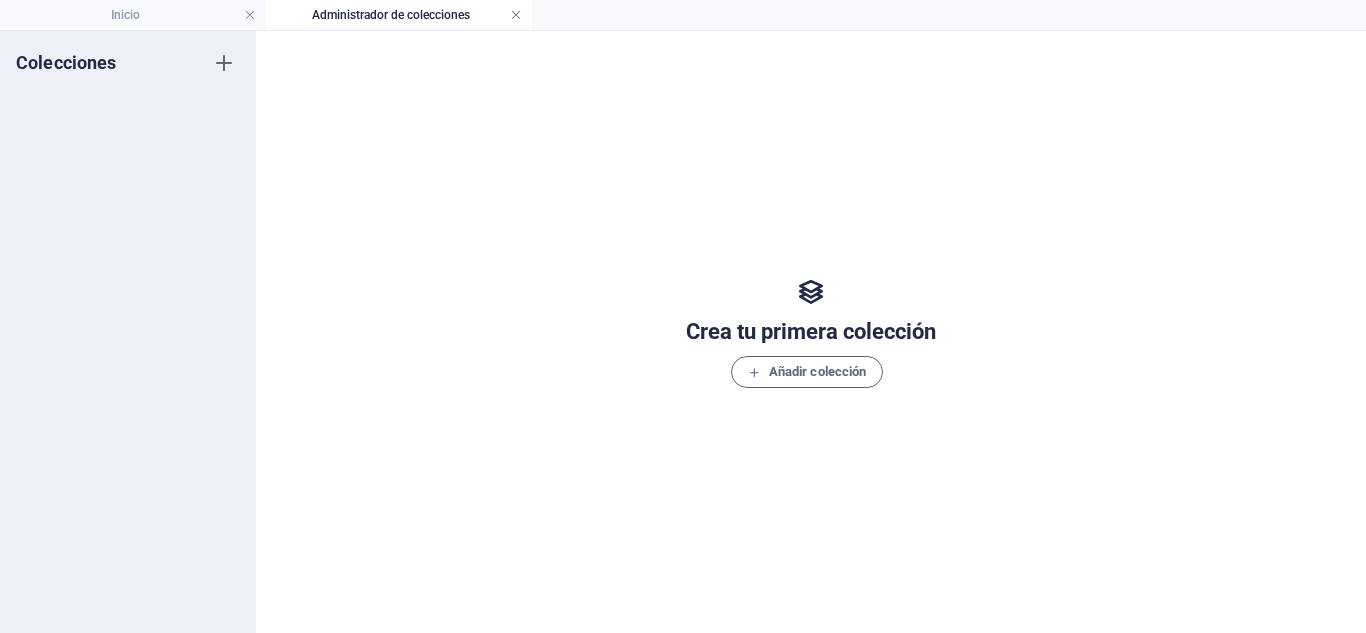 click at bounding box center [516, 15] 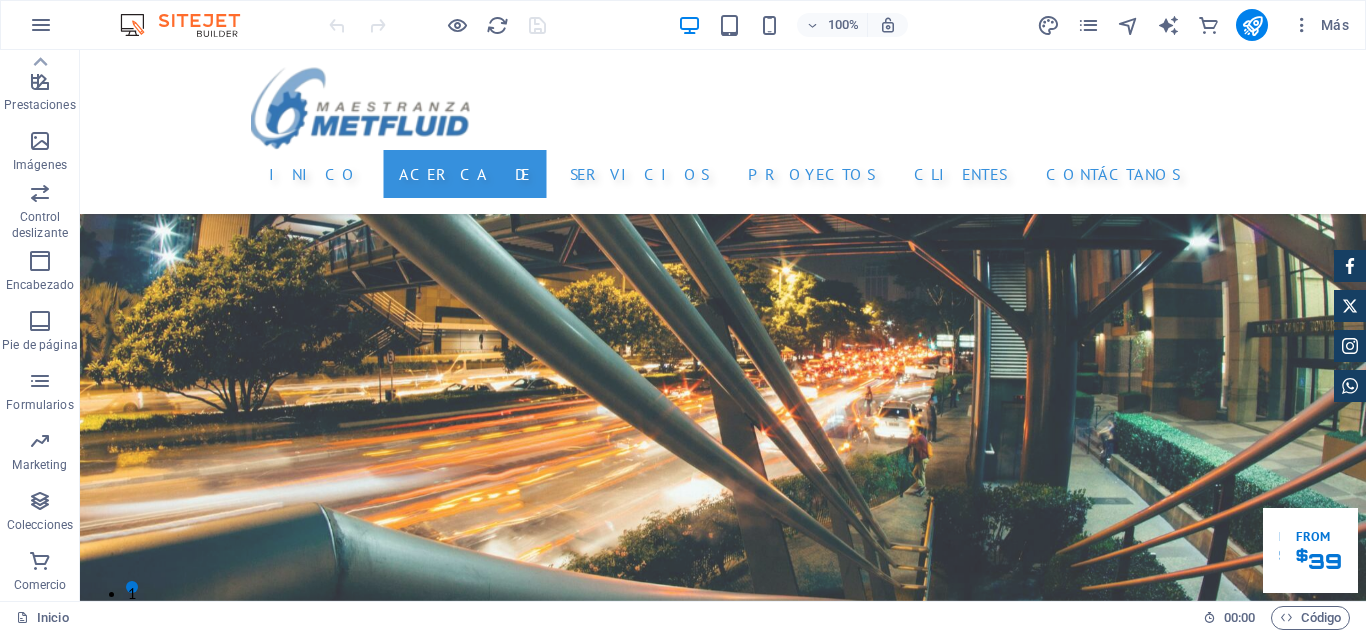 scroll, scrollTop: 1595, scrollLeft: 0, axis: vertical 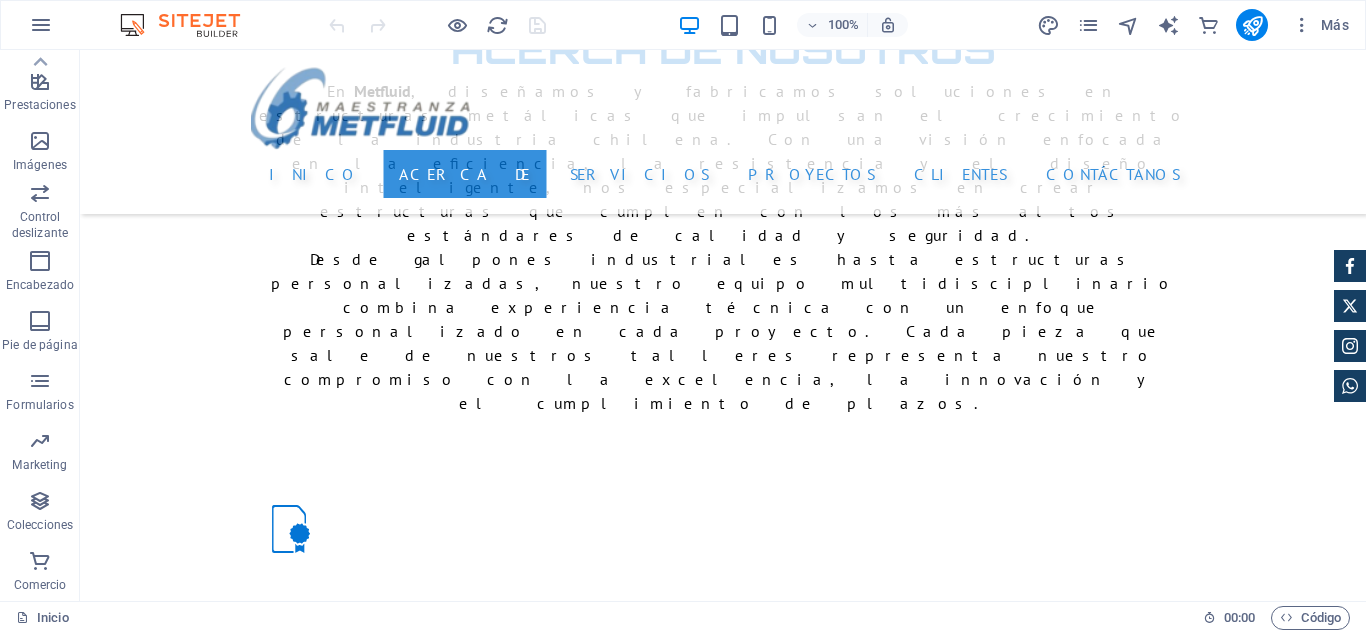 click on "100% Más" at bounding box center [683, 25] 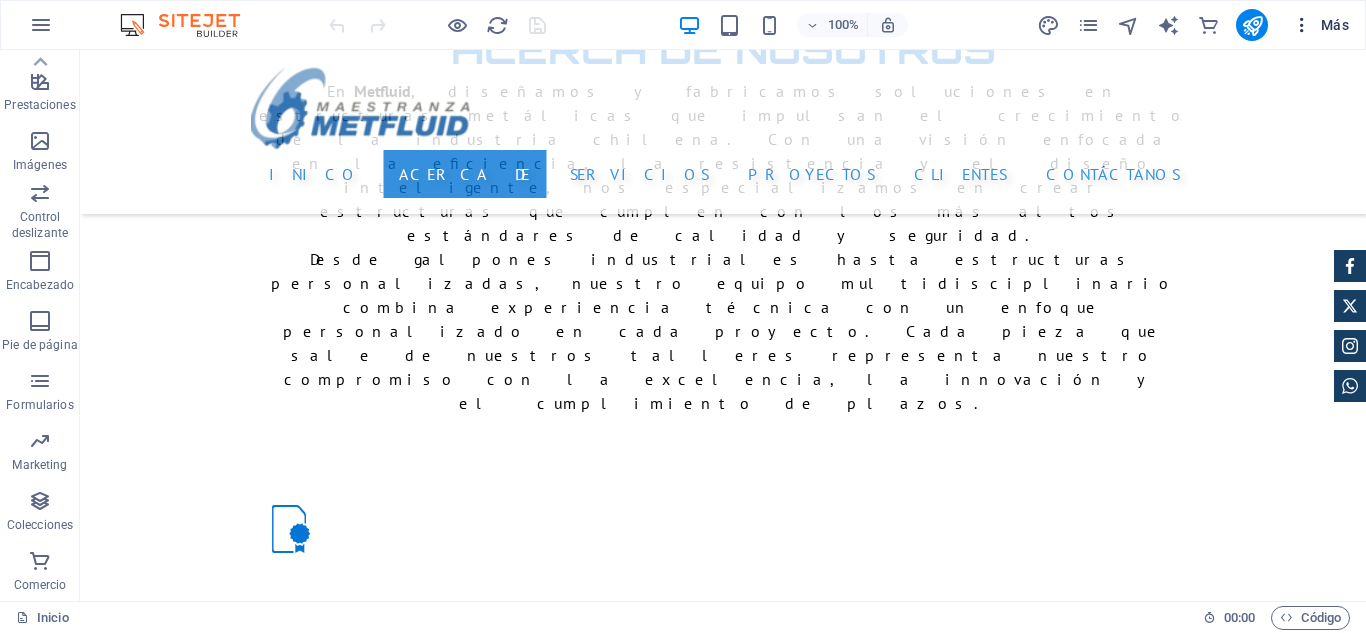 click at bounding box center (1302, 25) 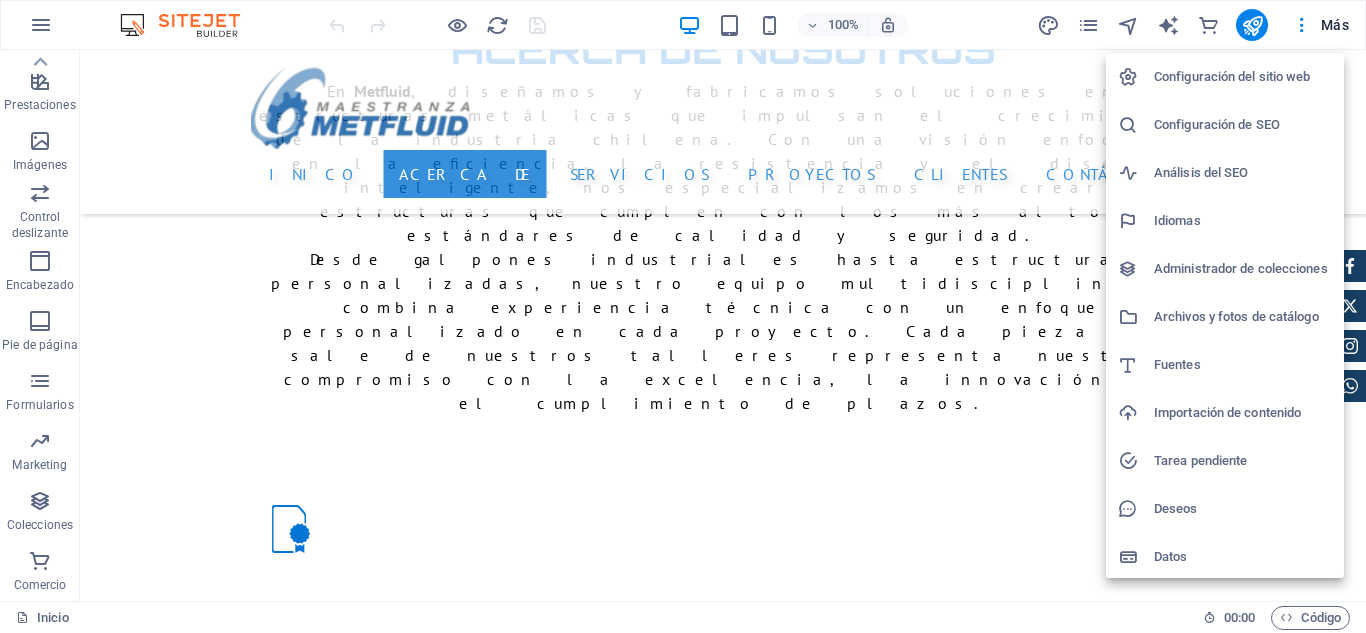 click on "Tarea pendiente" at bounding box center [1243, 461] 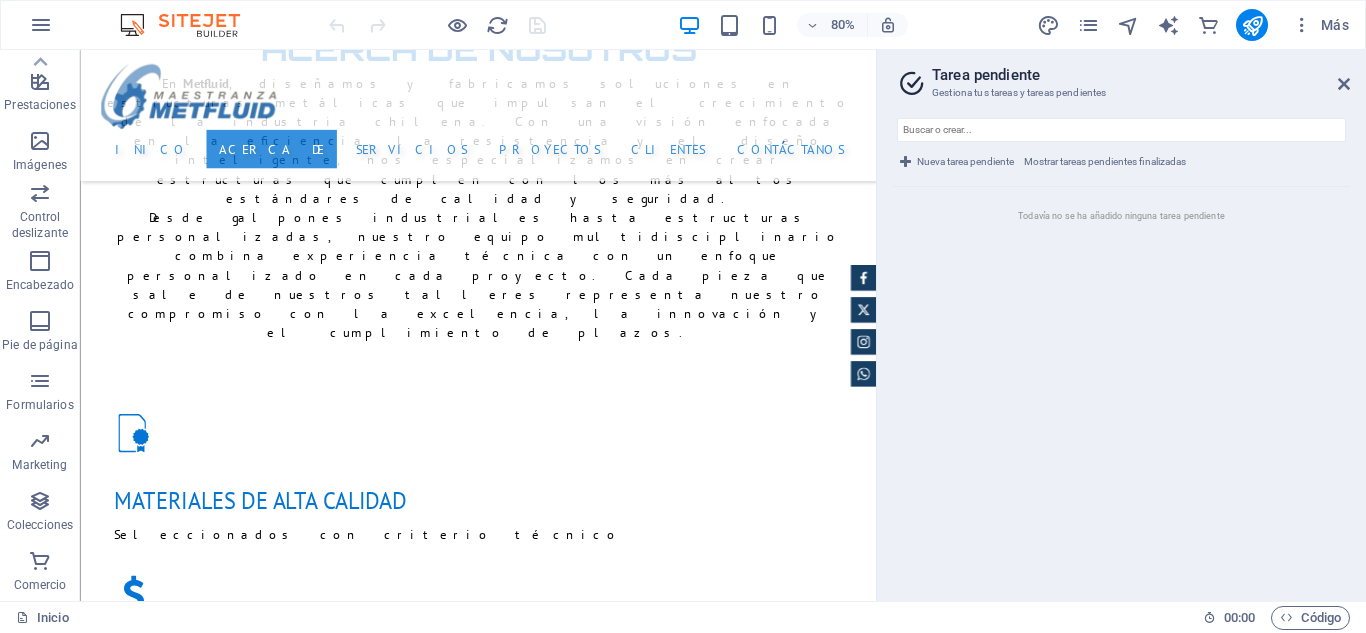 click on "Tarea pendiente Gestiona tus tareas y tareas pendientes Nueva tarea pendiente Mostrar tareas pendientes finalizadas Todavía no se ha añadido ninguna tarea pendiente" at bounding box center [1121, 325] 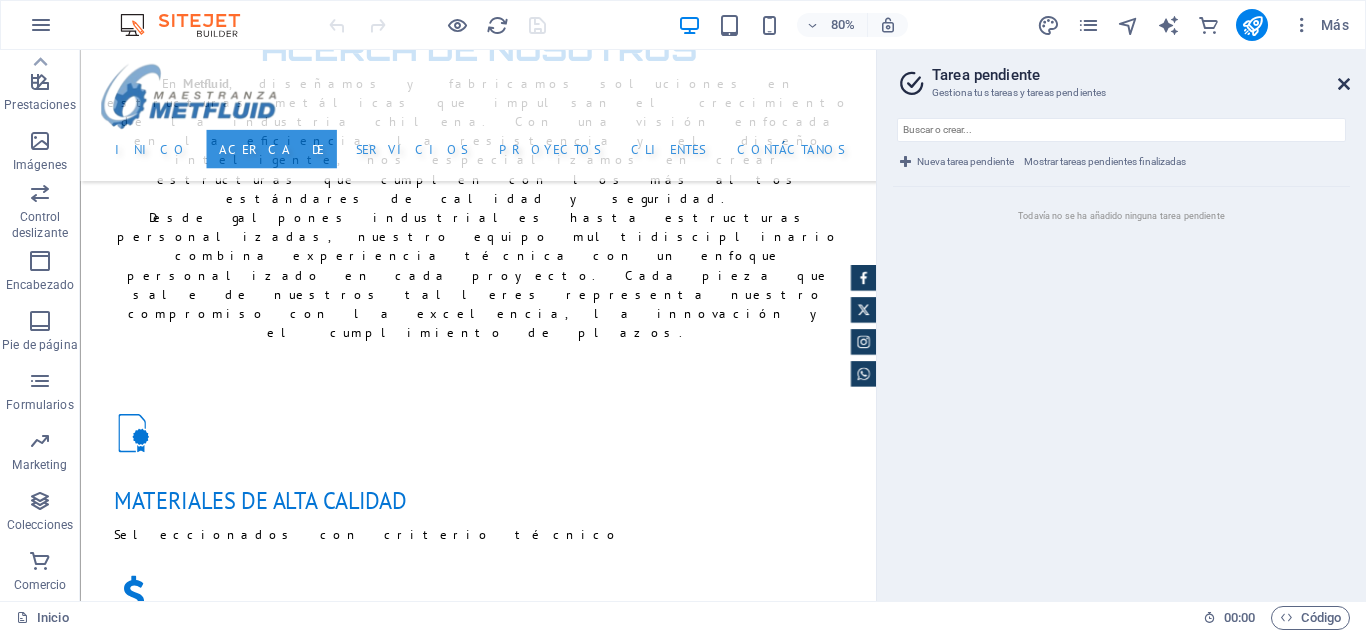 click at bounding box center [1344, 84] 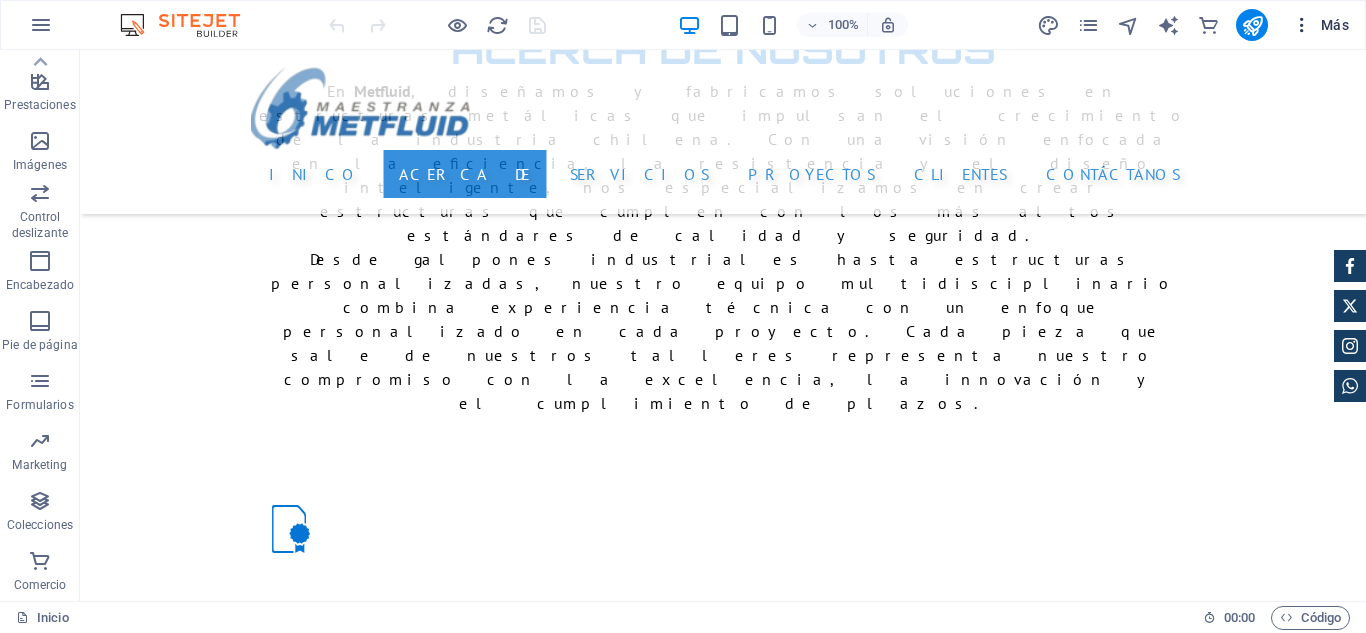 click on "Más" at bounding box center (1320, 25) 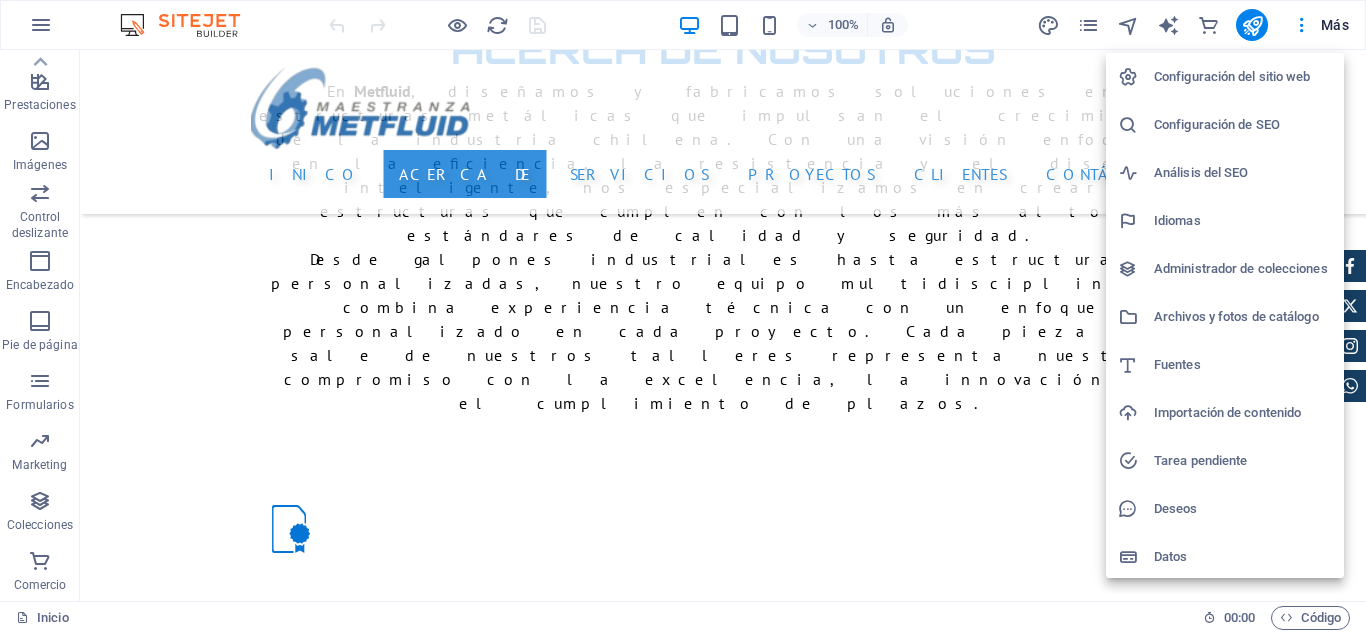 click on "Datos" at bounding box center [1243, 557] 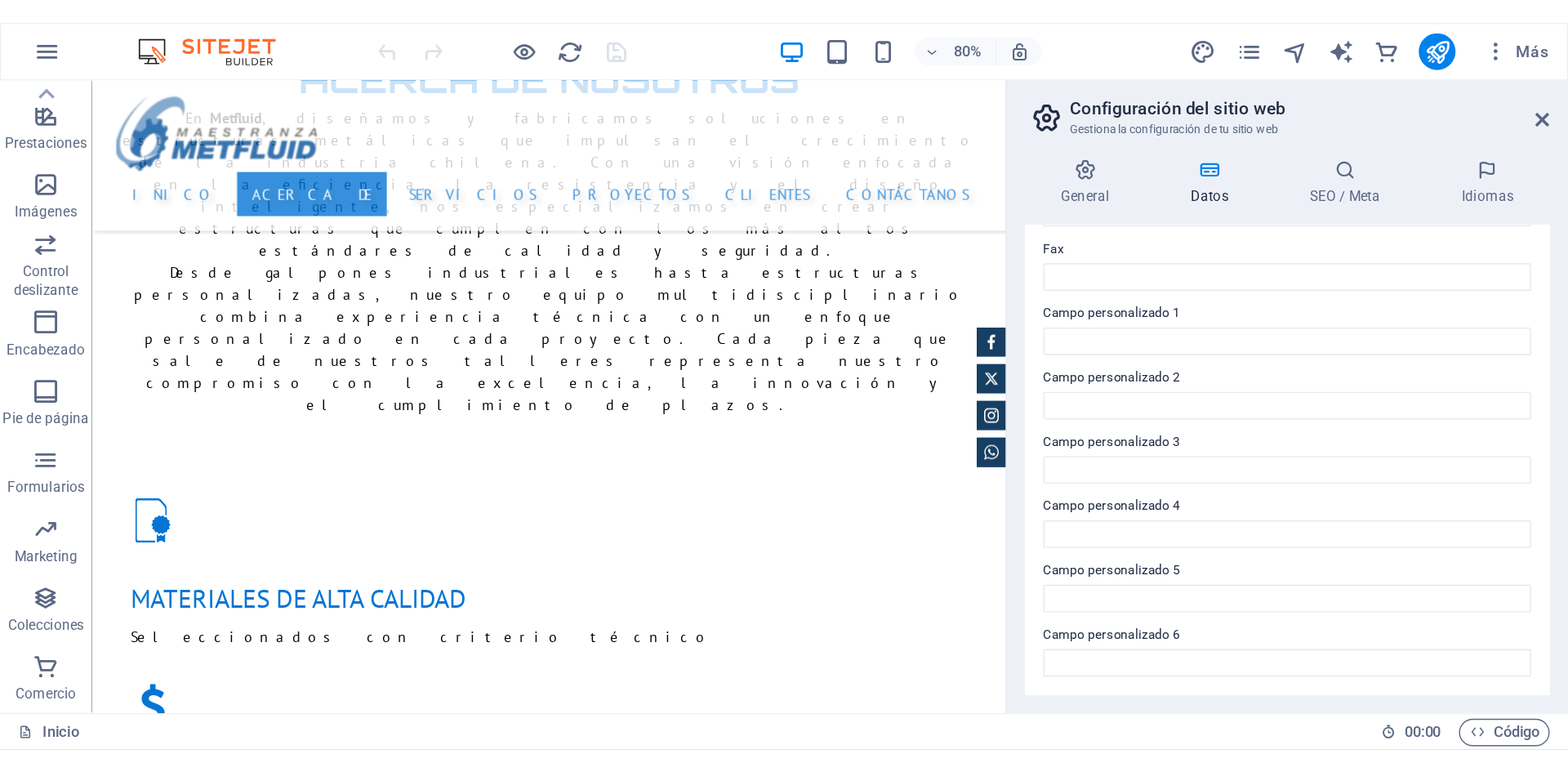 scroll, scrollTop: 0, scrollLeft: 0, axis: both 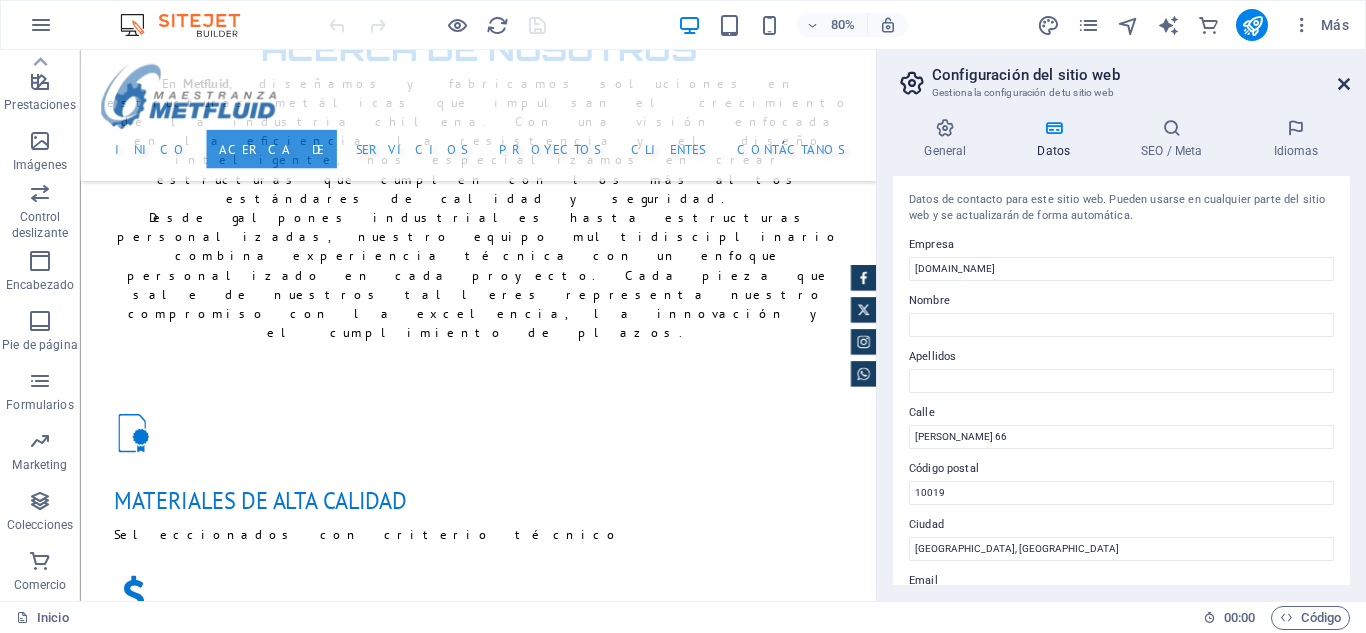 click at bounding box center [1344, 84] 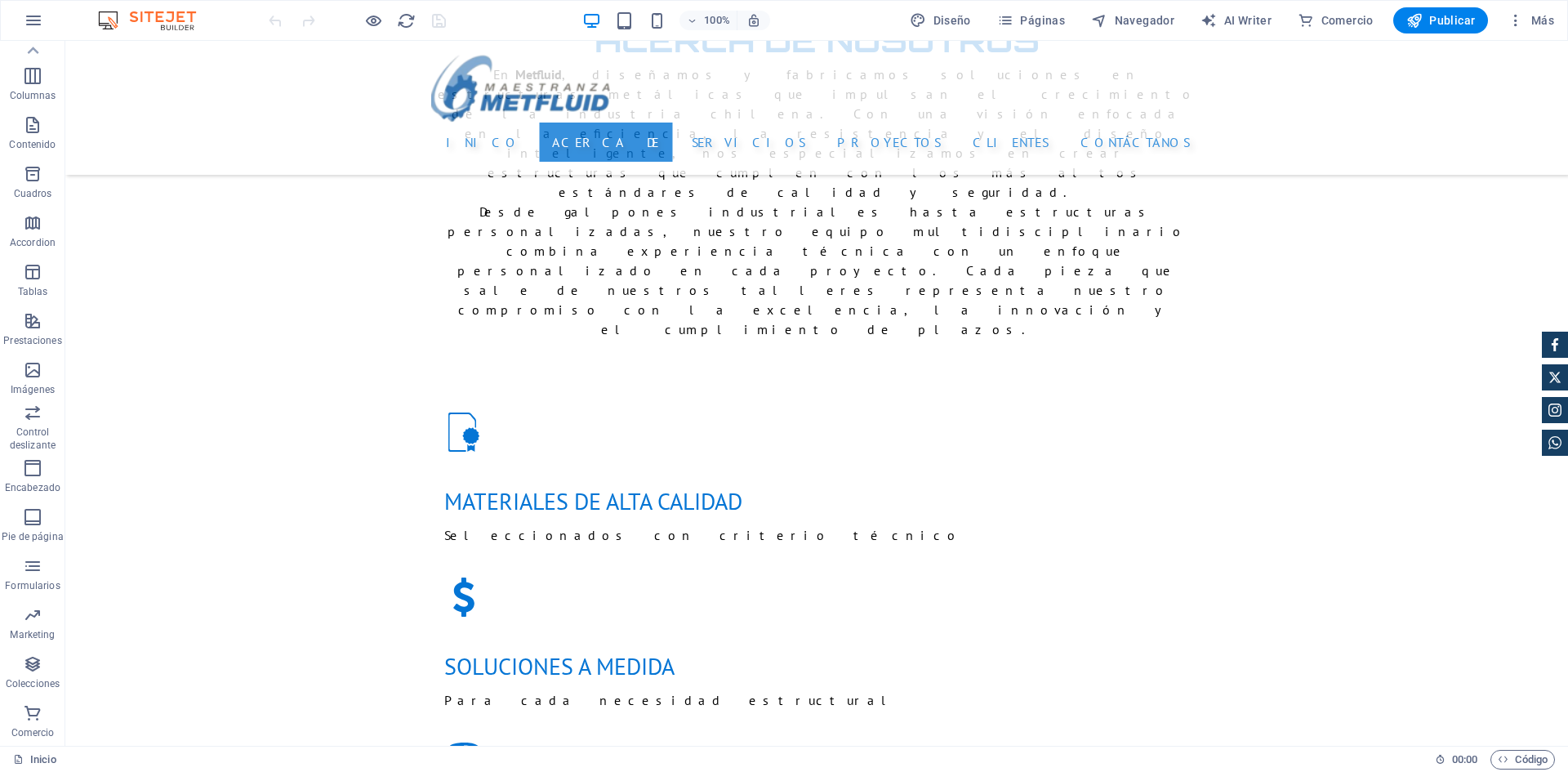 scroll, scrollTop: 1427, scrollLeft: 0, axis: vertical 